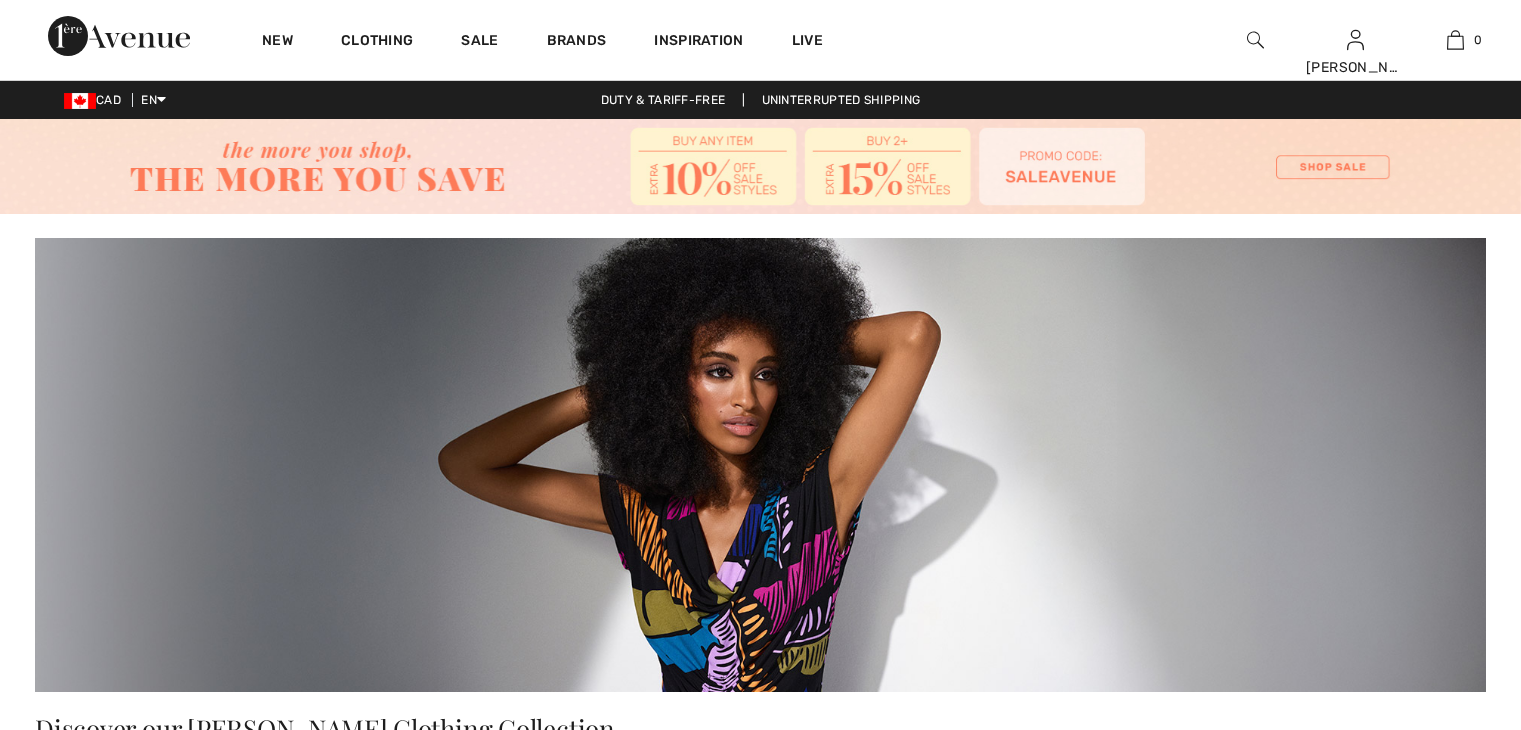 scroll, scrollTop: 7555, scrollLeft: 0, axis: vertical 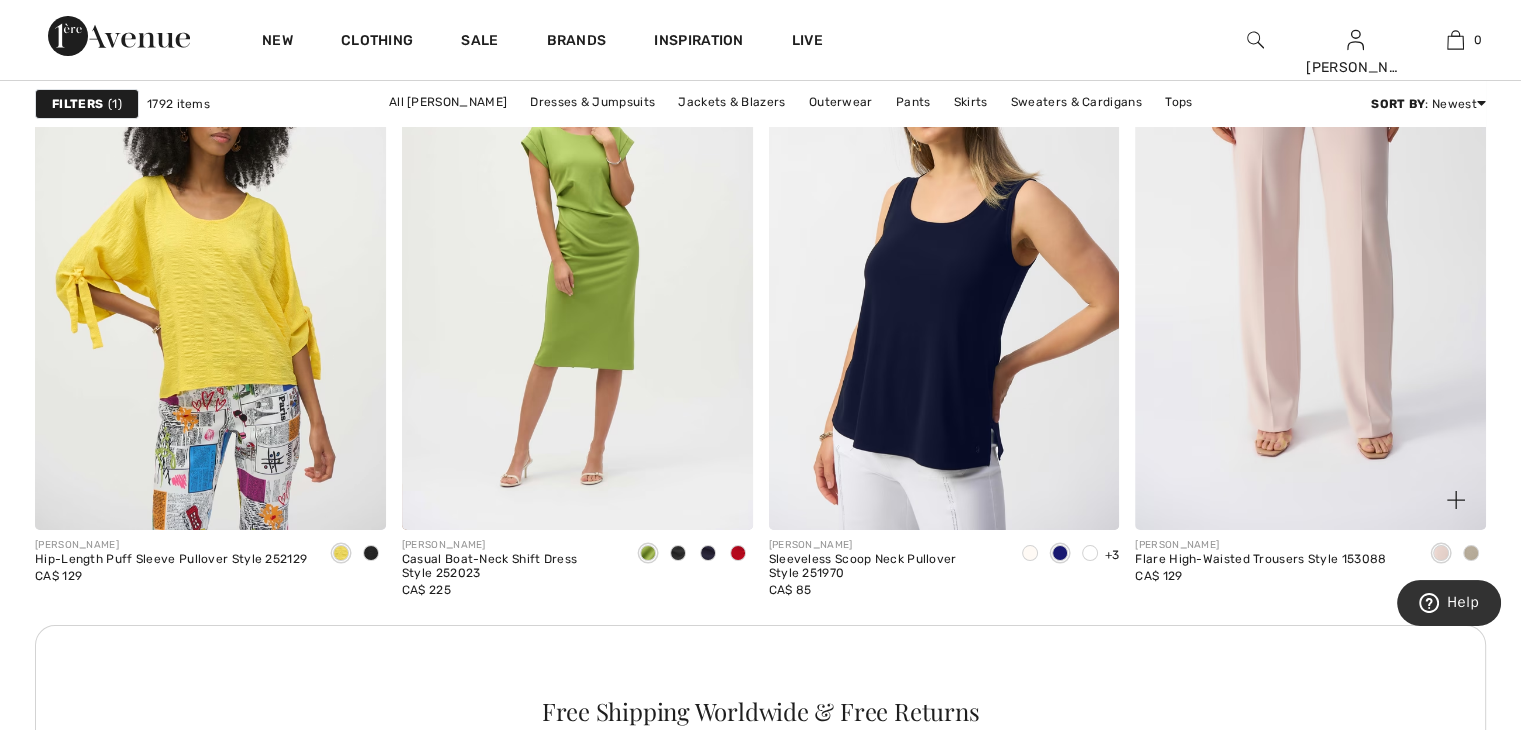 click at bounding box center (1310, 267) 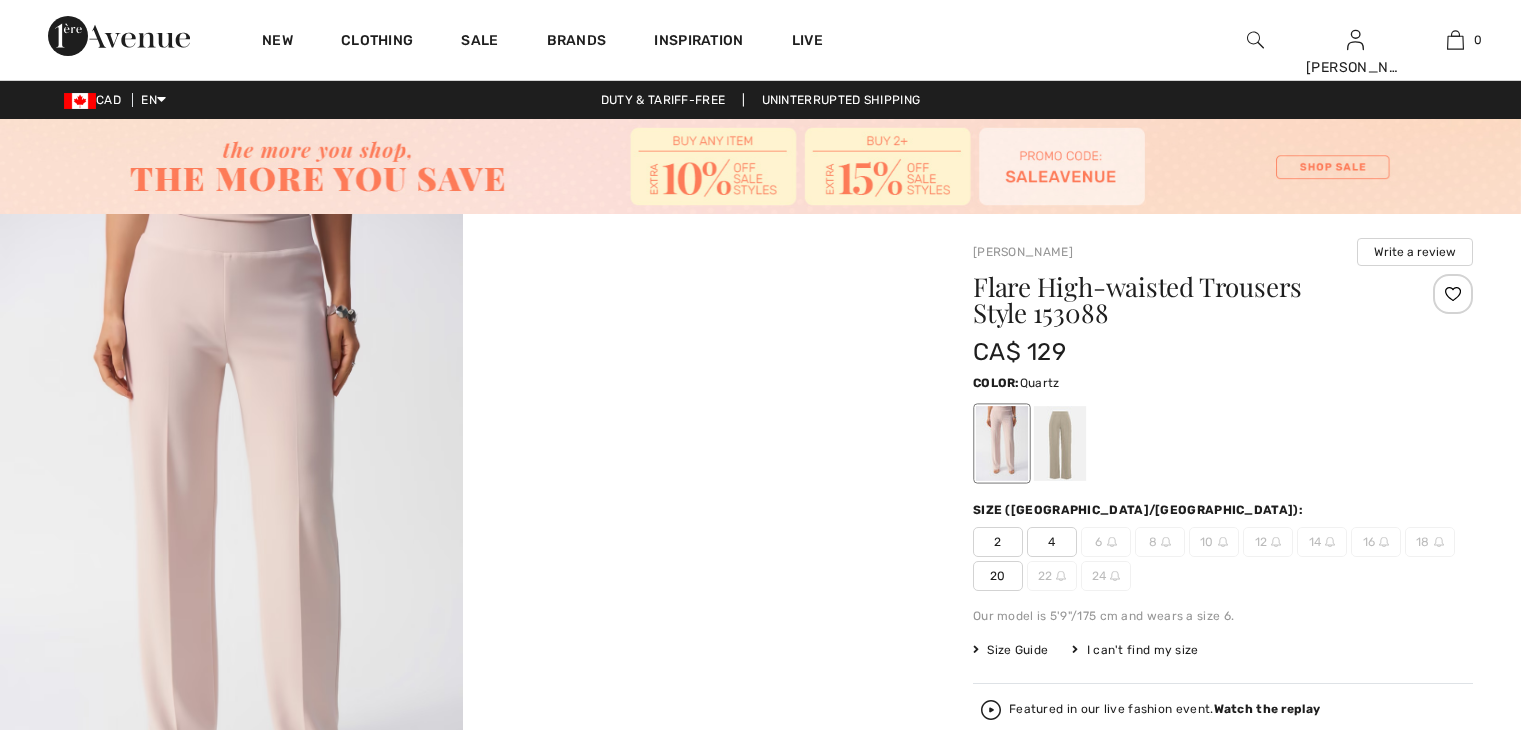 scroll, scrollTop: 0, scrollLeft: 0, axis: both 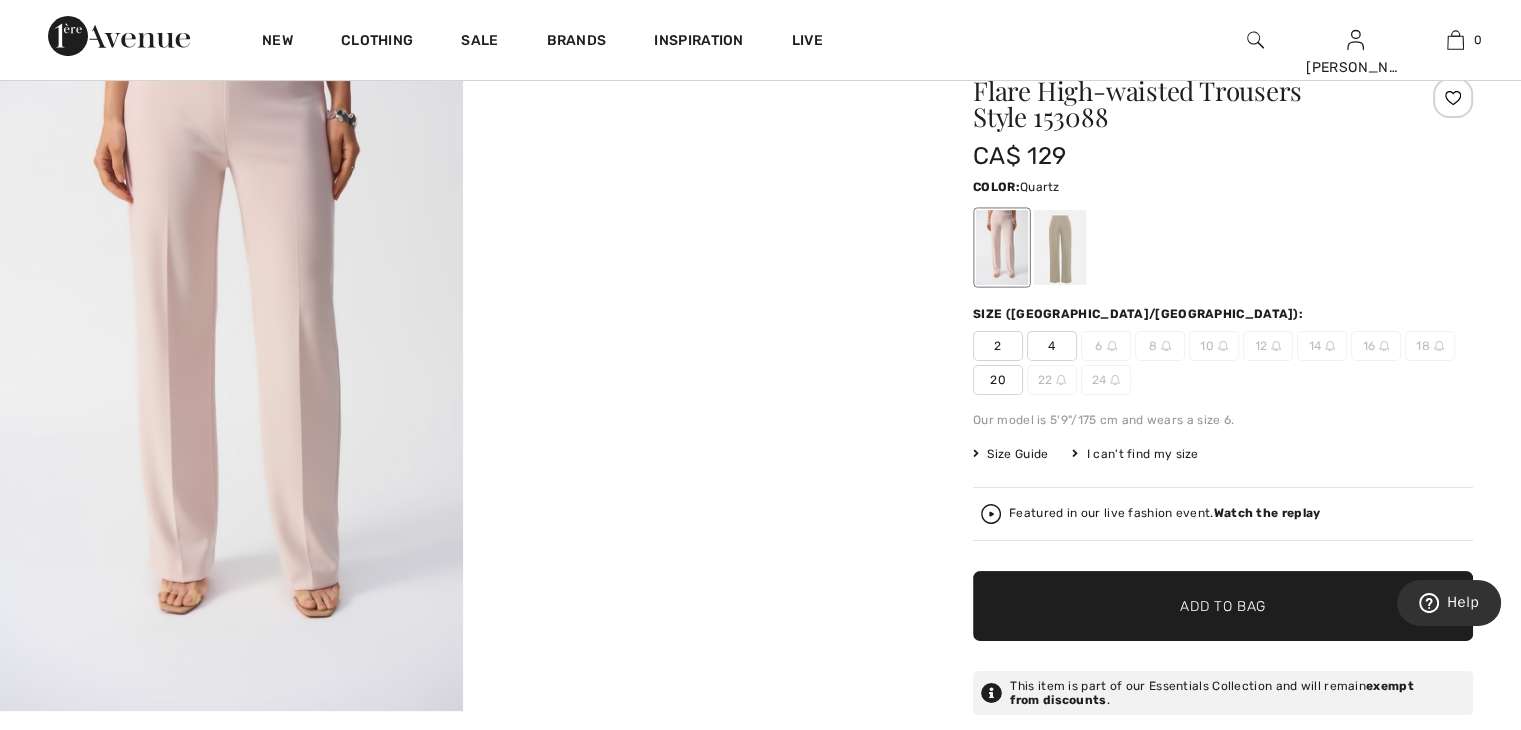 click at bounding box center [1060, 247] 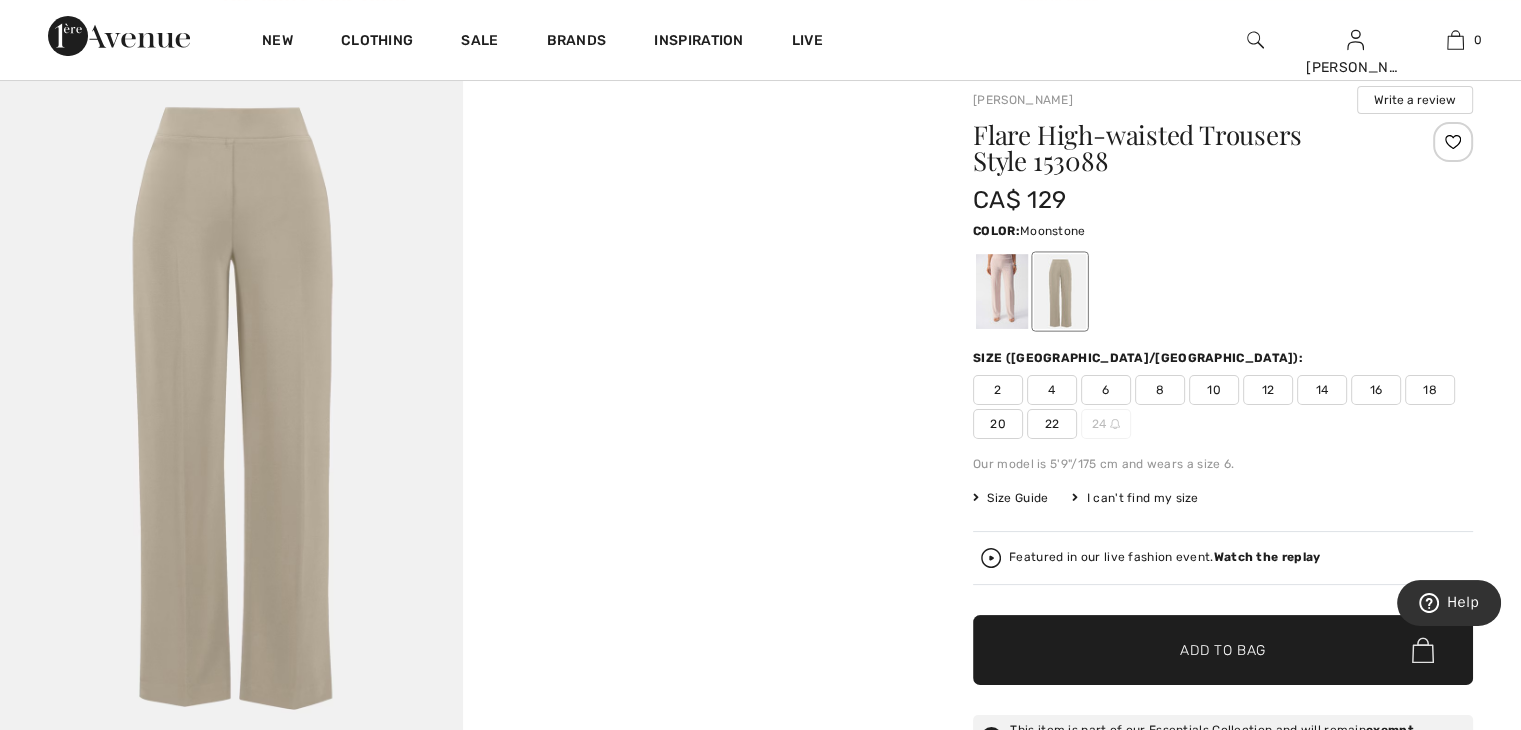 scroll, scrollTop: 132, scrollLeft: 0, axis: vertical 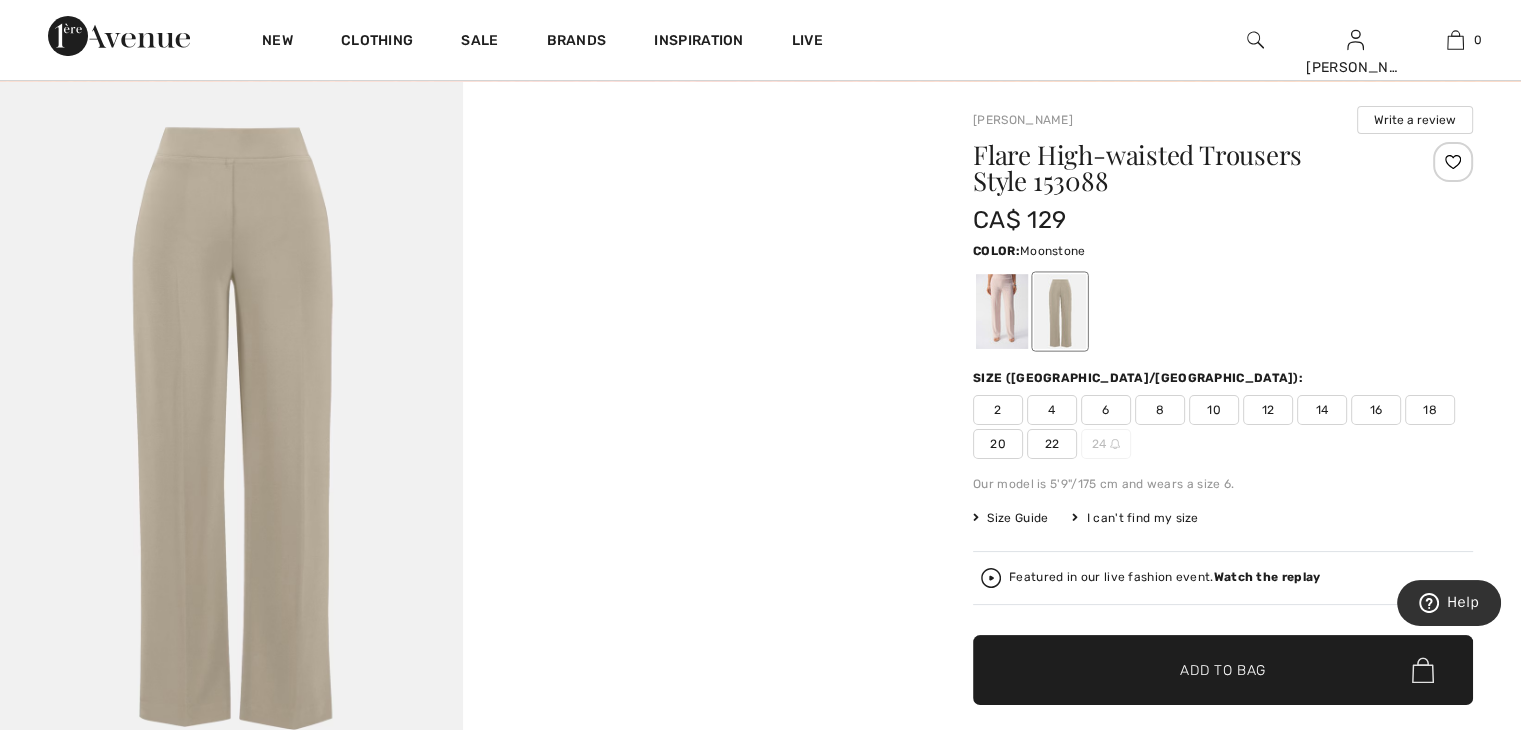 click at bounding box center [1002, 311] 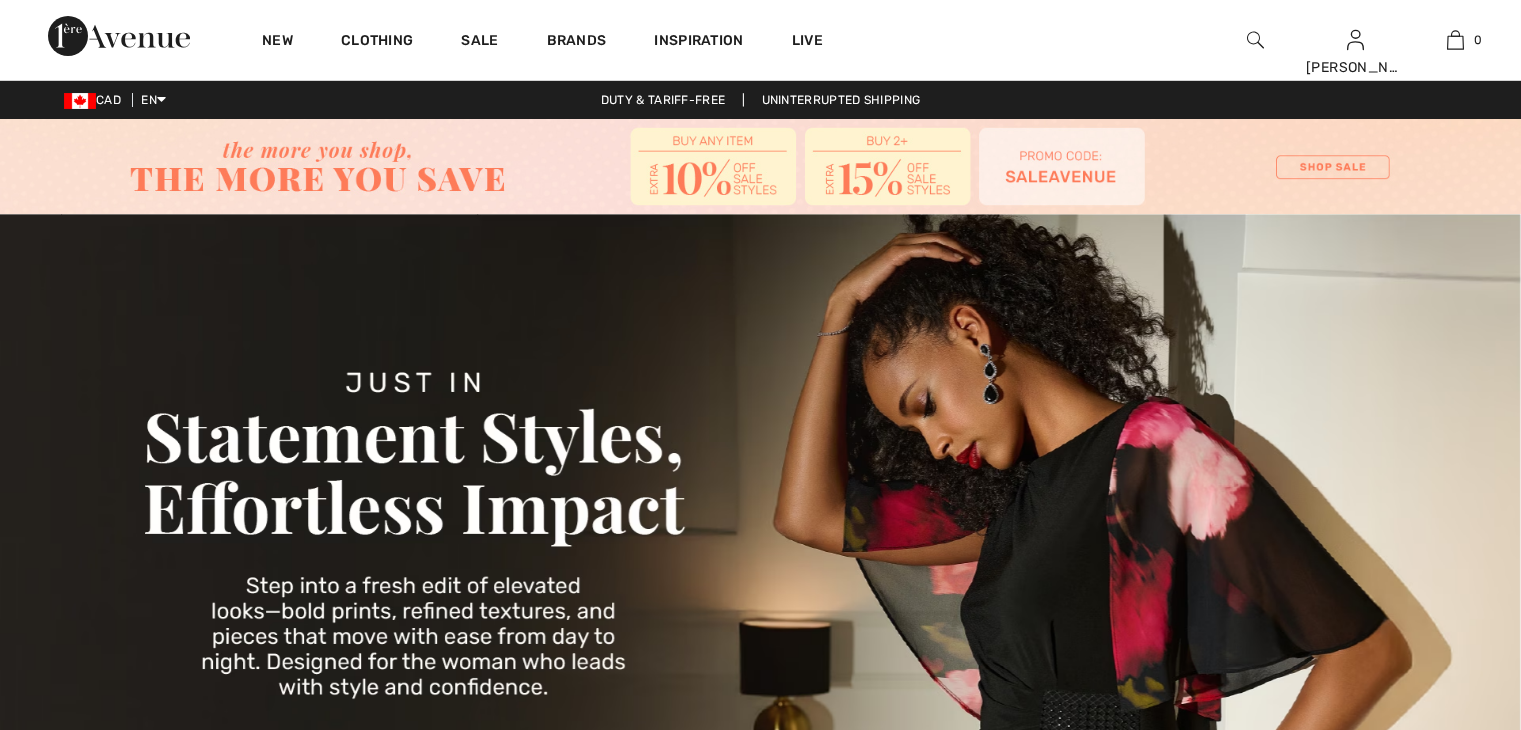 scroll, scrollTop: 0, scrollLeft: 0, axis: both 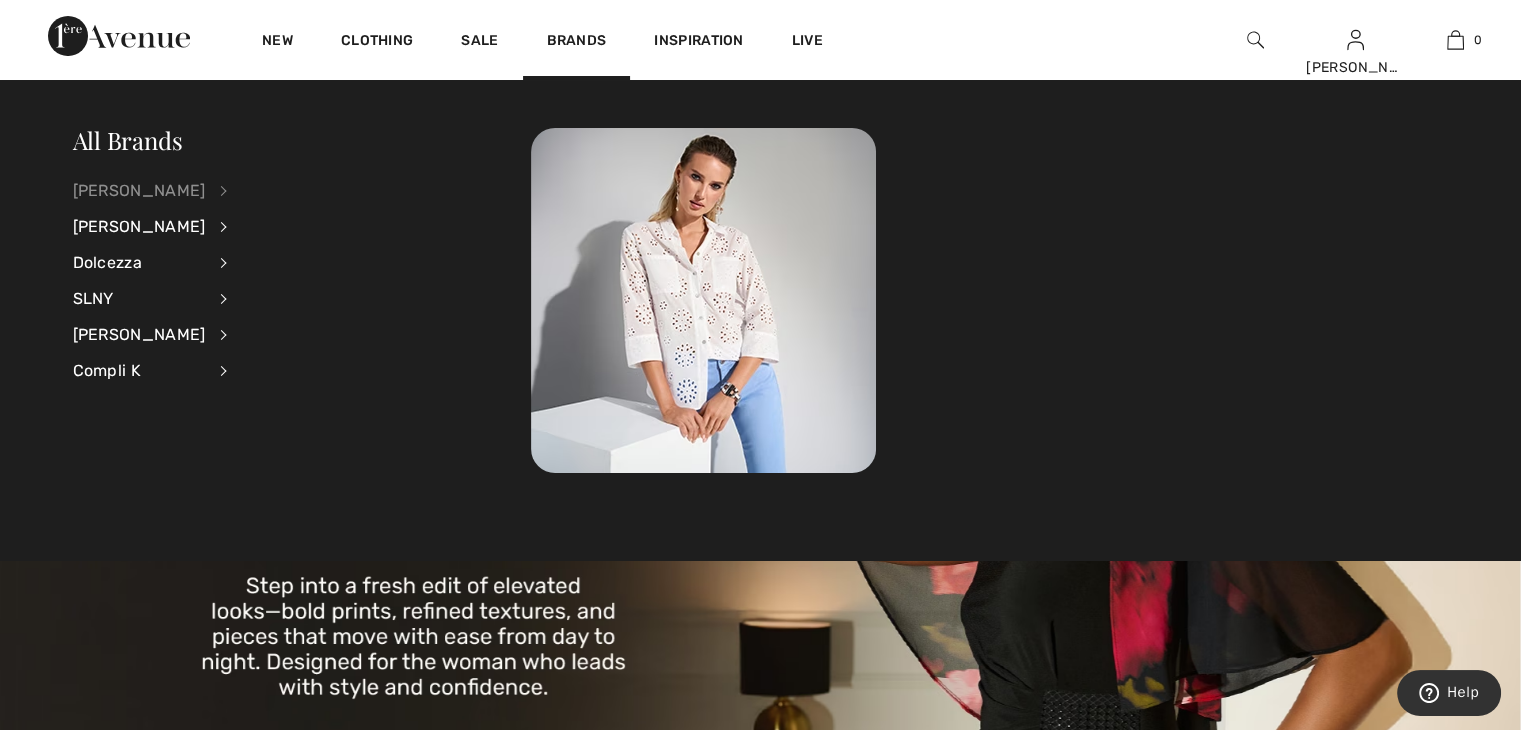 click on "[PERSON_NAME]" at bounding box center (139, 191) 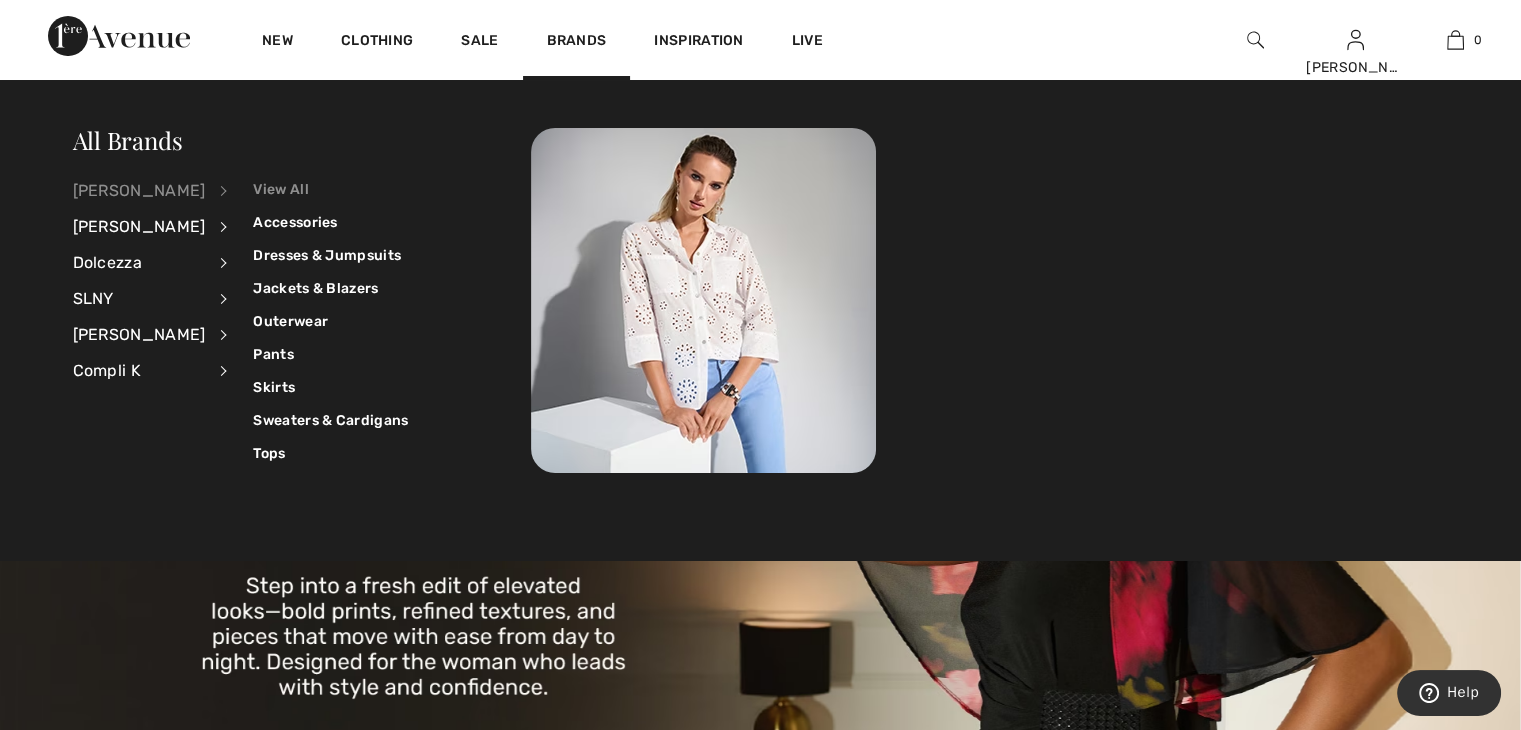 click on "View All" at bounding box center (330, 189) 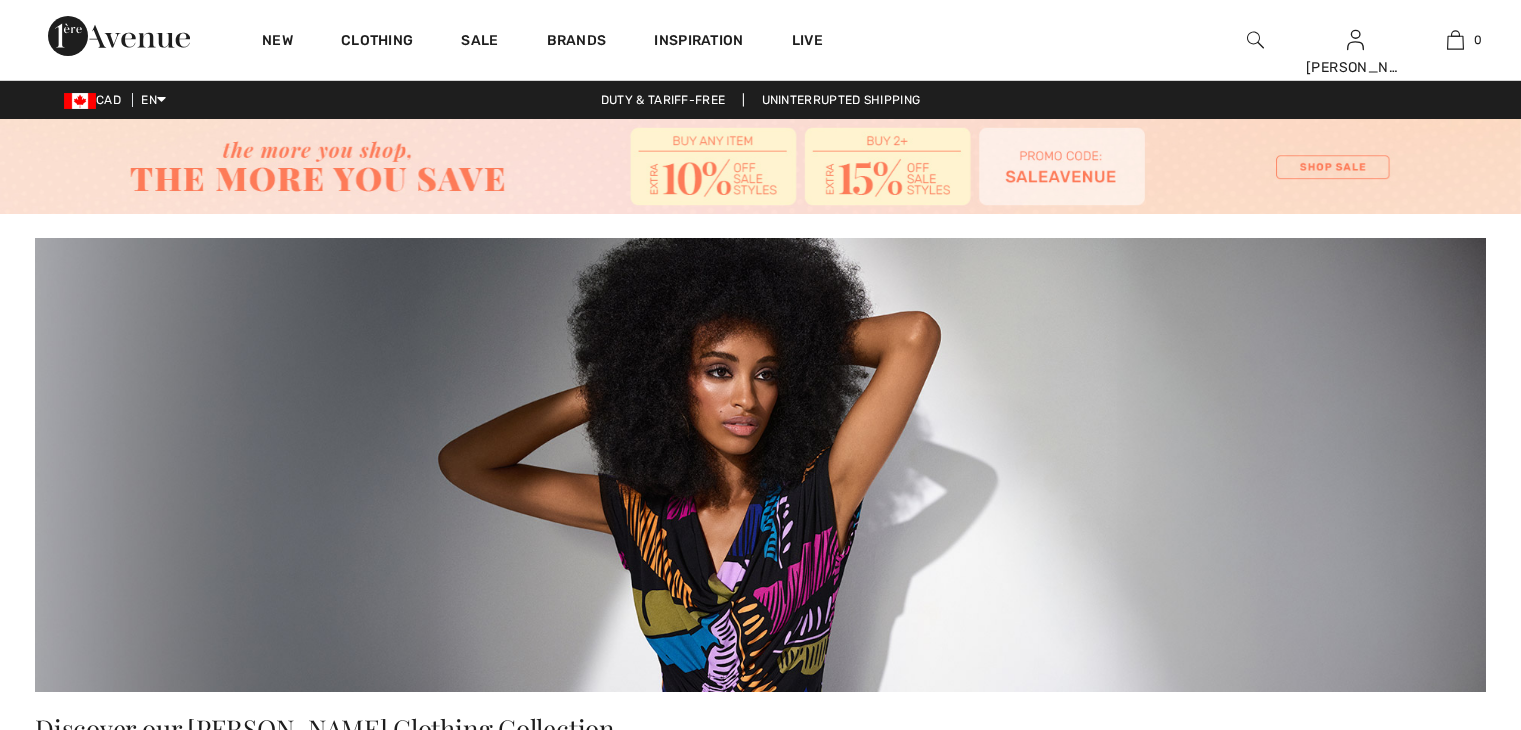 scroll, scrollTop: 0, scrollLeft: 0, axis: both 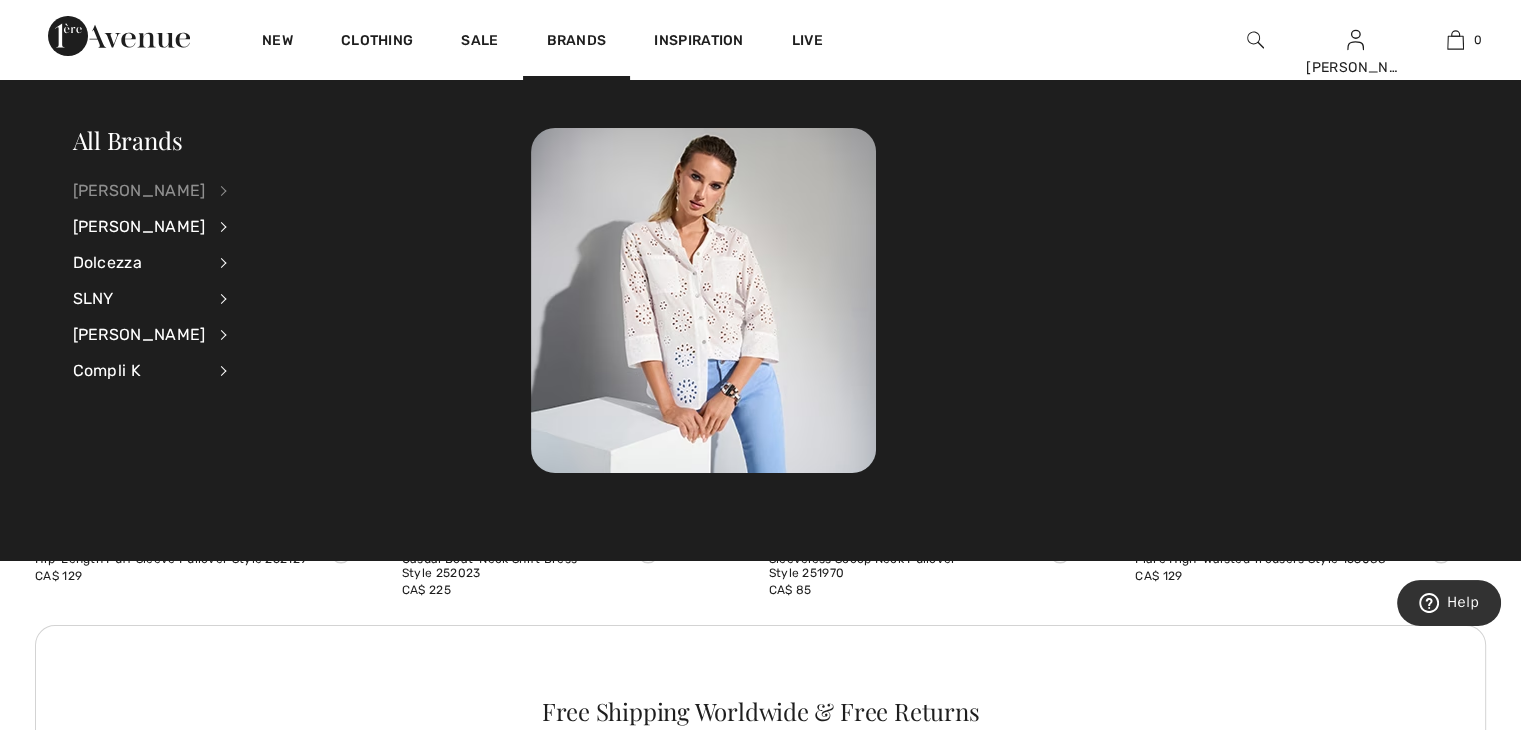 click on "[PERSON_NAME]" at bounding box center [139, 191] 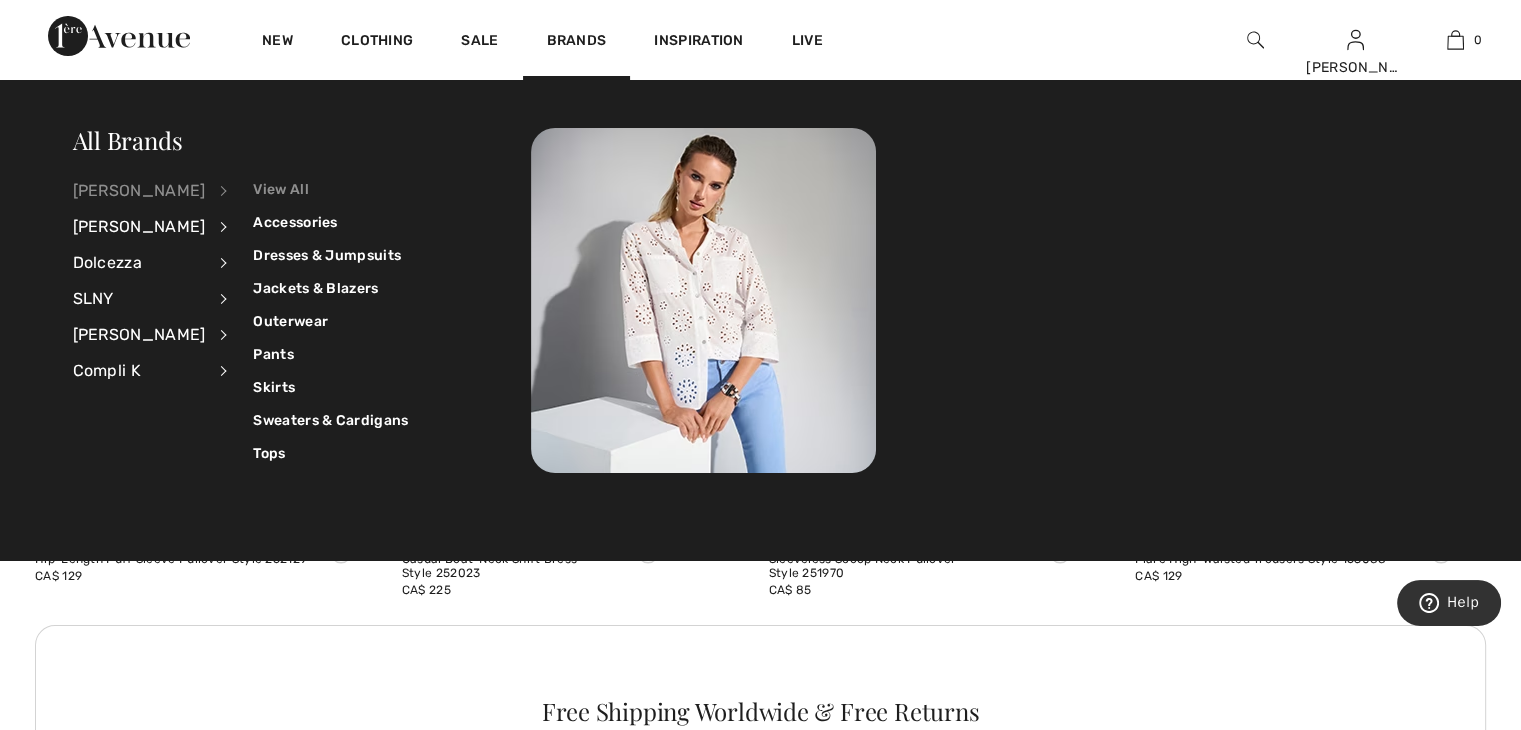 click on "View All" at bounding box center (330, 189) 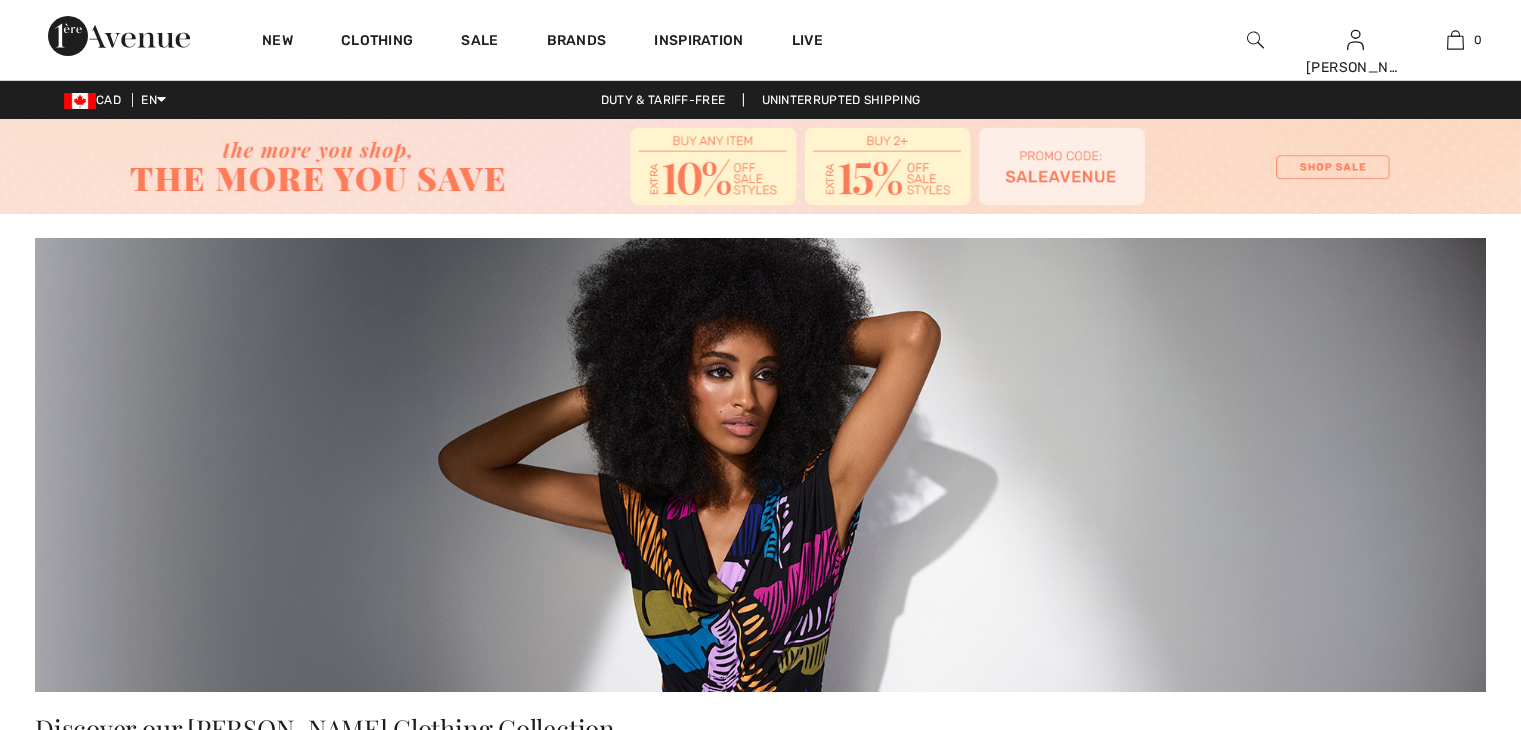 scroll, scrollTop: 0, scrollLeft: 0, axis: both 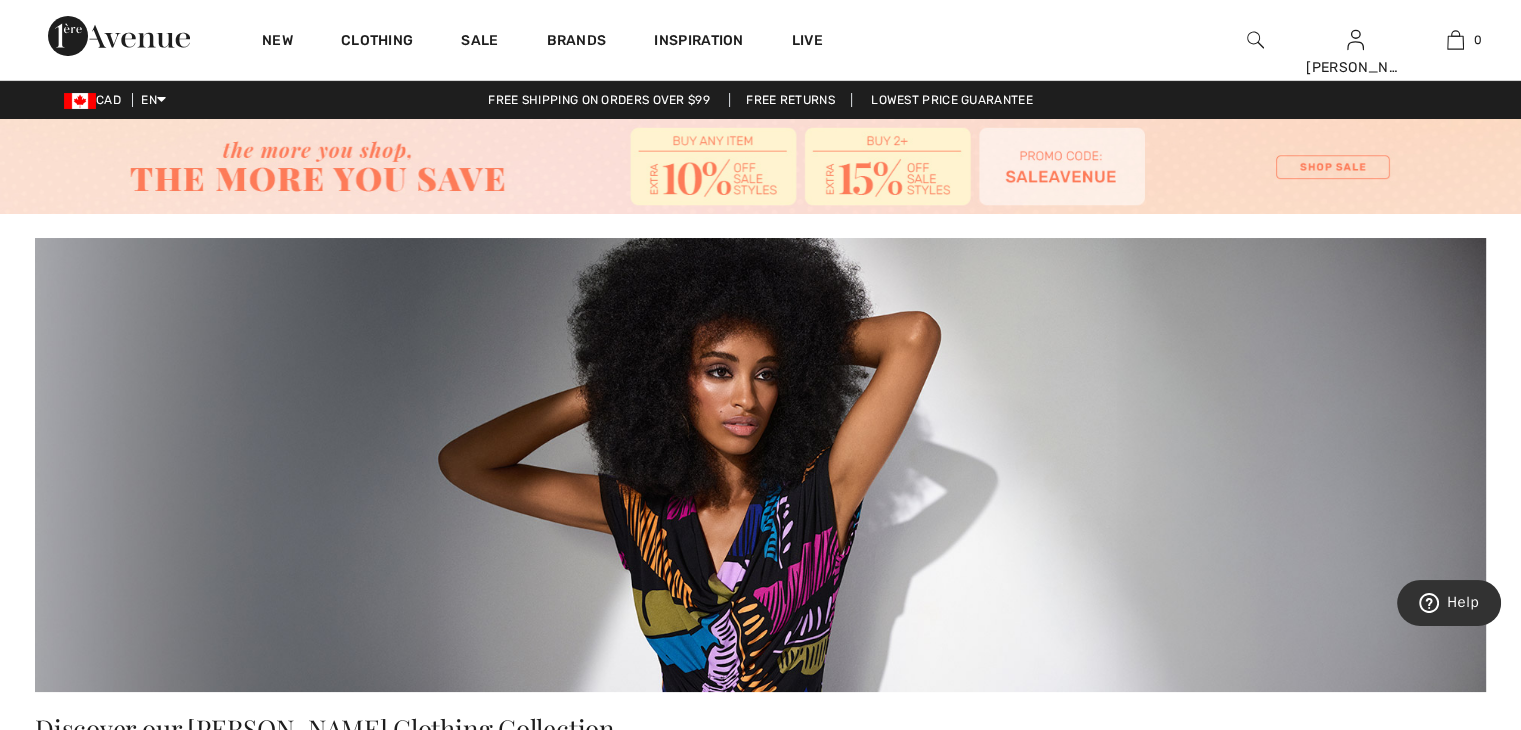 click at bounding box center [760, 464] 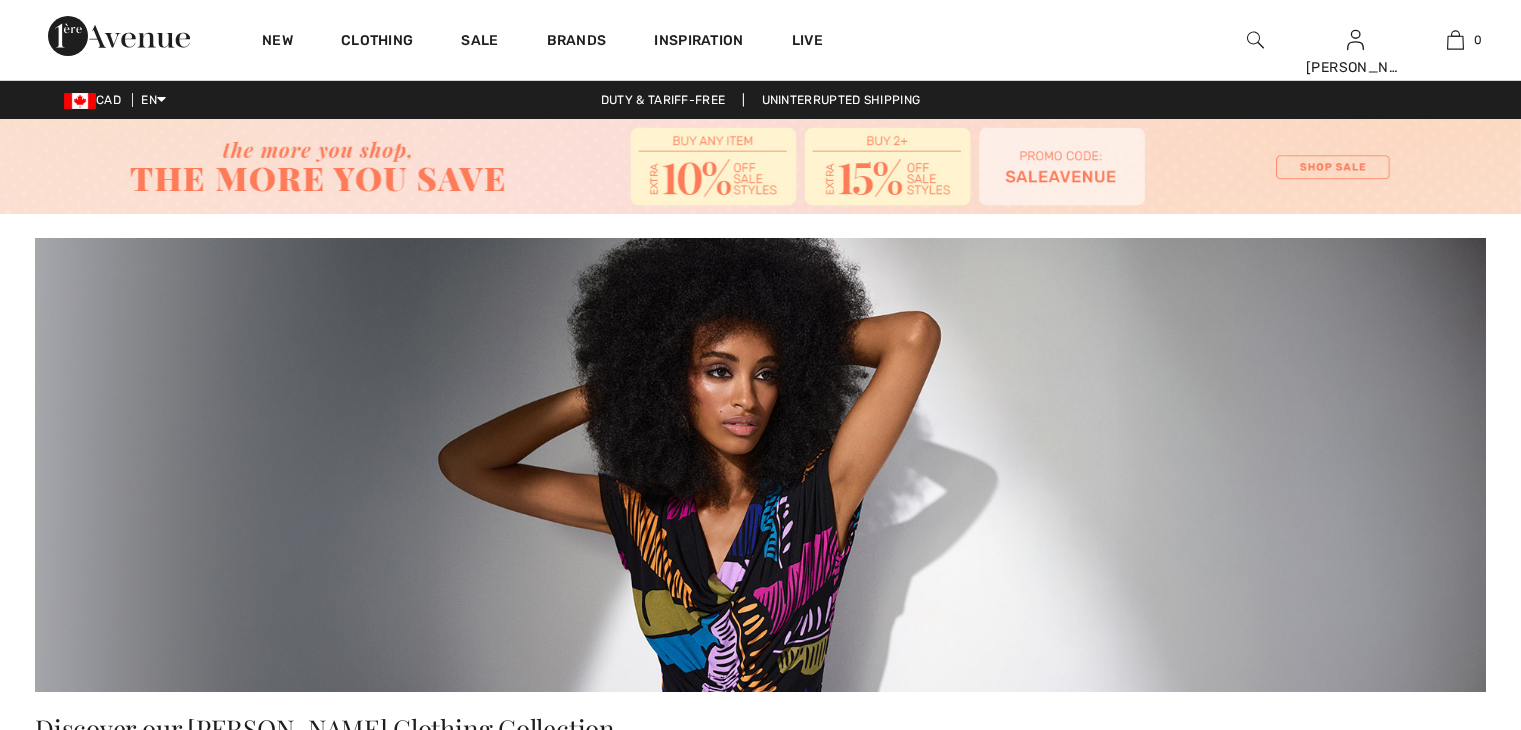 scroll, scrollTop: 0, scrollLeft: 0, axis: both 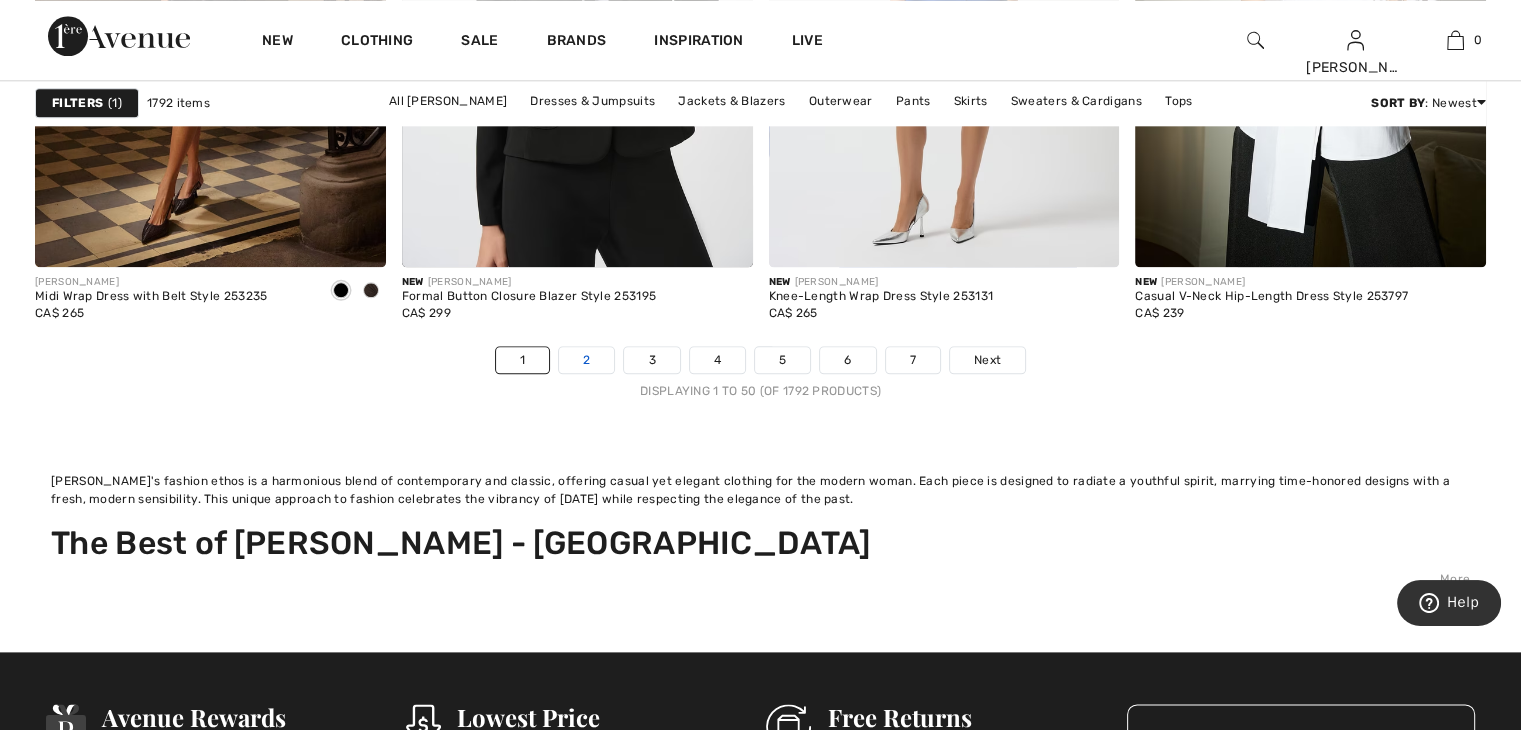 click on "2" at bounding box center (586, 360) 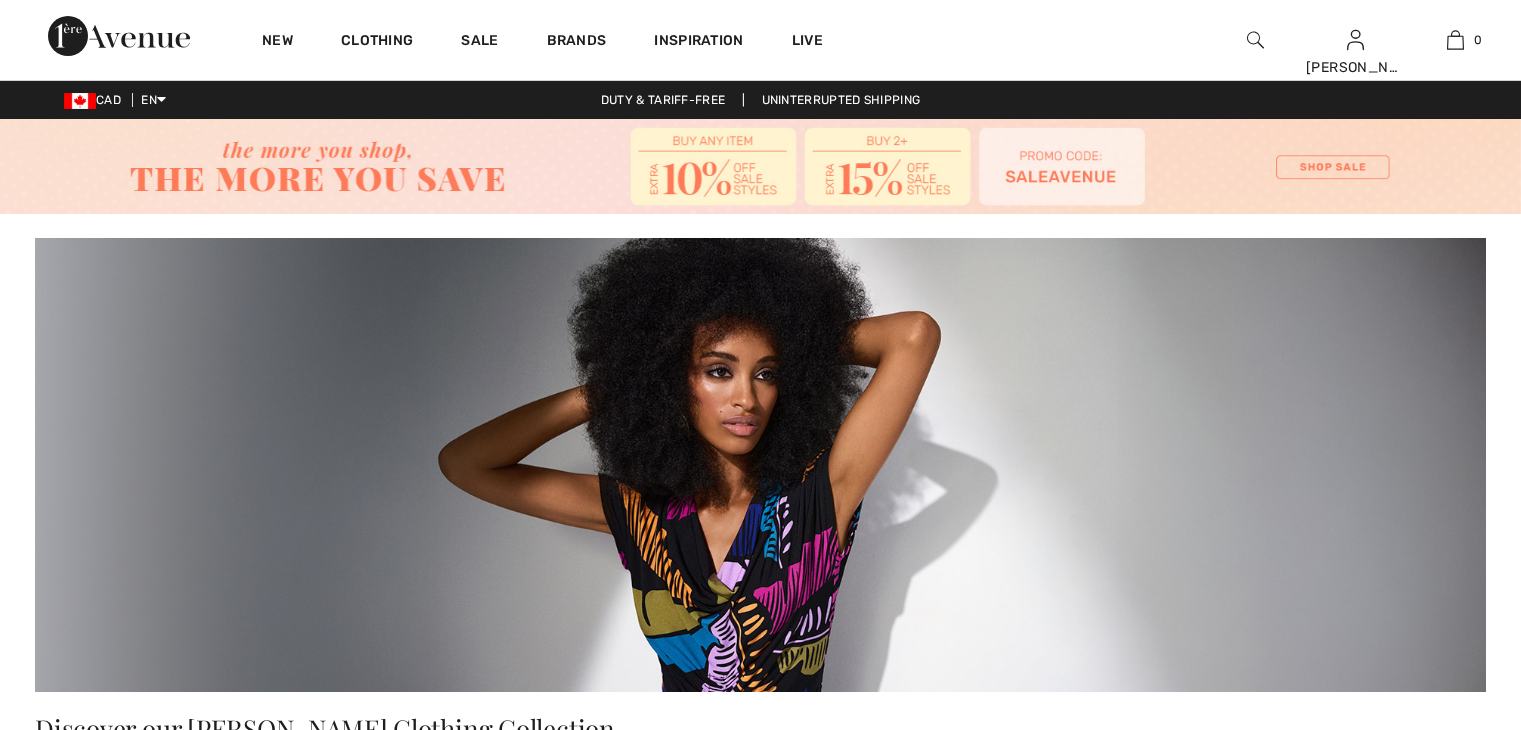 scroll, scrollTop: 208, scrollLeft: 0, axis: vertical 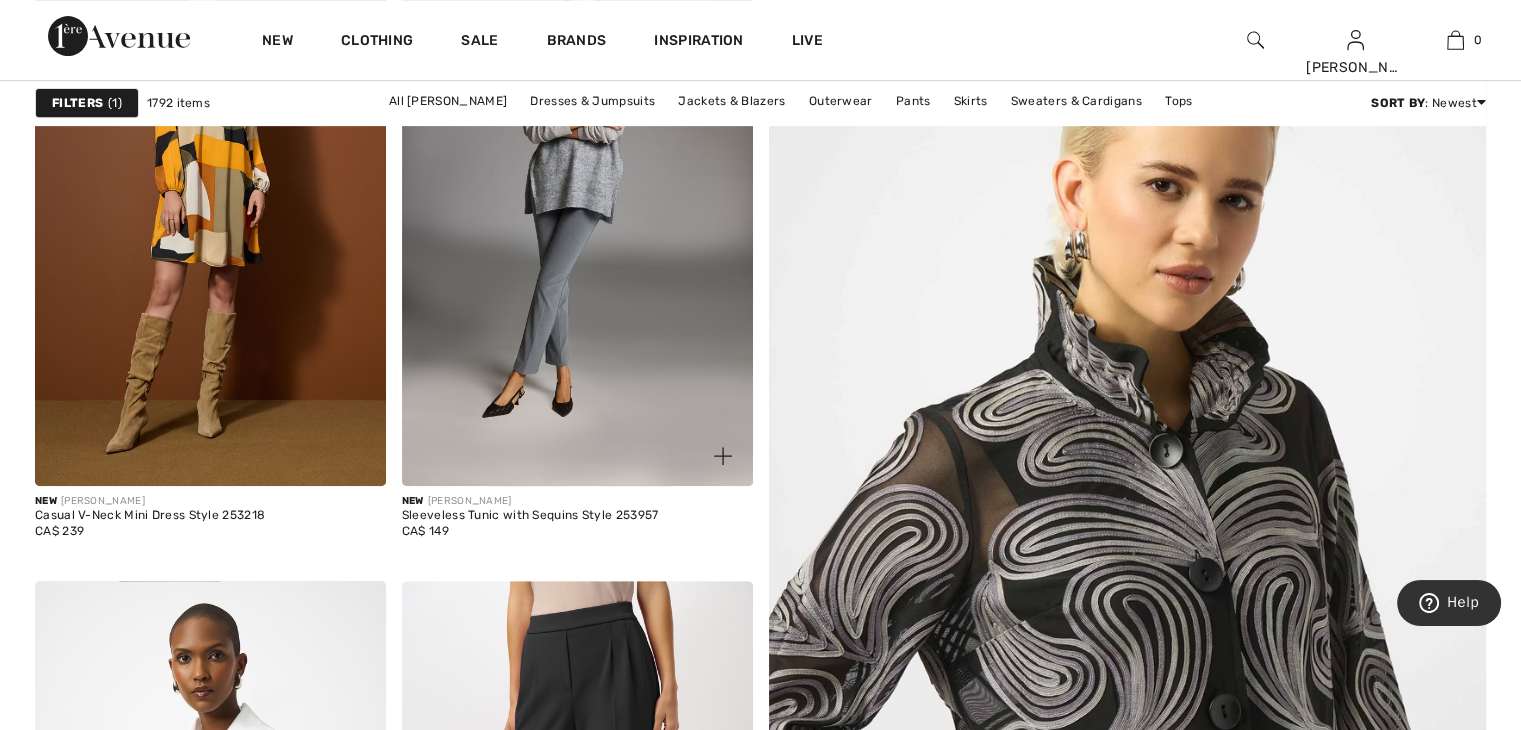 click at bounding box center [577, 223] 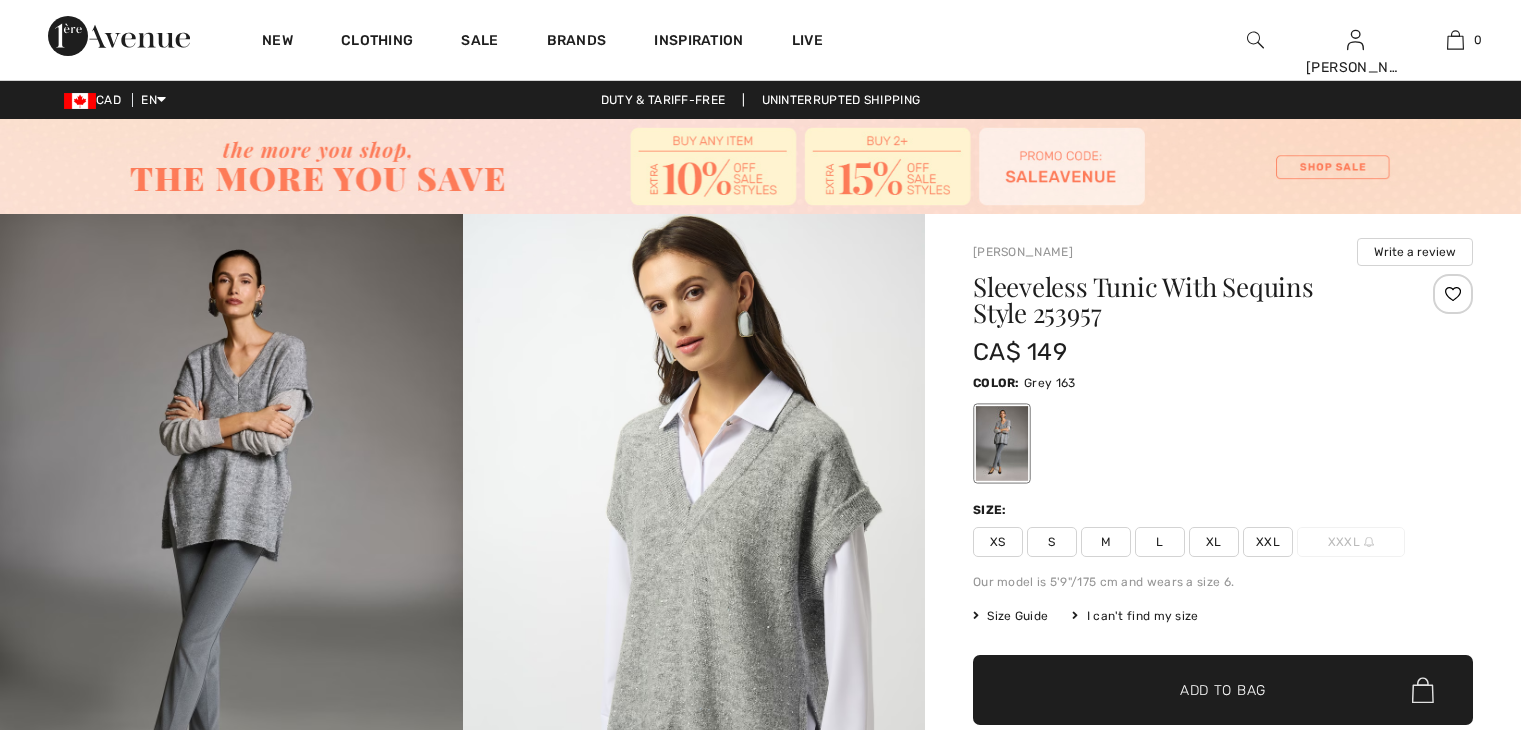 scroll, scrollTop: 0, scrollLeft: 0, axis: both 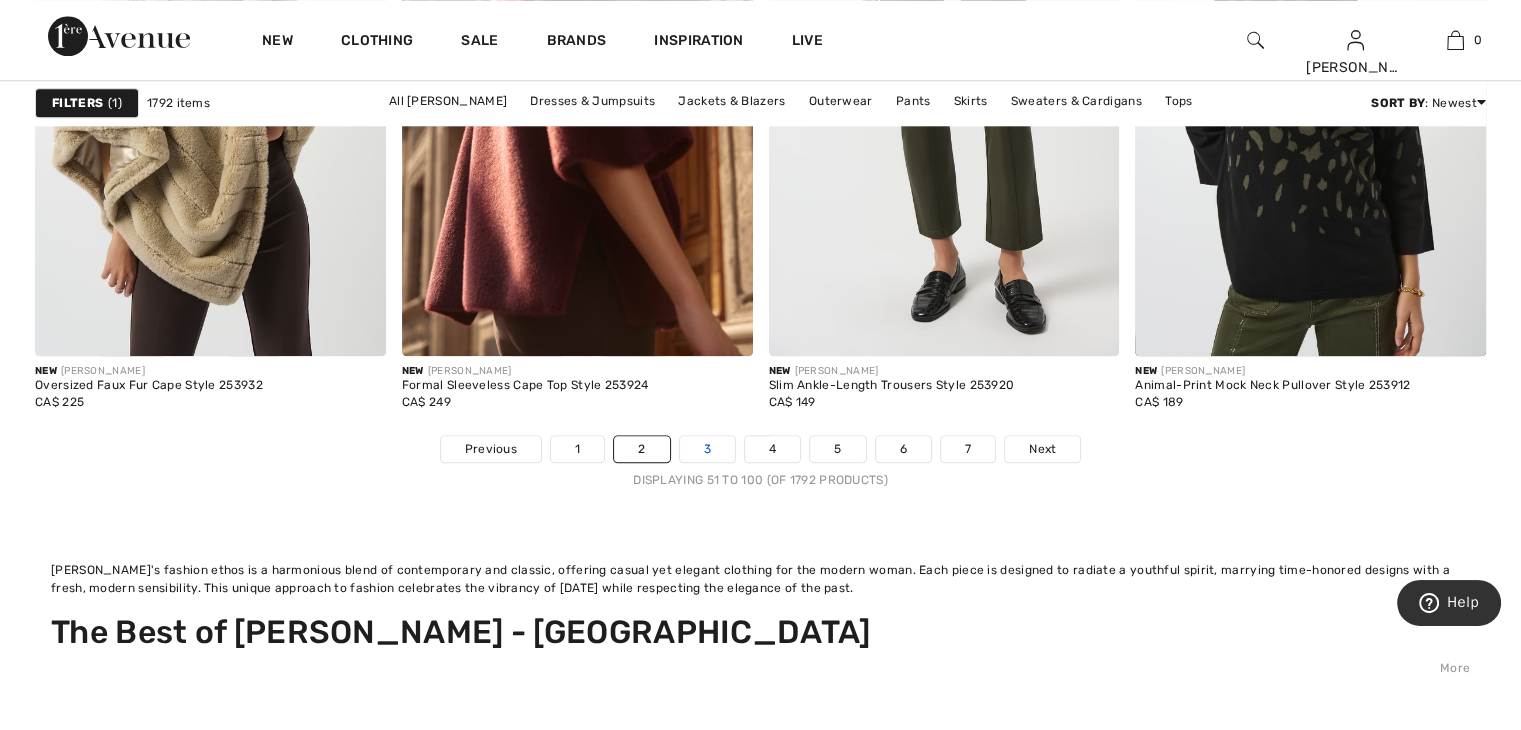click on "3" at bounding box center [707, 449] 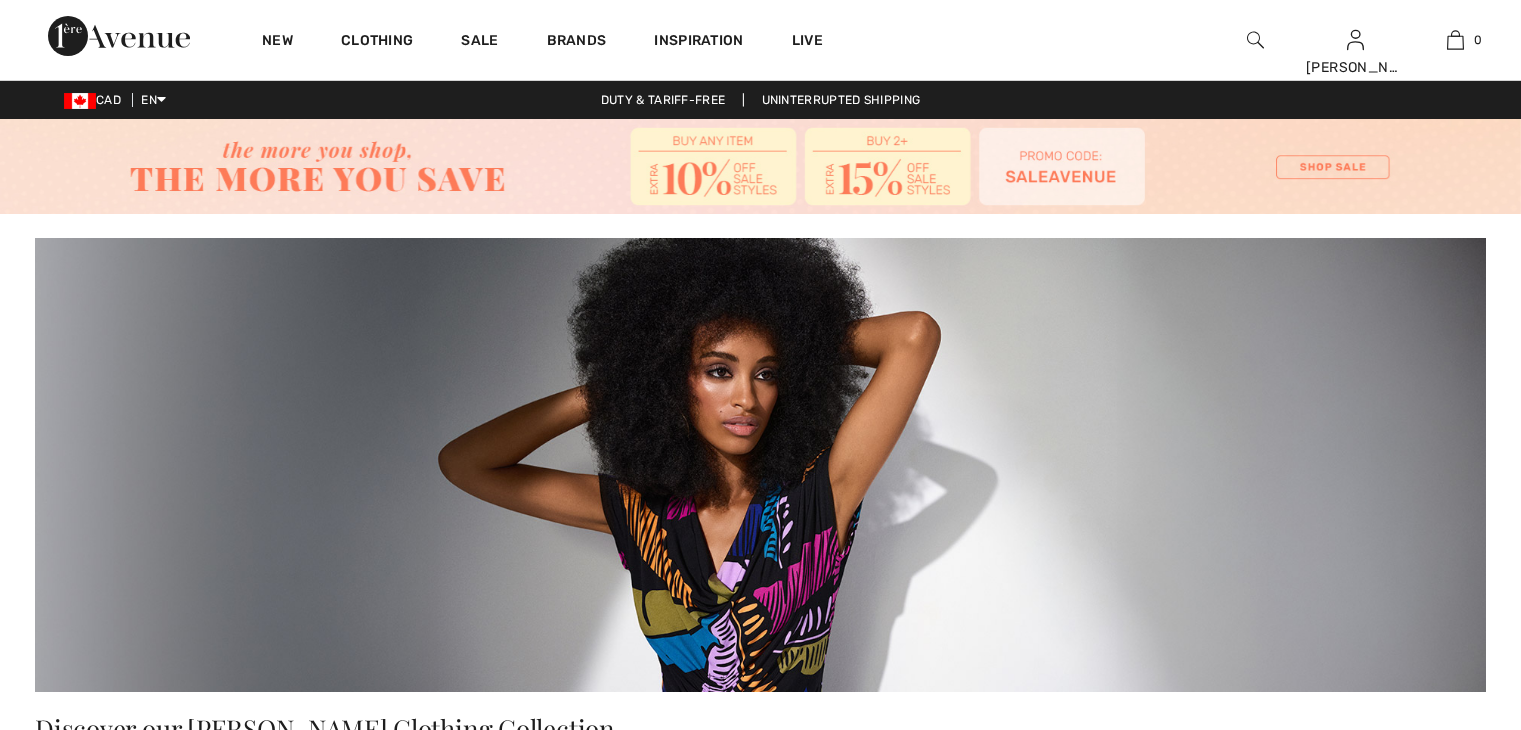 scroll, scrollTop: 122, scrollLeft: 0, axis: vertical 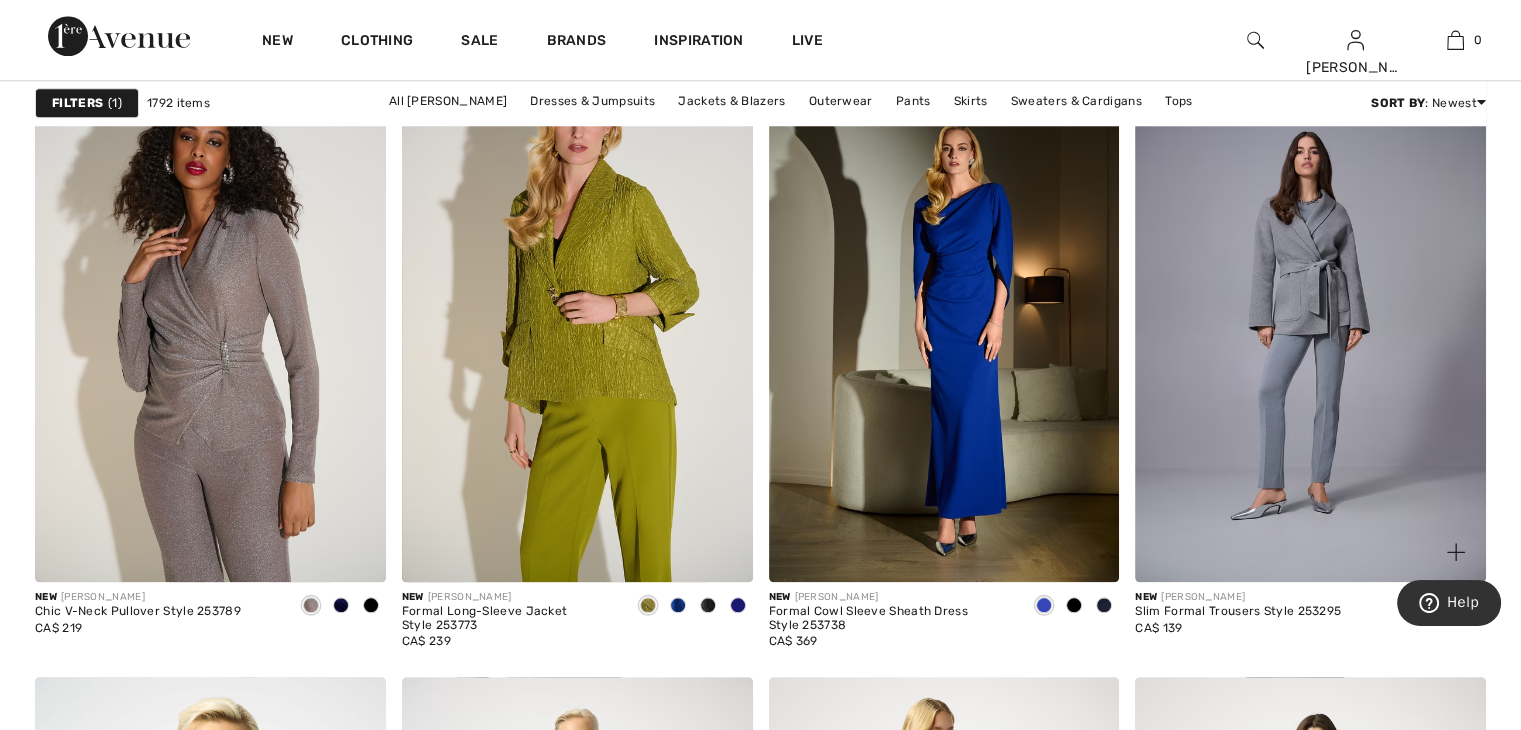 click at bounding box center (1310, 319) 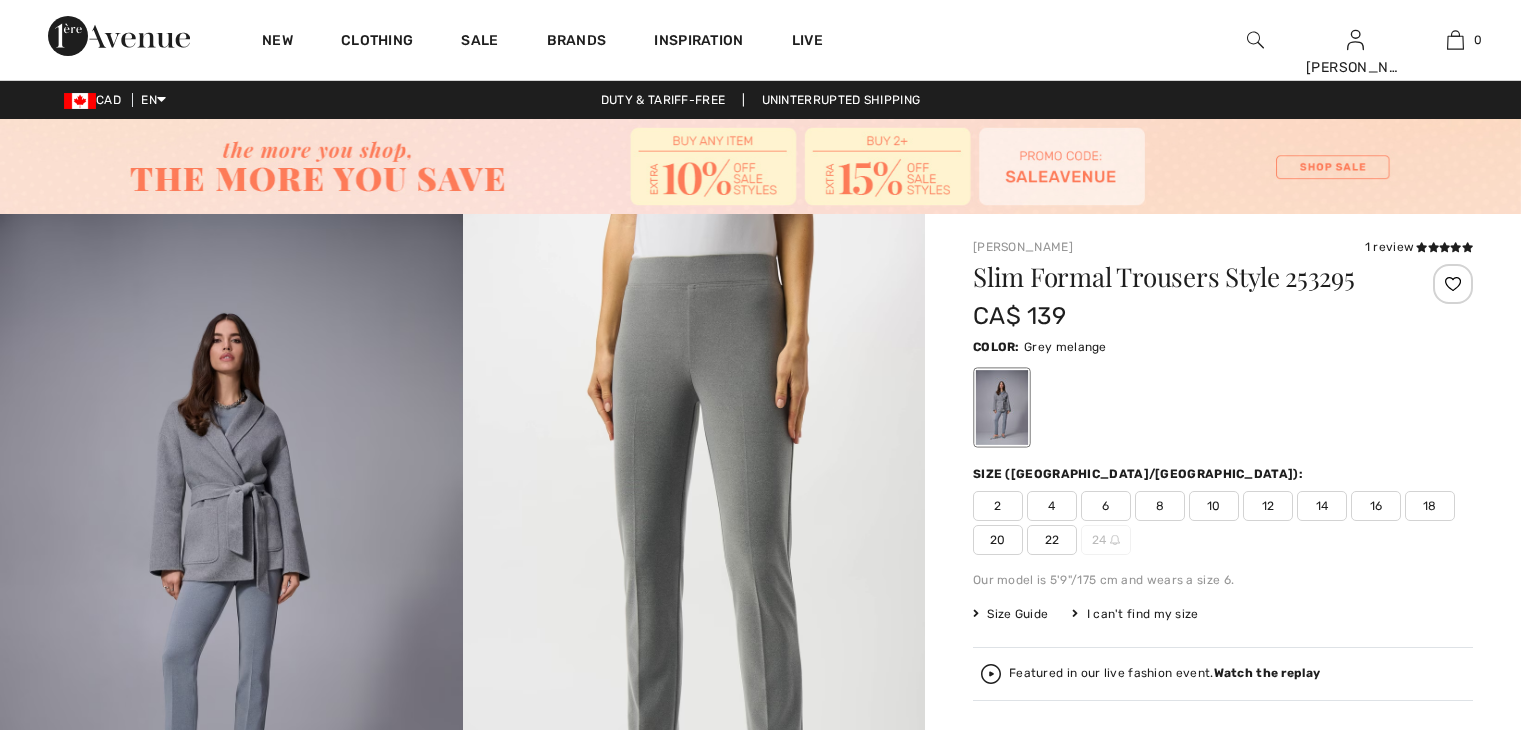 scroll, scrollTop: 0, scrollLeft: 0, axis: both 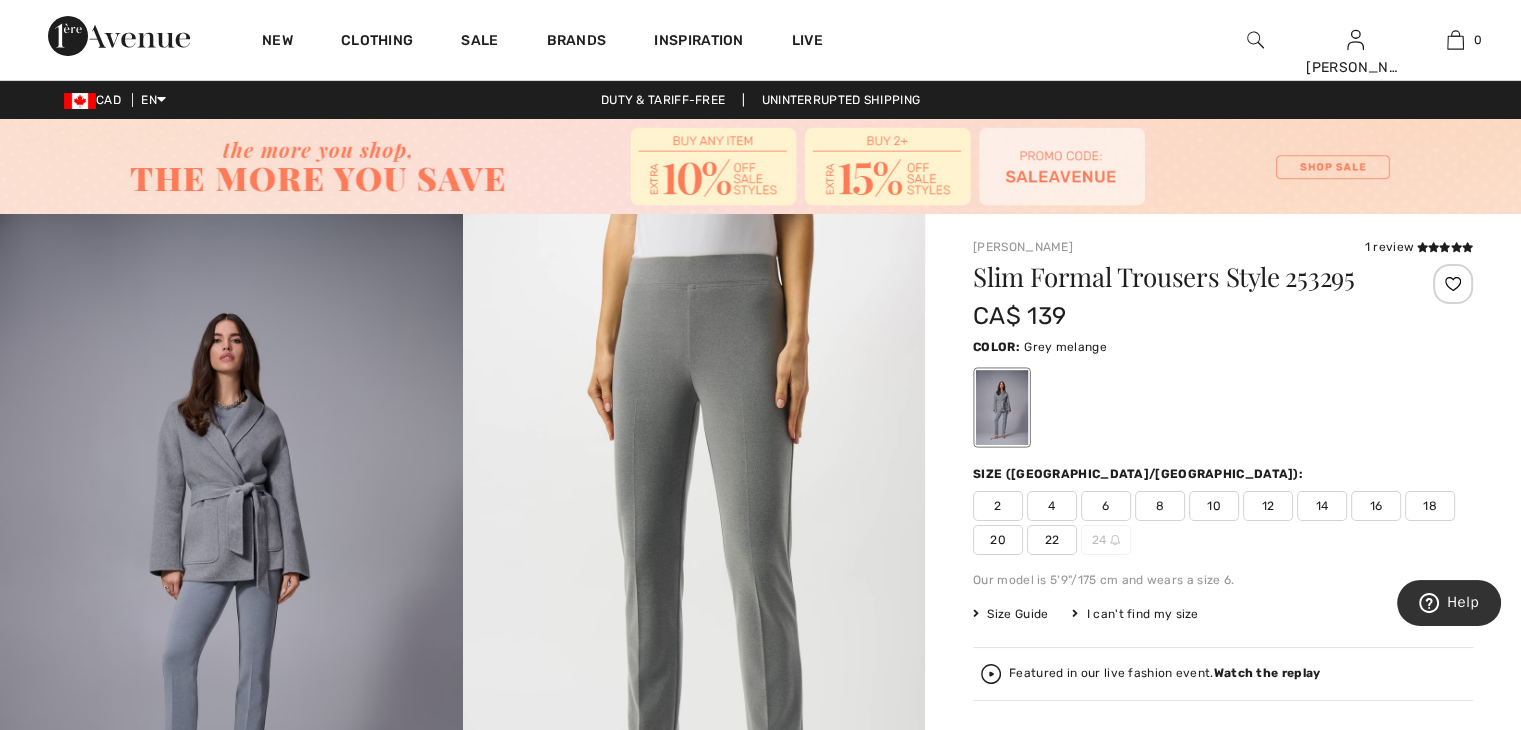 click on "2 4 6 8 10 12 14 16 18 20 22 24" at bounding box center [1223, 523] 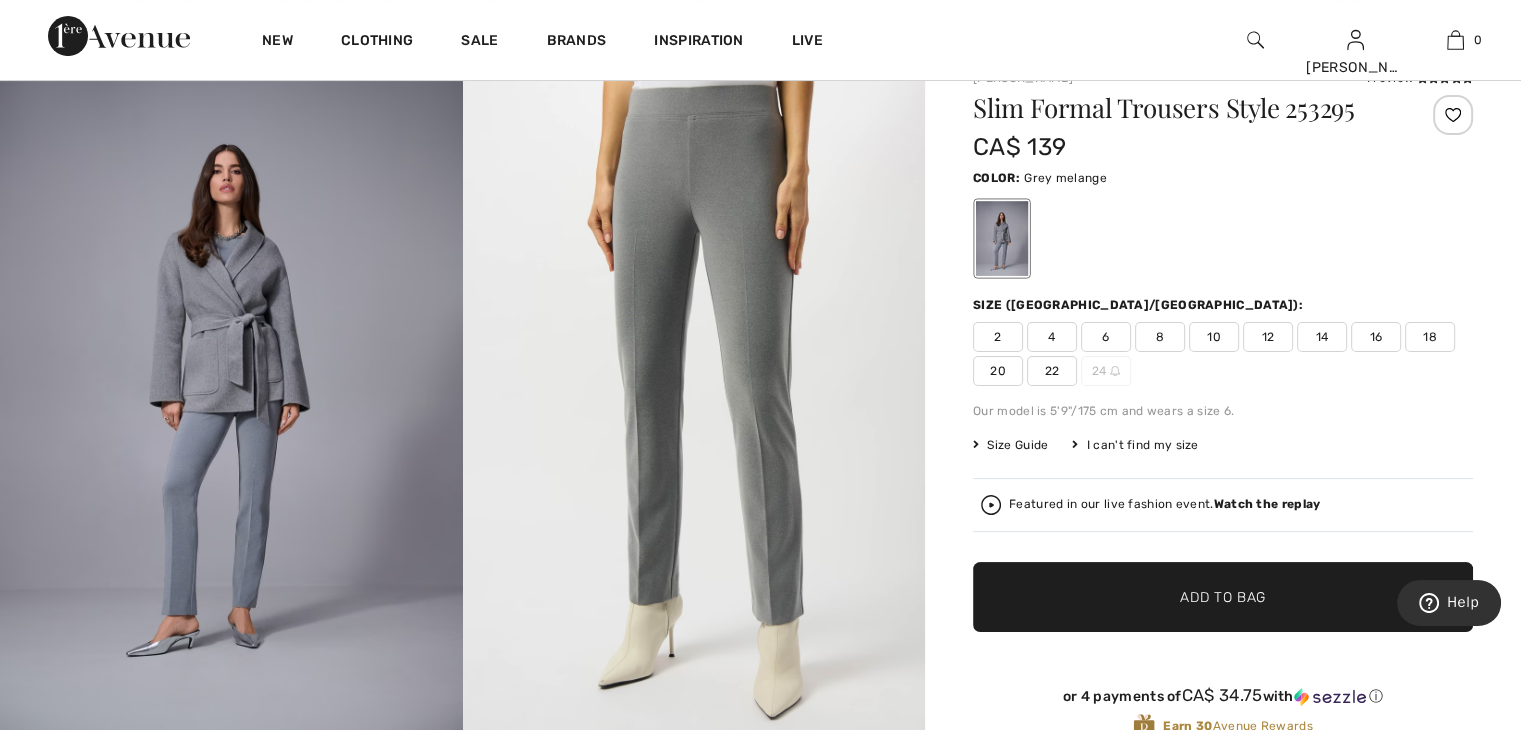 scroll, scrollTop: 168, scrollLeft: 0, axis: vertical 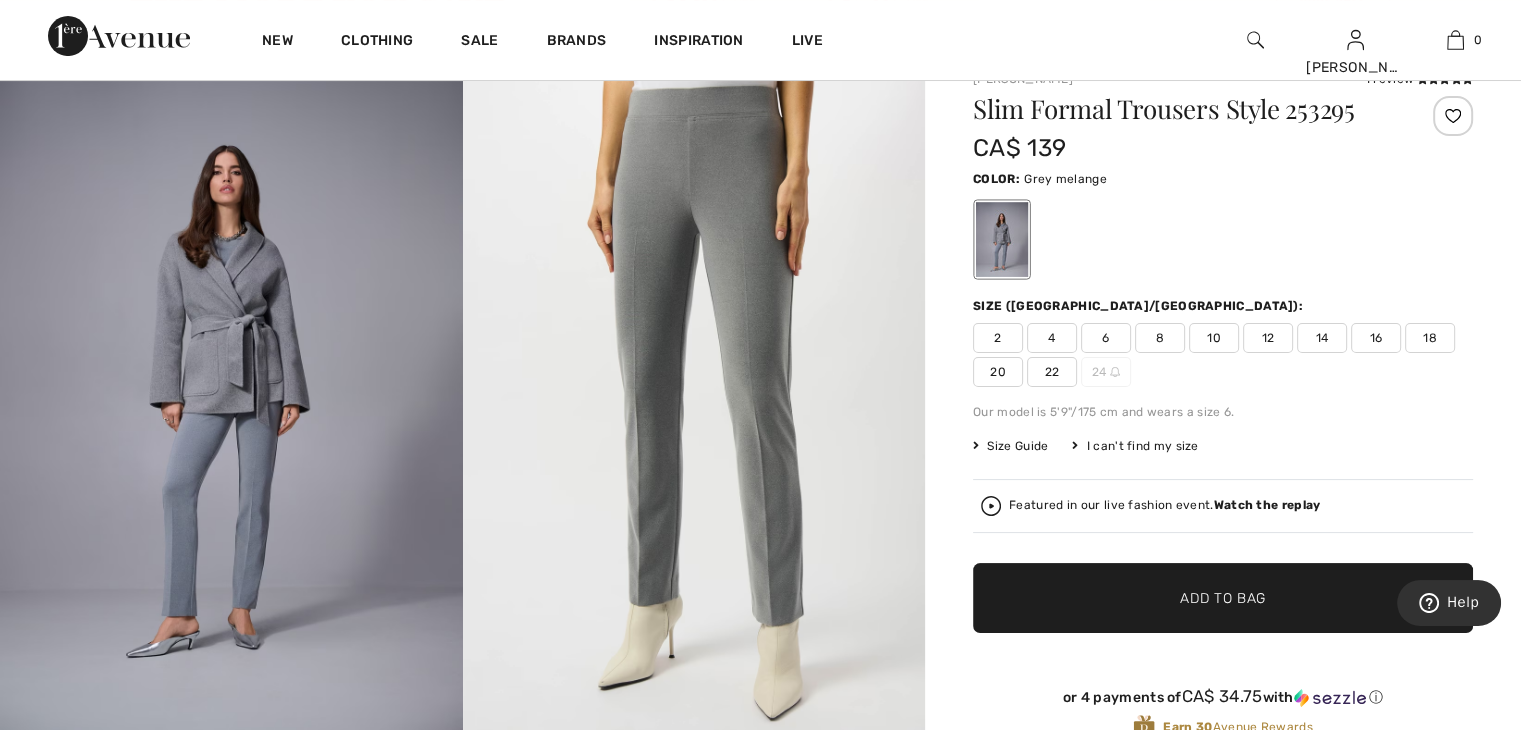 click on "14" at bounding box center (1322, 338) 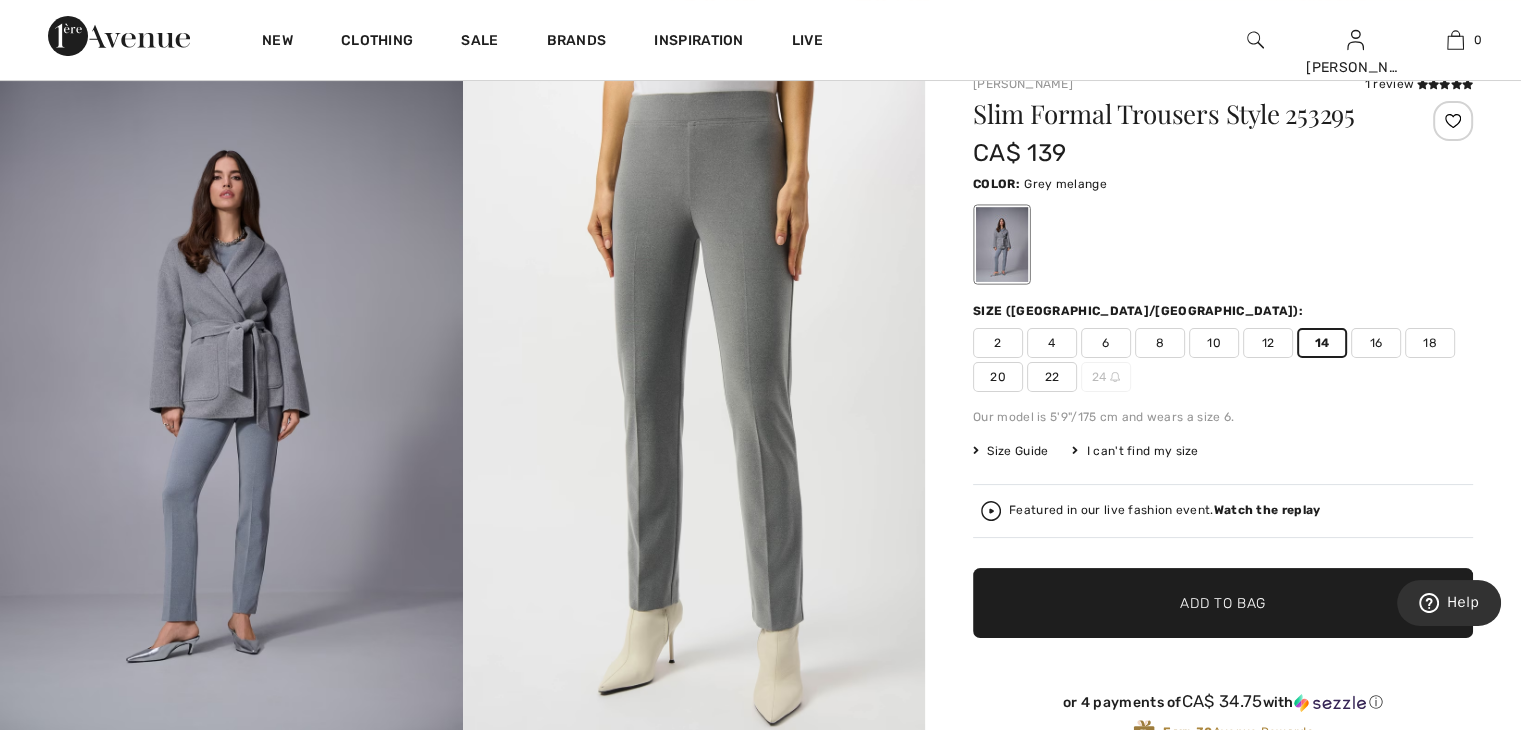 scroll, scrollTop: 156, scrollLeft: 0, axis: vertical 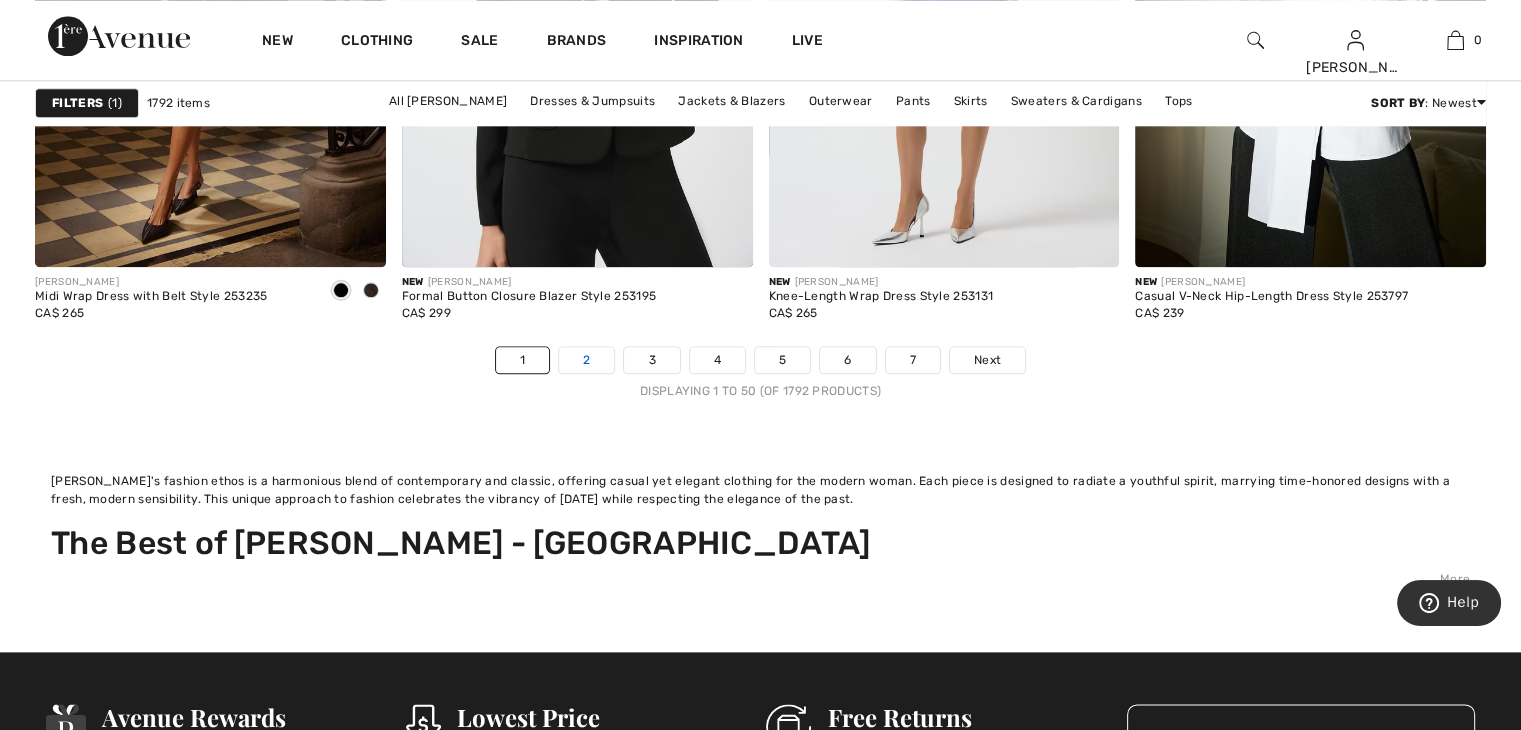 click on "2" at bounding box center (586, 360) 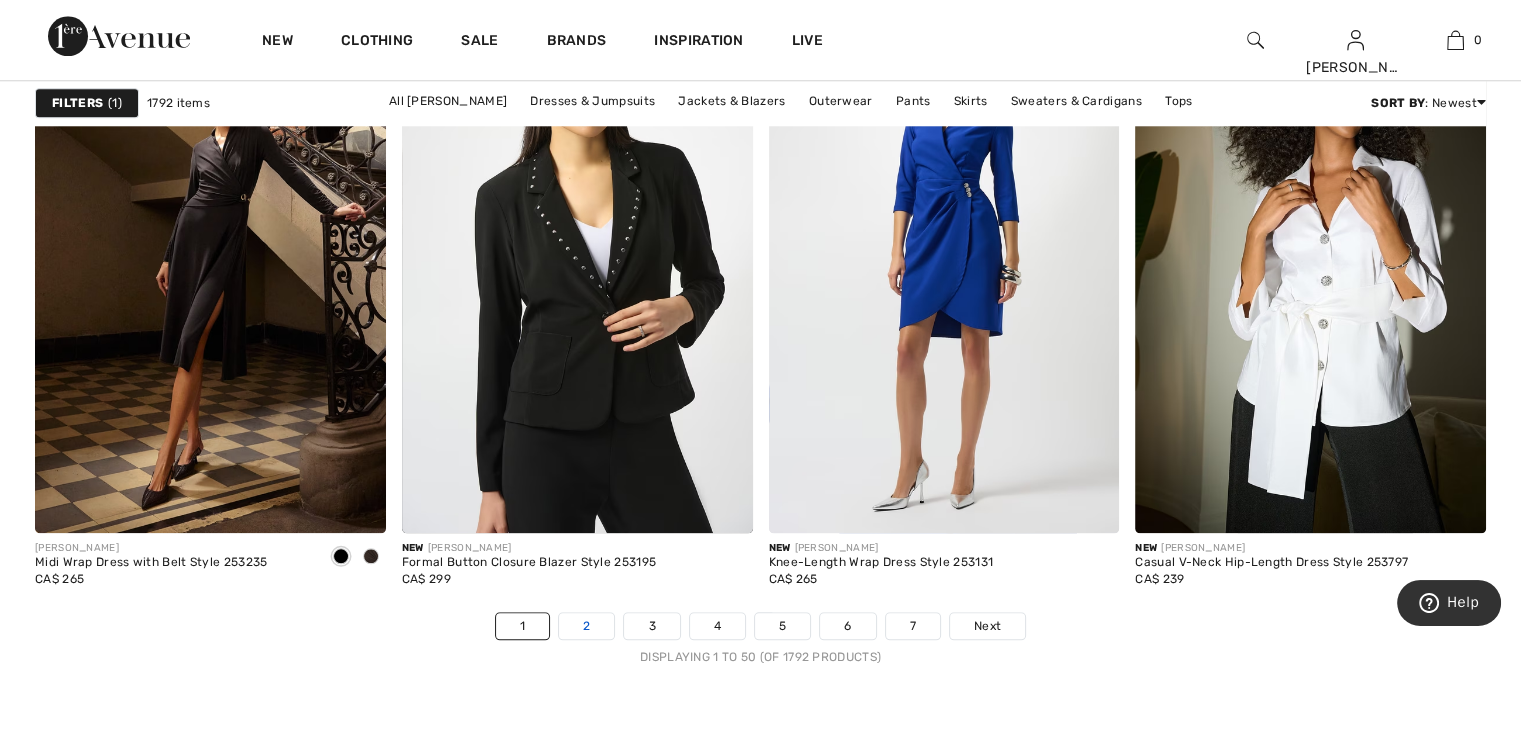 scroll, scrollTop: 9648, scrollLeft: 0, axis: vertical 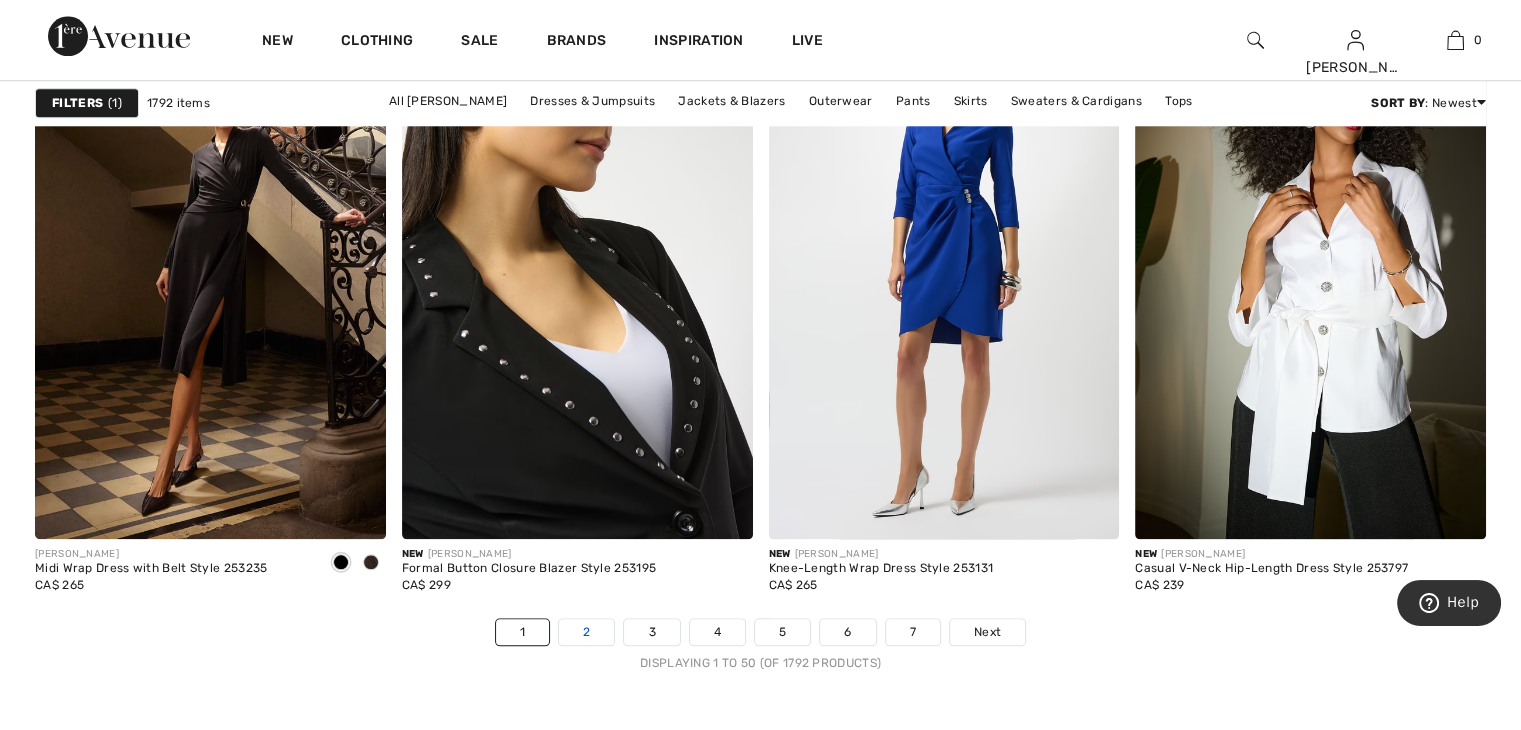 click at bounding box center [577, 276] 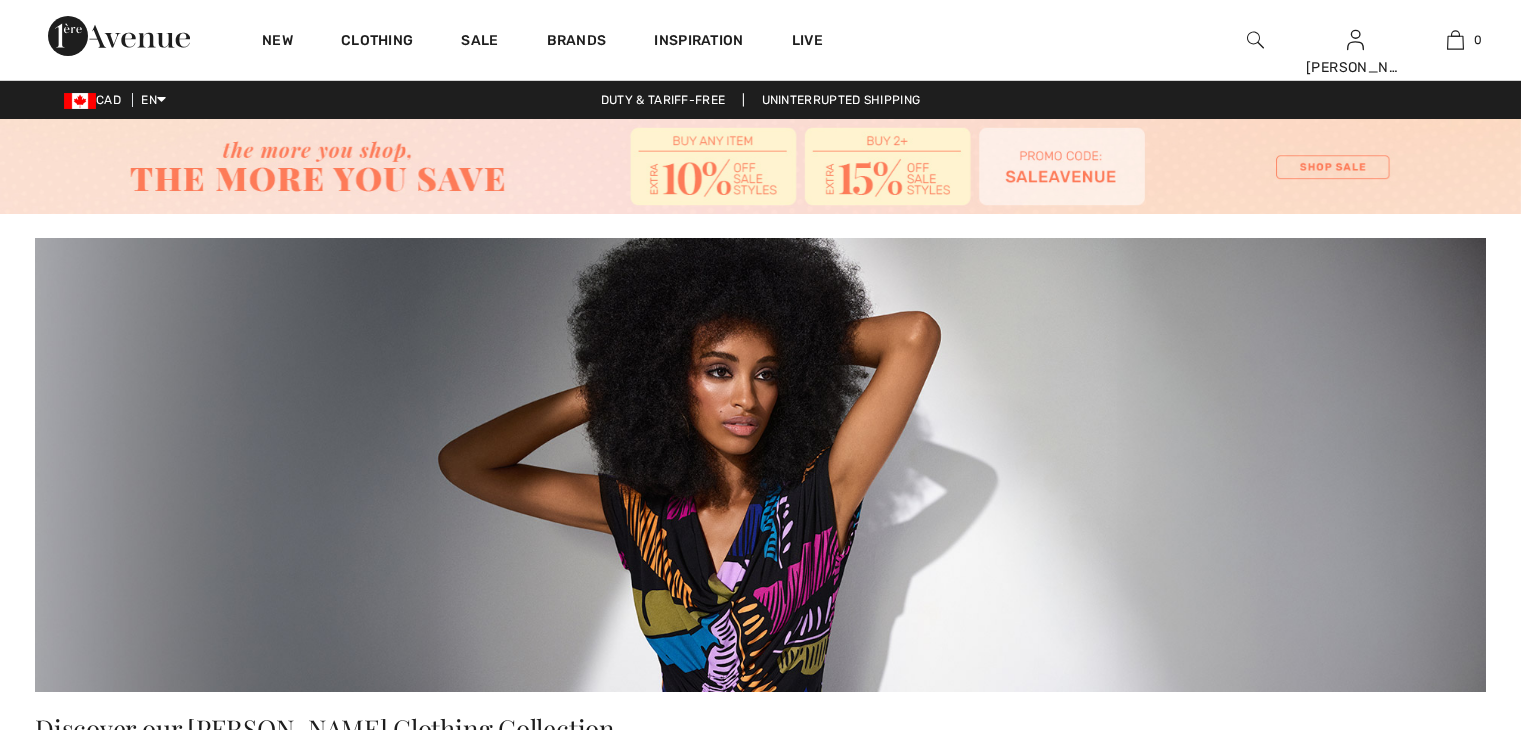 scroll, scrollTop: 0, scrollLeft: 0, axis: both 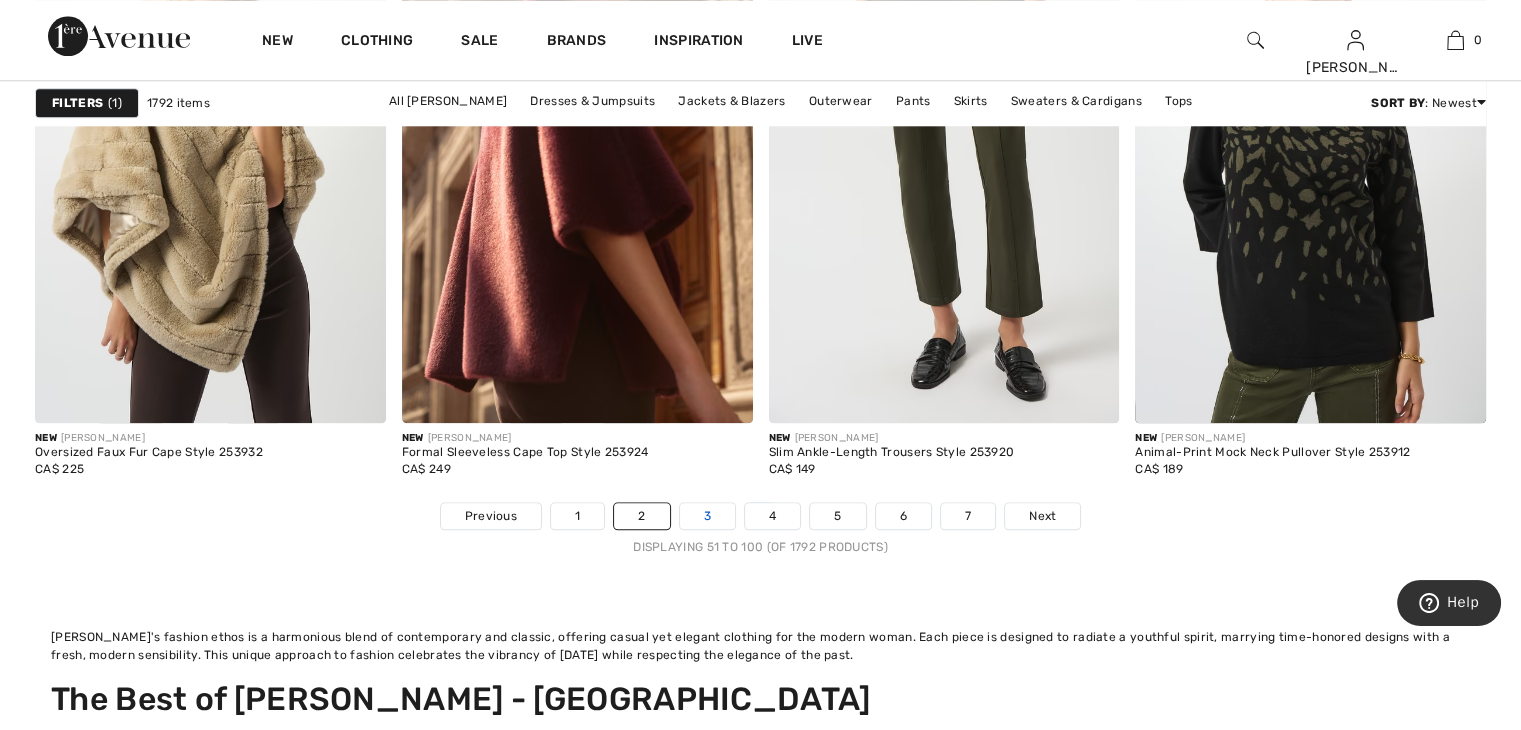 click on "3" at bounding box center (707, 516) 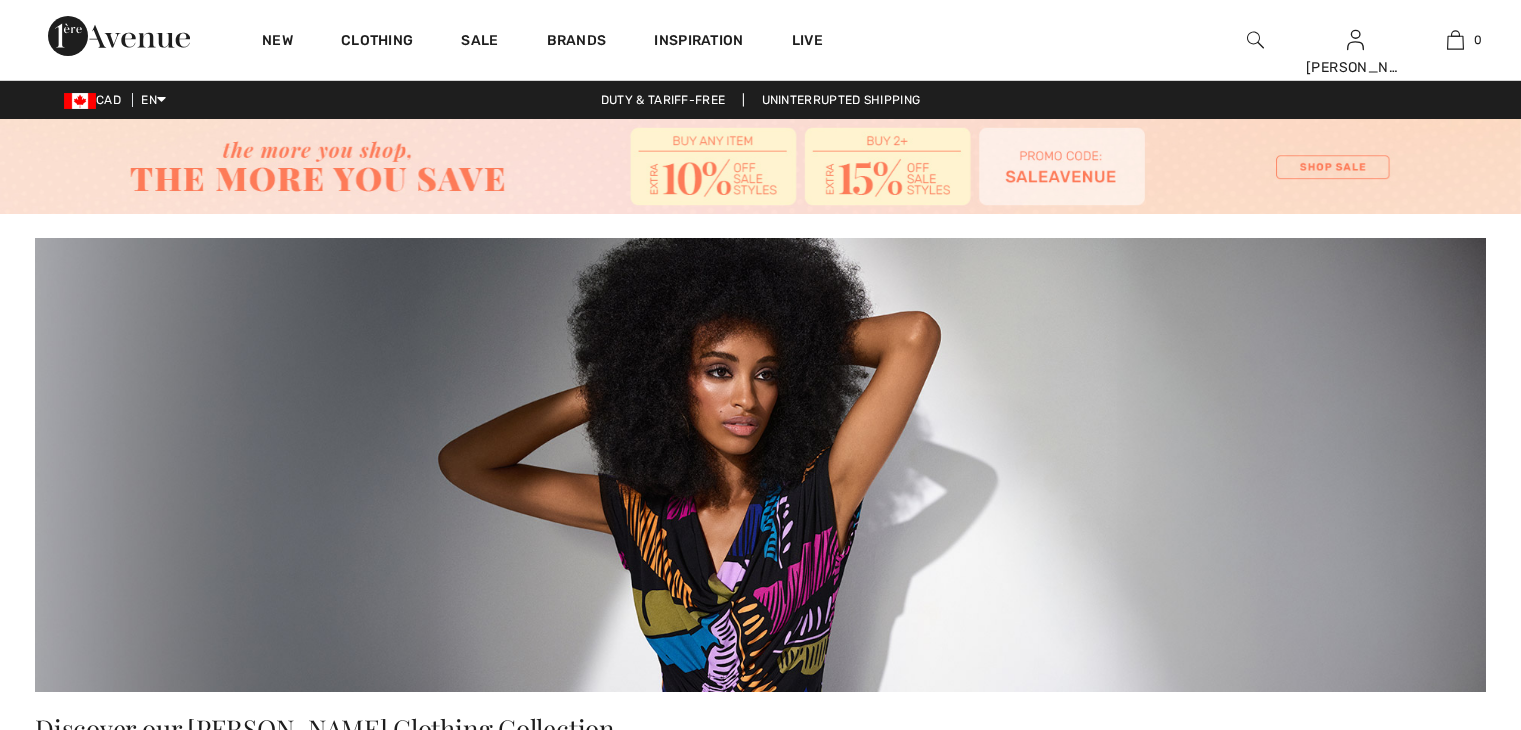 scroll, scrollTop: 0, scrollLeft: 0, axis: both 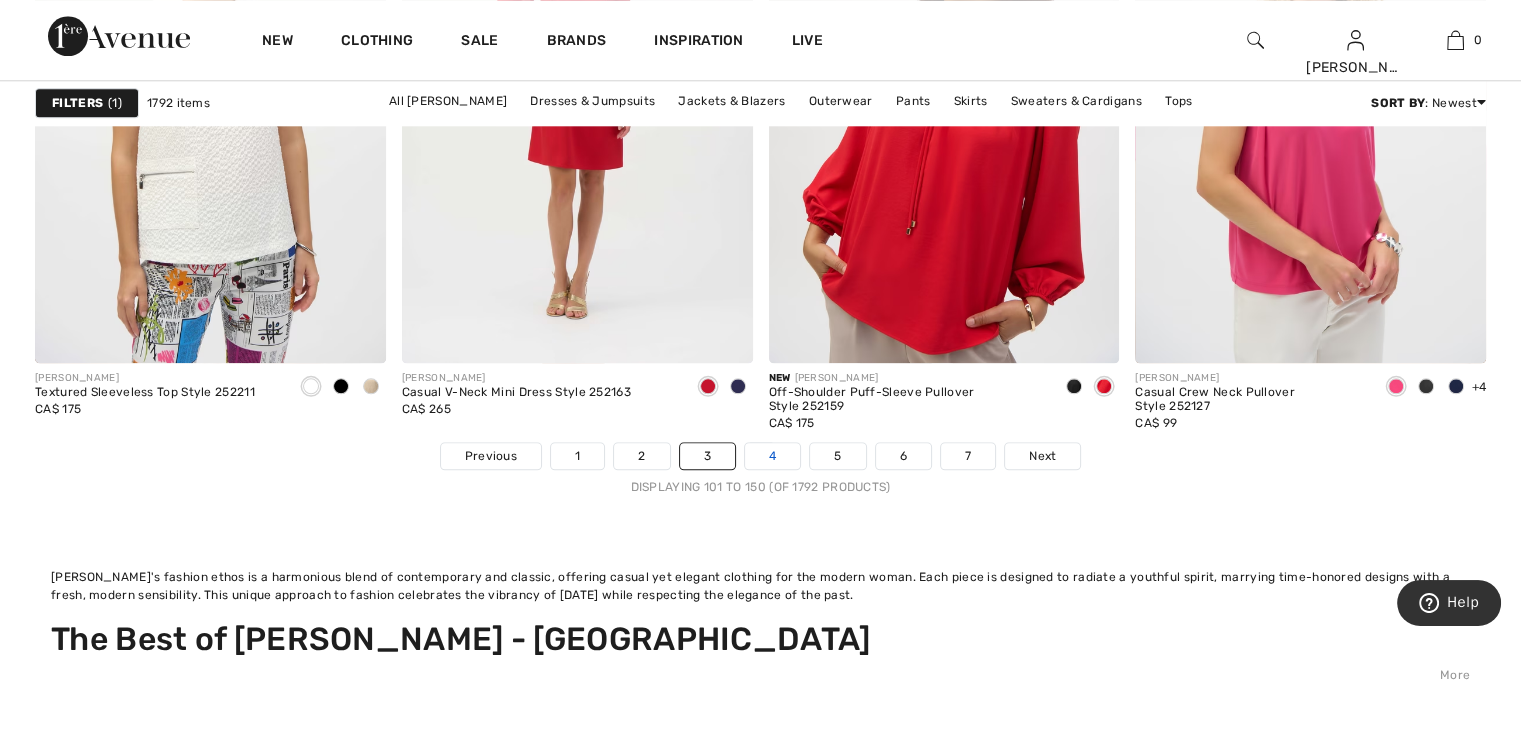 click on "4" at bounding box center [772, 456] 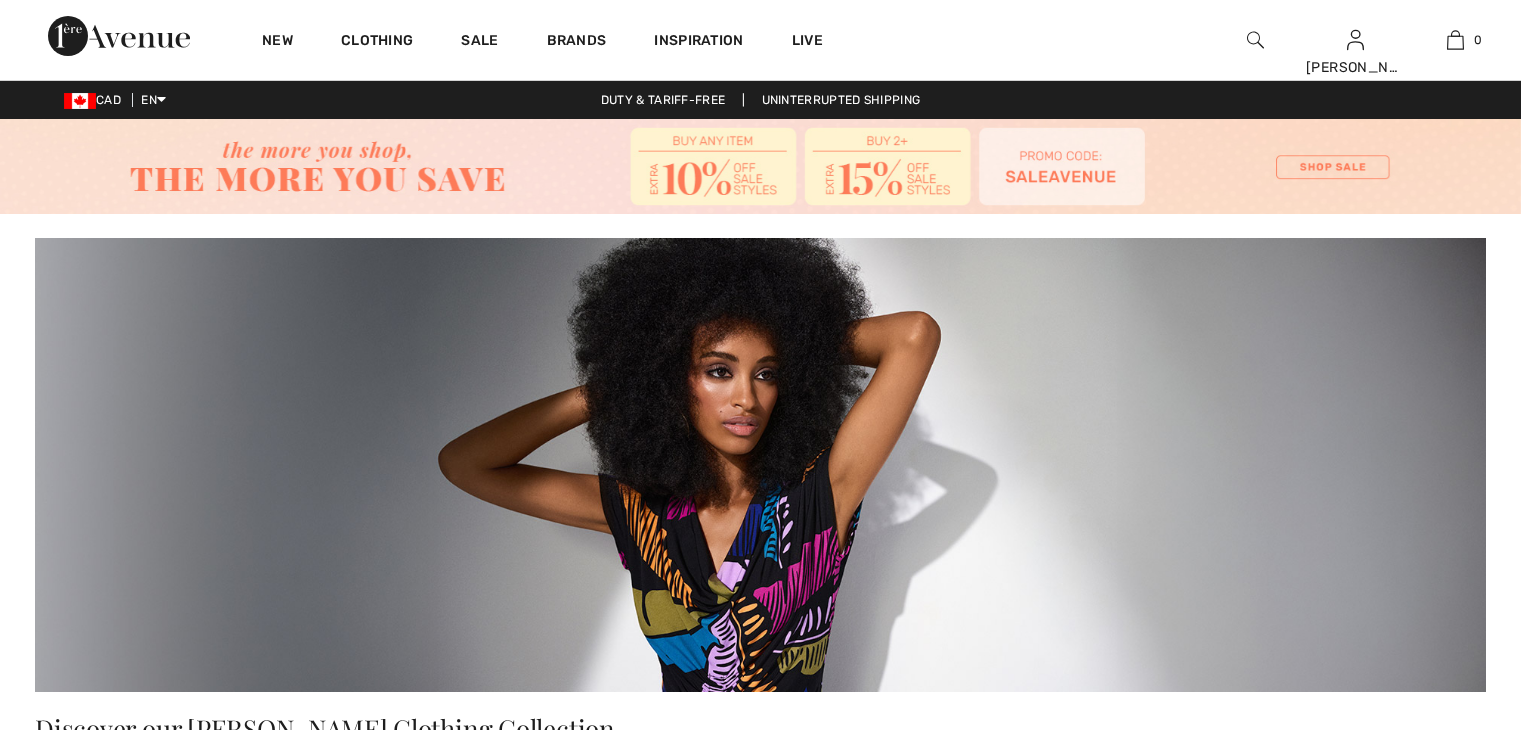 scroll, scrollTop: 0, scrollLeft: 0, axis: both 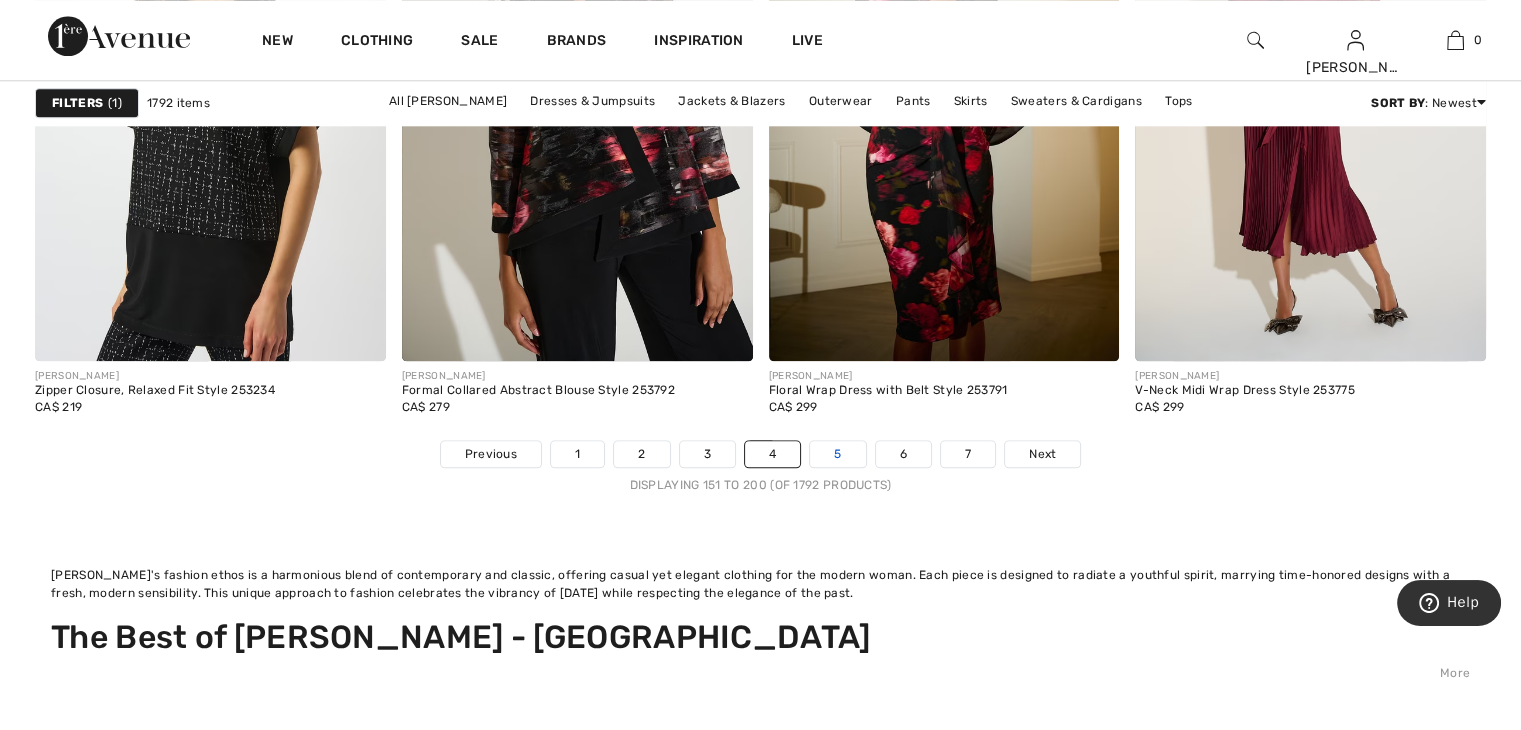 click on "5" at bounding box center (837, 454) 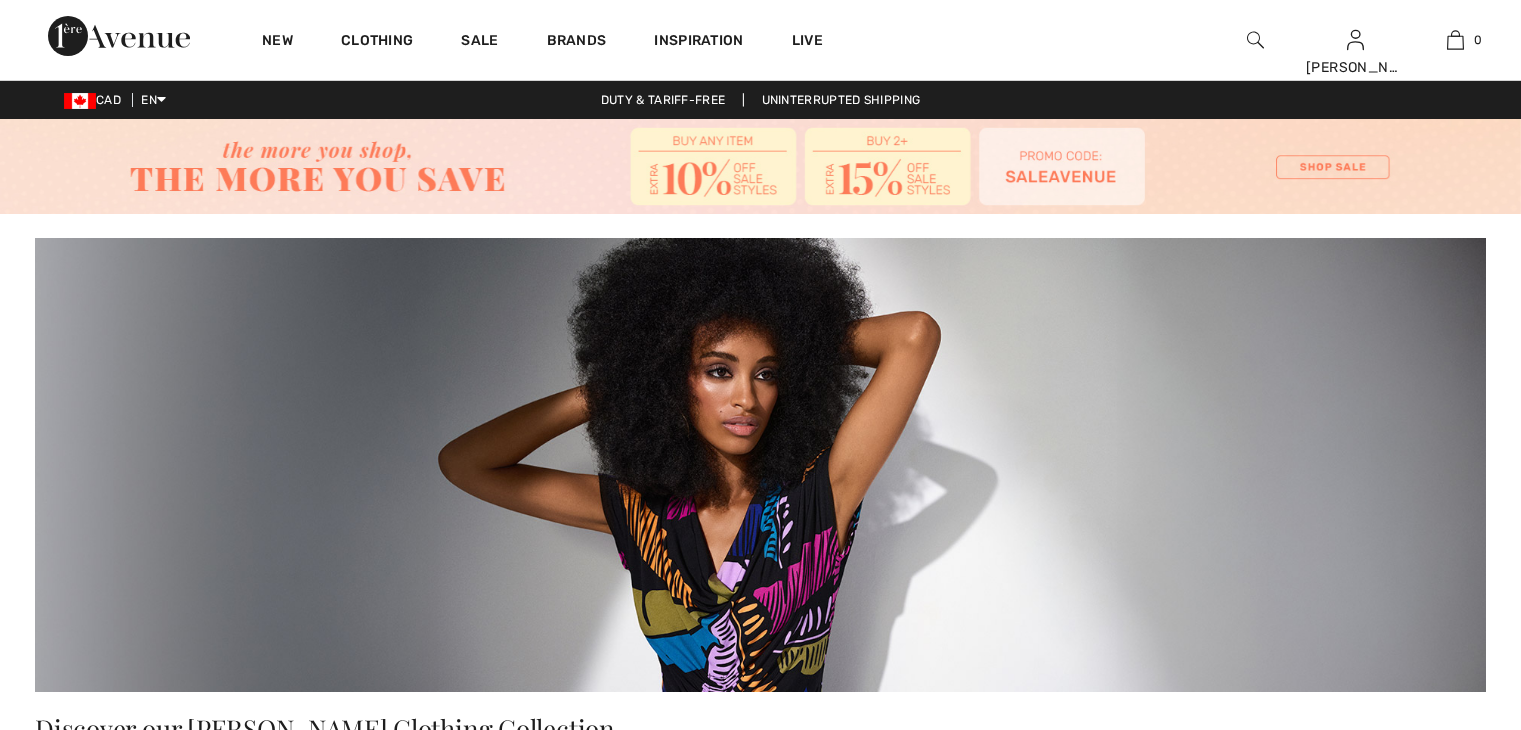 scroll, scrollTop: 0, scrollLeft: 0, axis: both 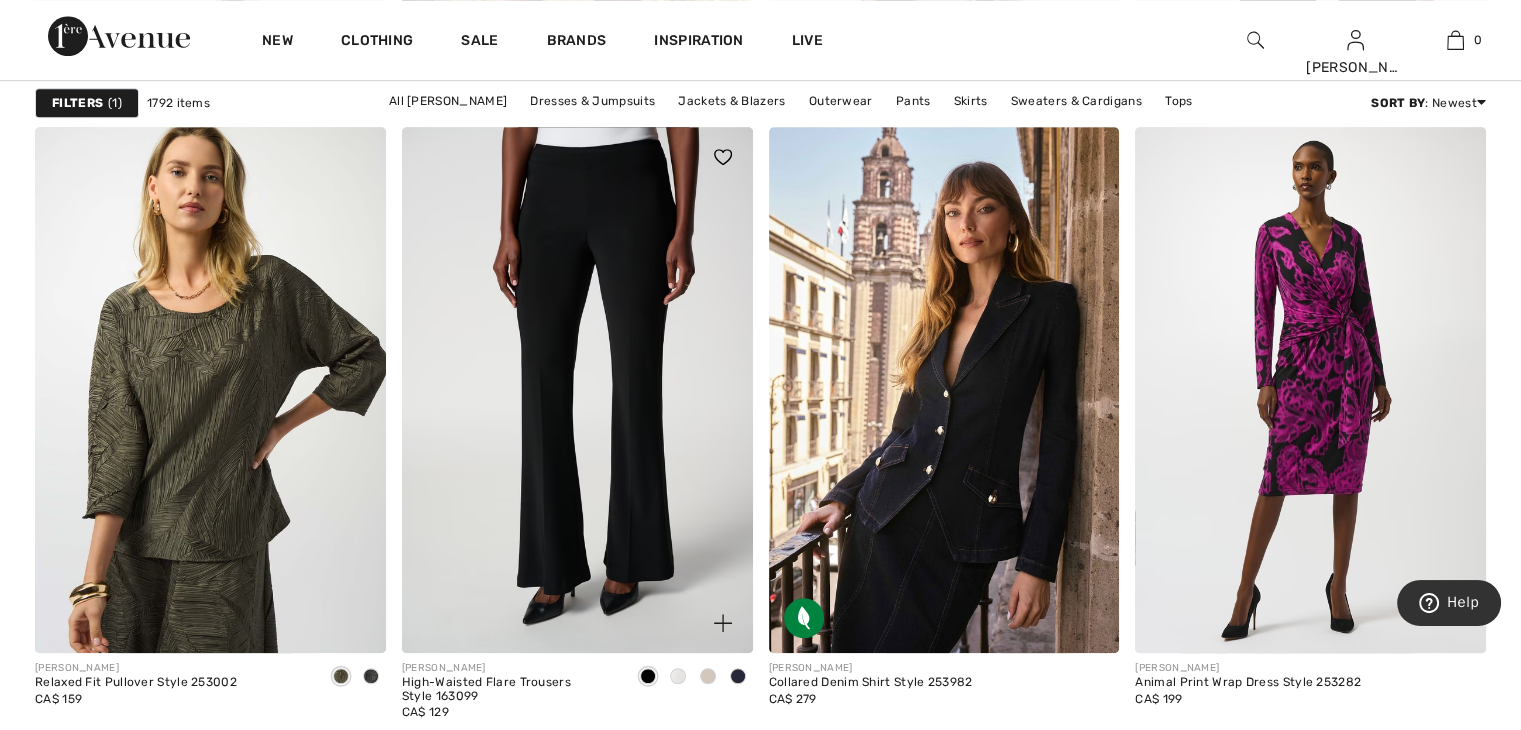 click at bounding box center [708, 676] 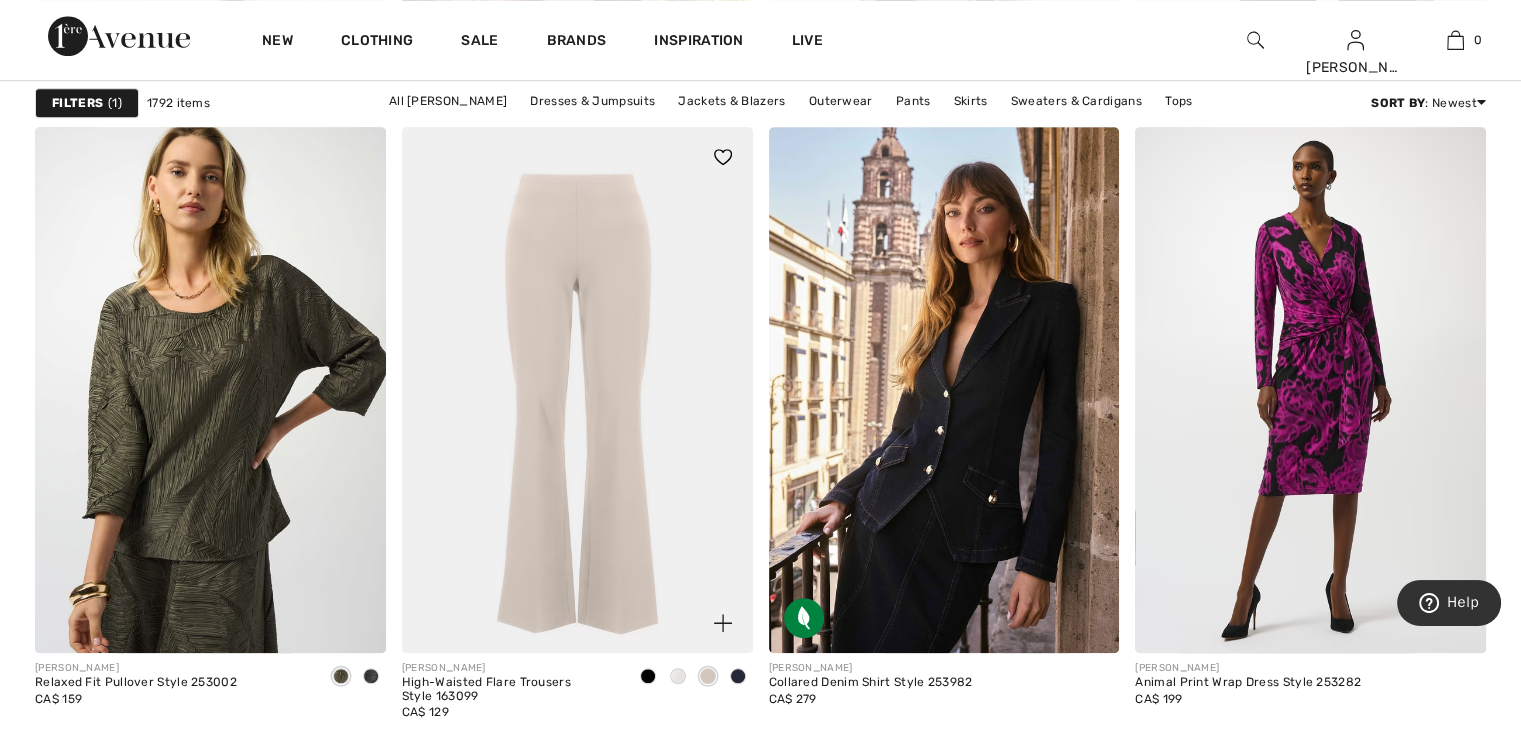 click on "High-Waisted Flare Trousers Style 163099" at bounding box center [509, 690] 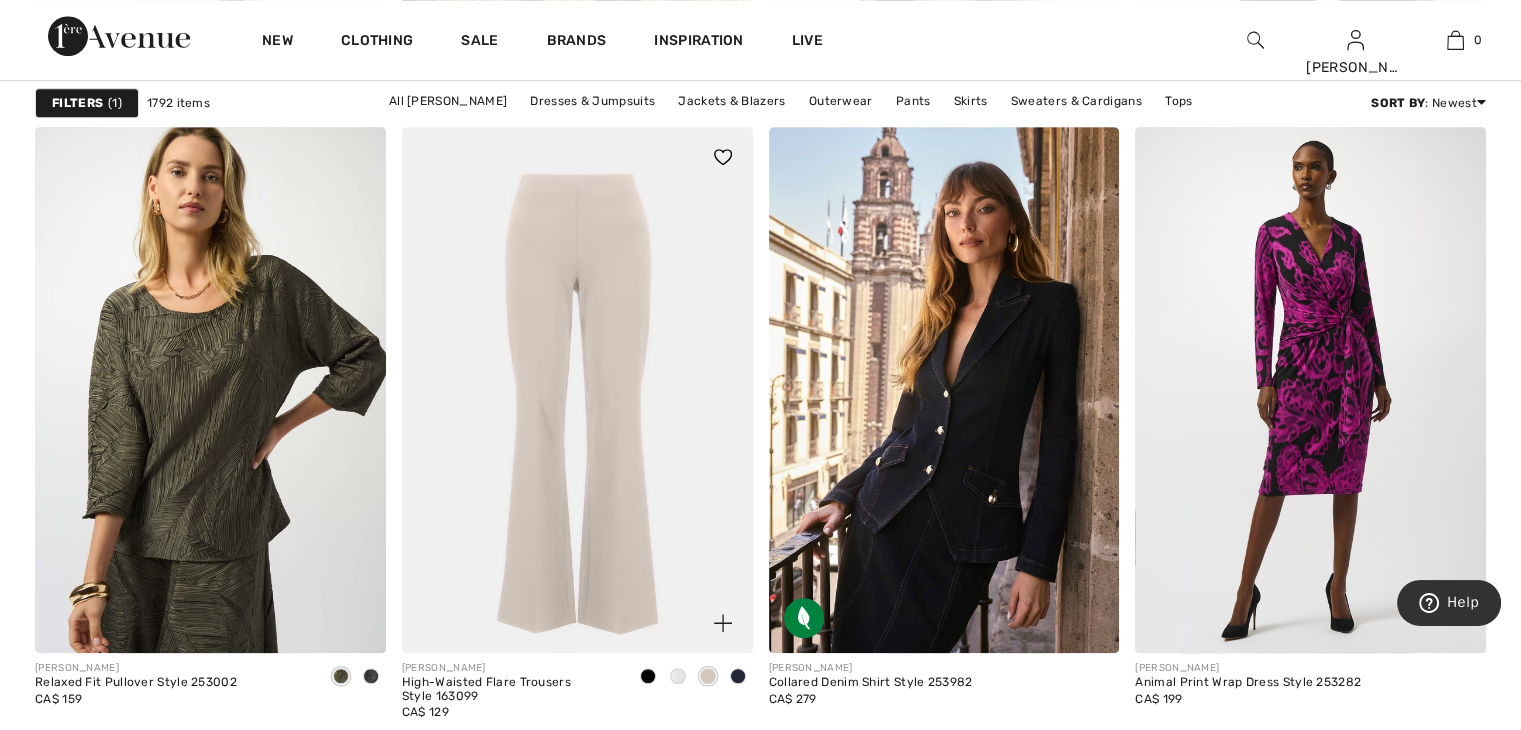 click at bounding box center (577, 390) 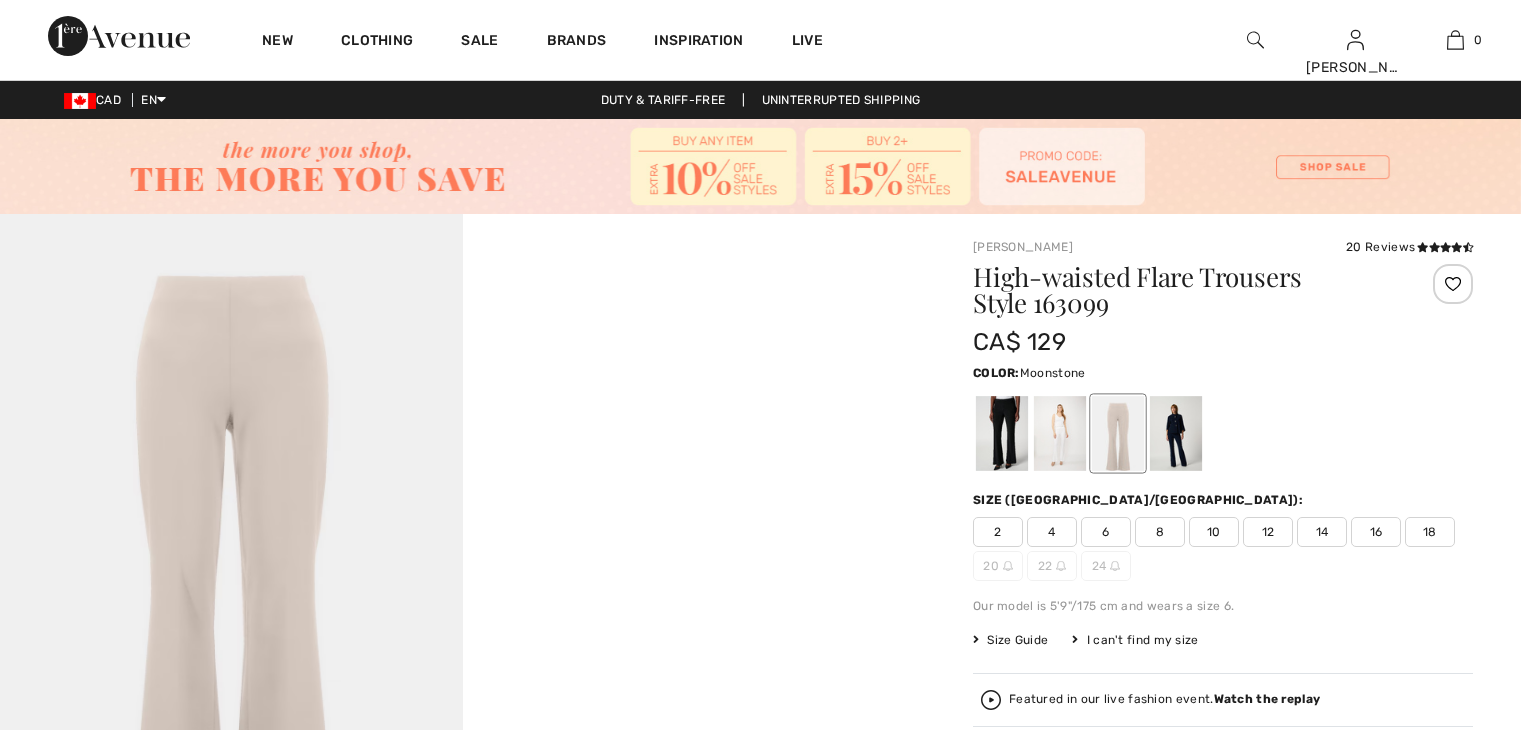 scroll, scrollTop: 0, scrollLeft: 0, axis: both 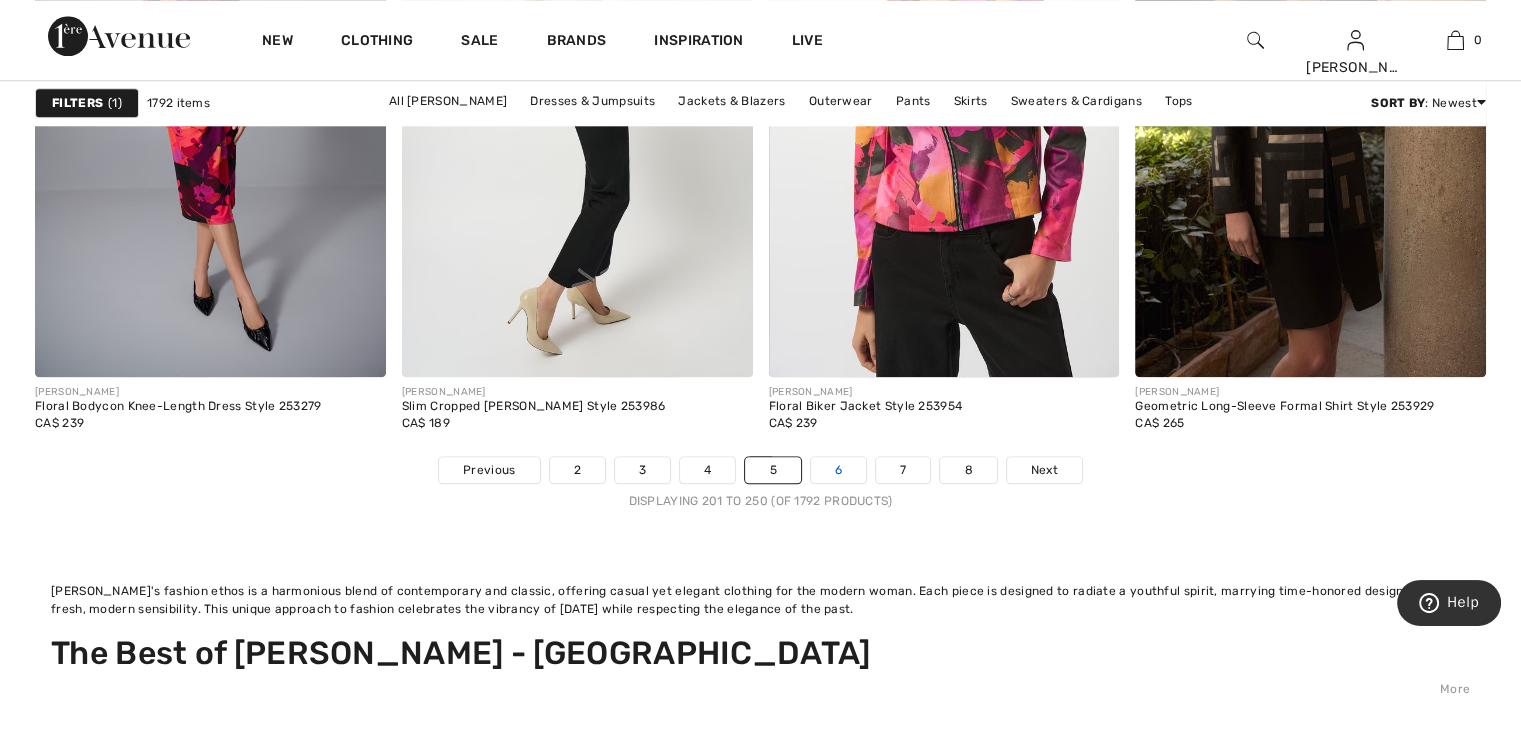 click on "6" at bounding box center [838, 470] 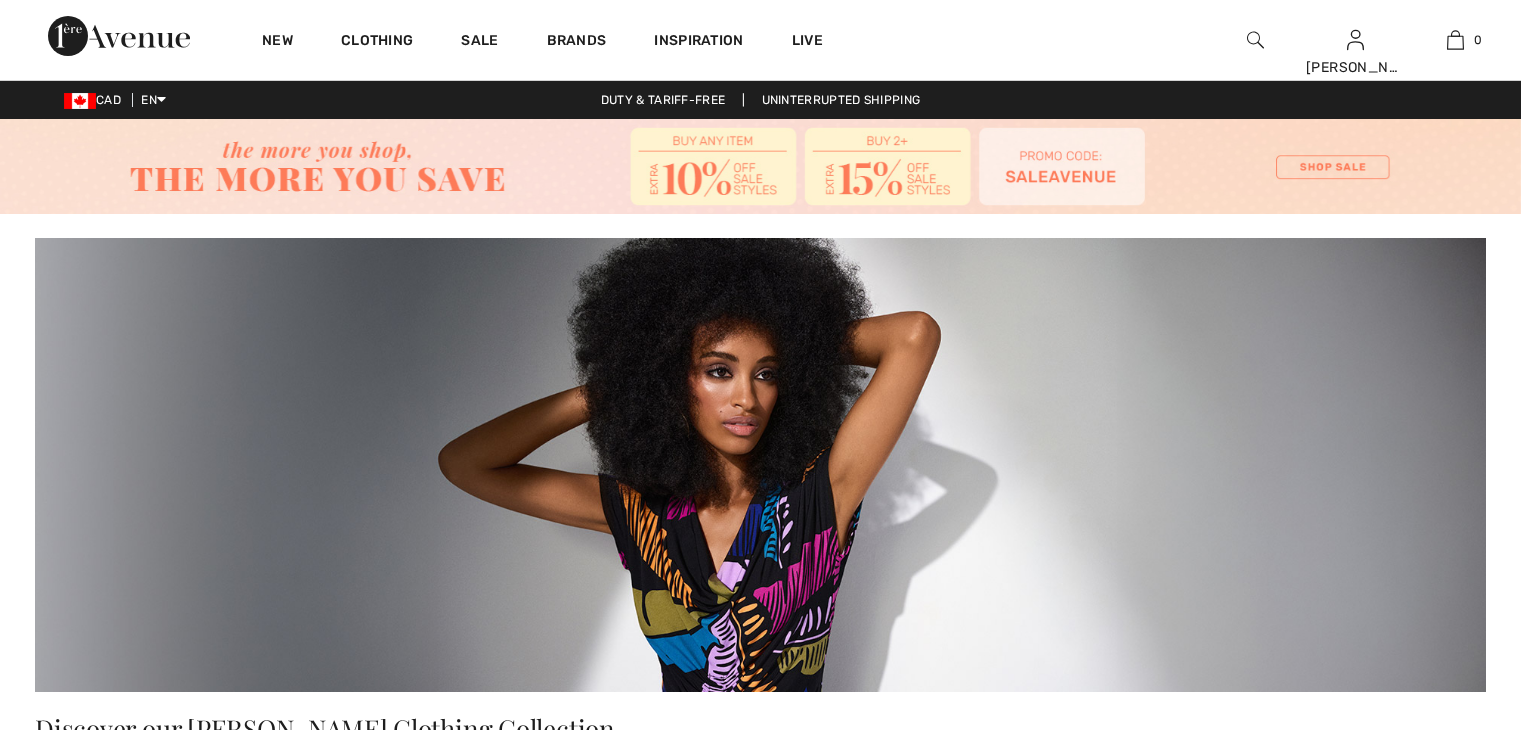 scroll, scrollTop: 0, scrollLeft: 0, axis: both 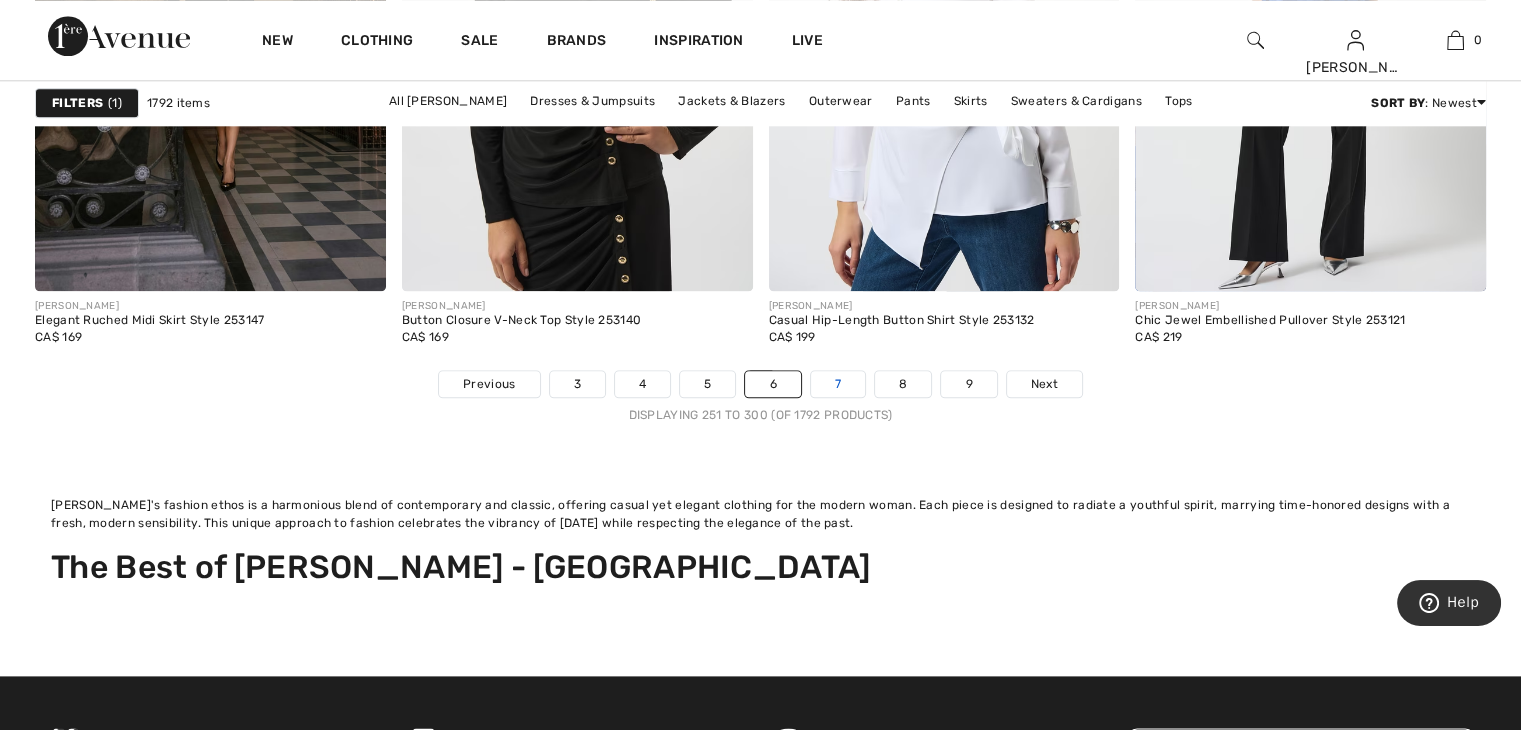 click on "7" at bounding box center [838, 384] 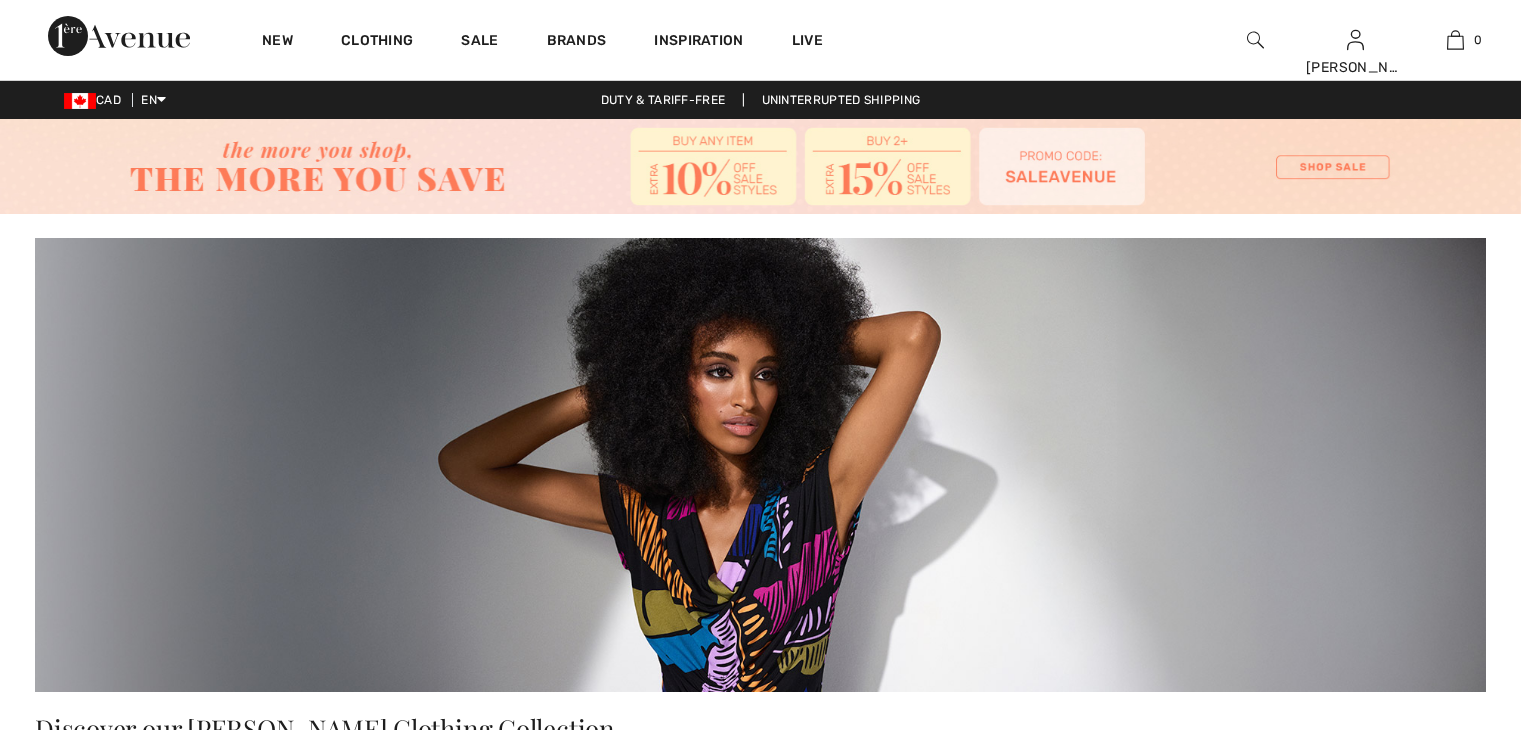 scroll, scrollTop: 0, scrollLeft: 0, axis: both 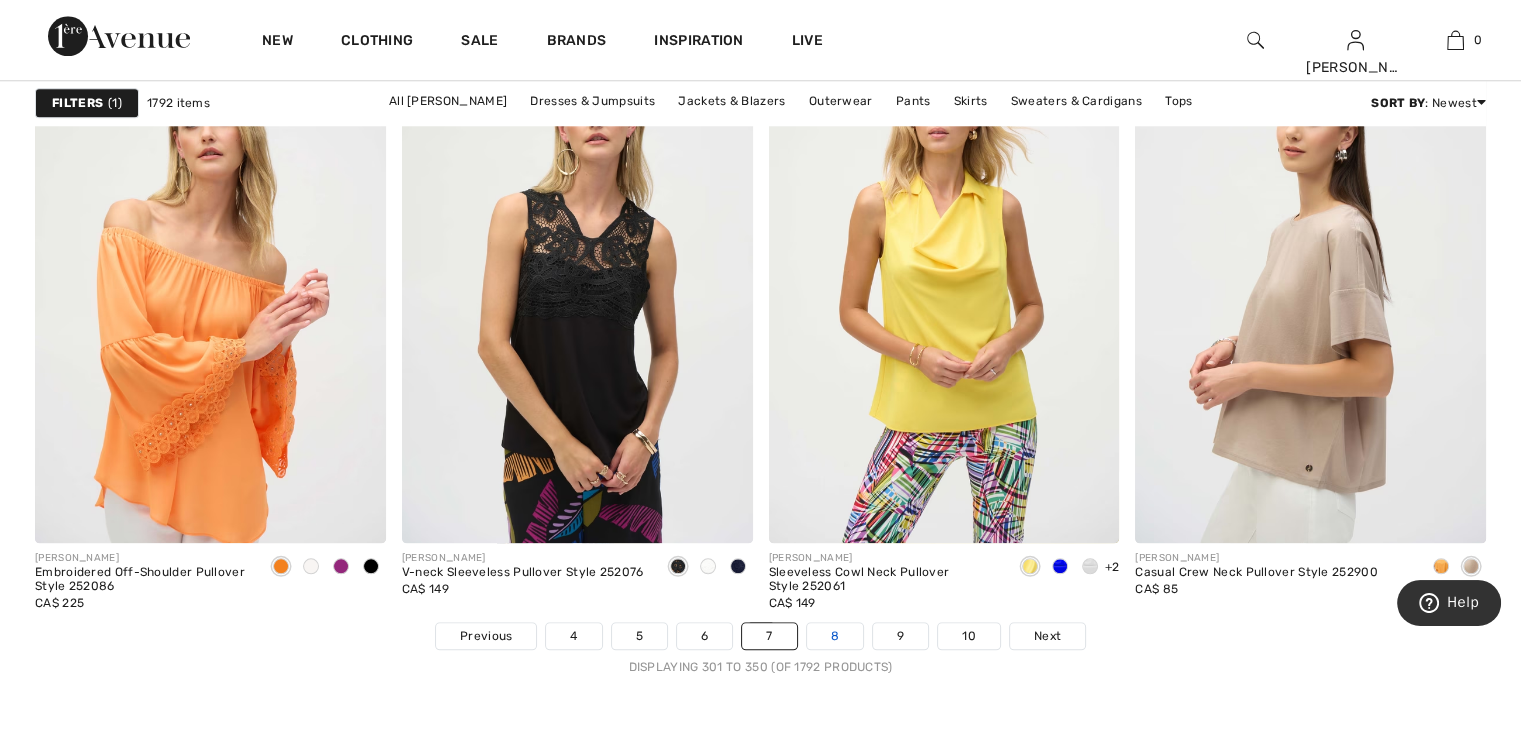 click on "8" at bounding box center [835, 636] 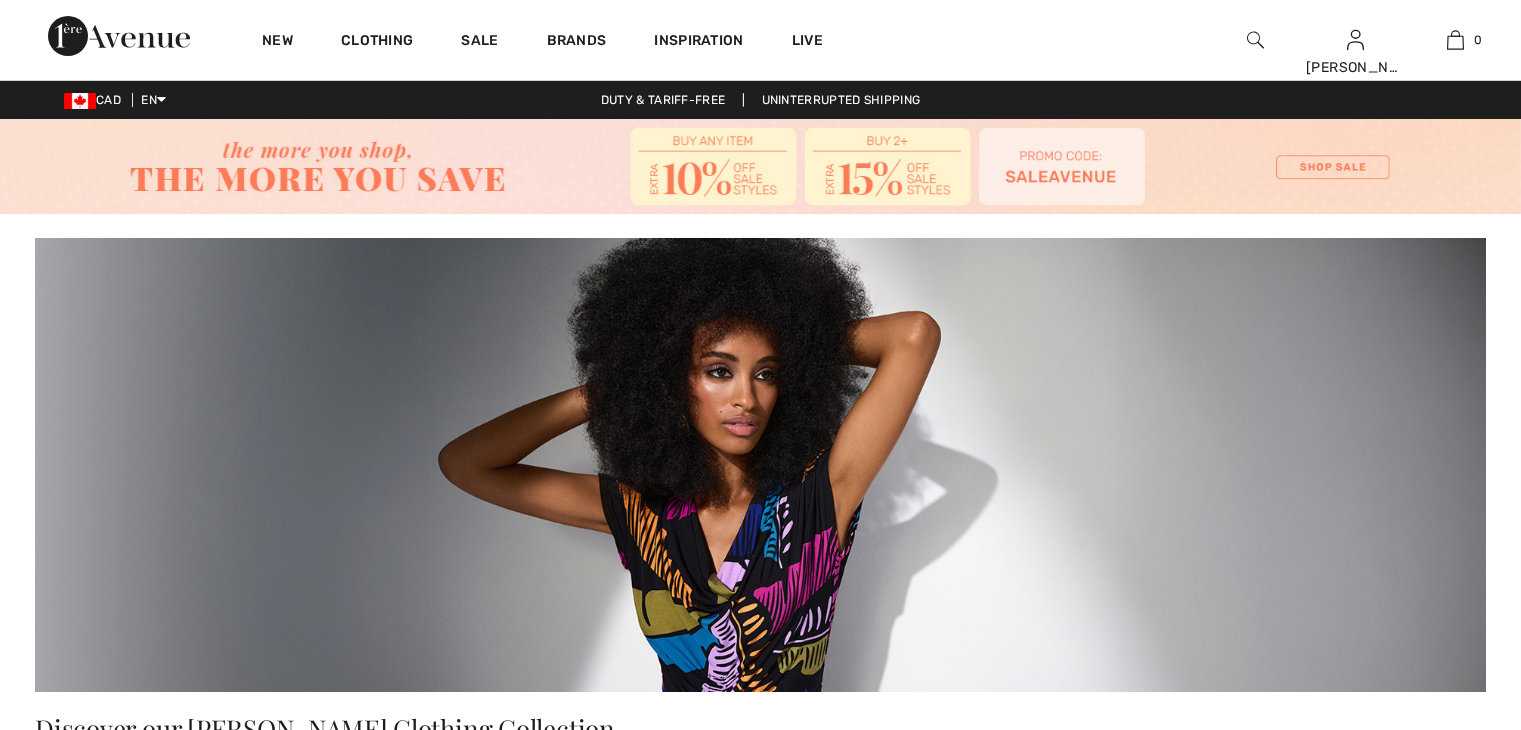scroll, scrollTop: 0, scrollLeft: 0, axis: both 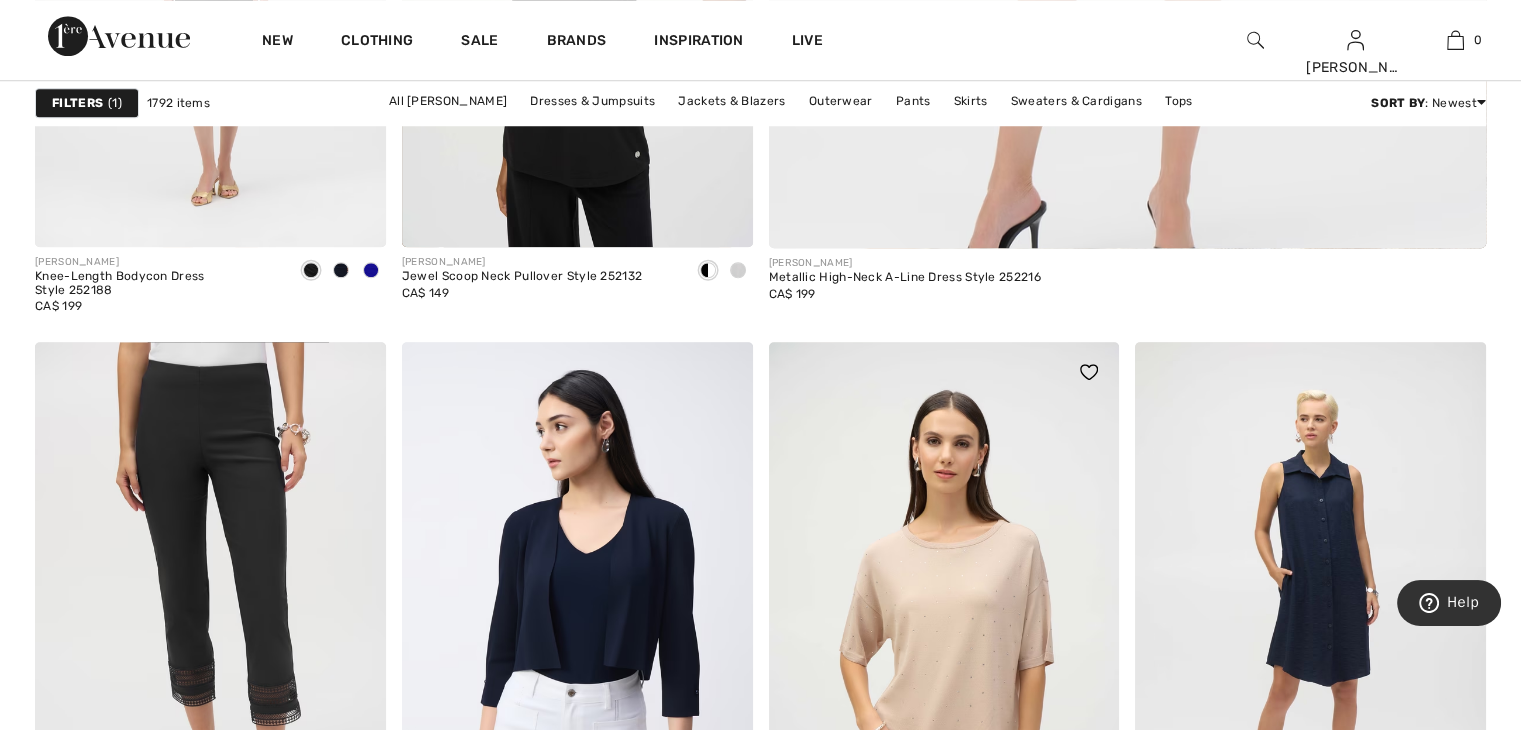 click at bounding box center (944, 605) 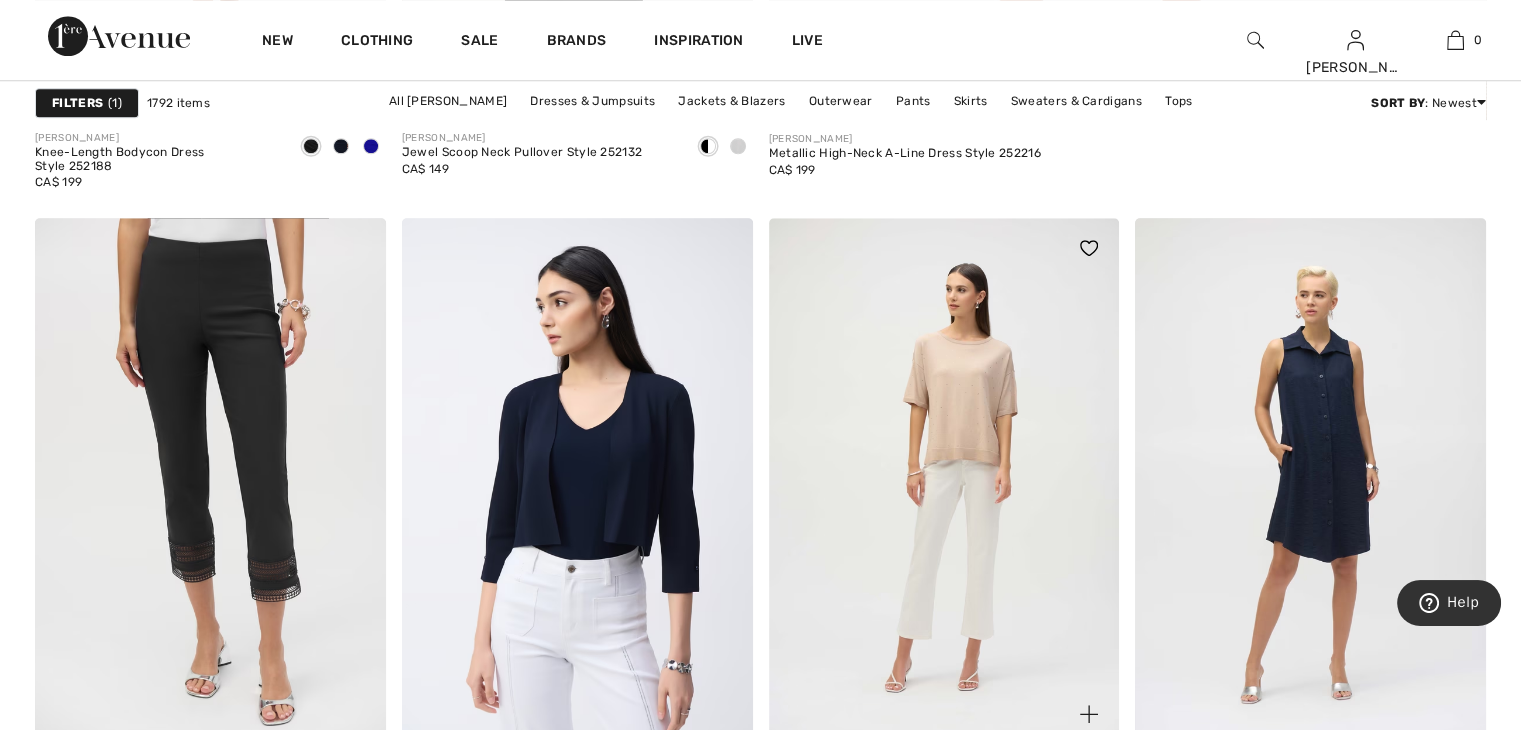 scroll, scrollTop: 1878, scrollLeft: 0, axis: vertical 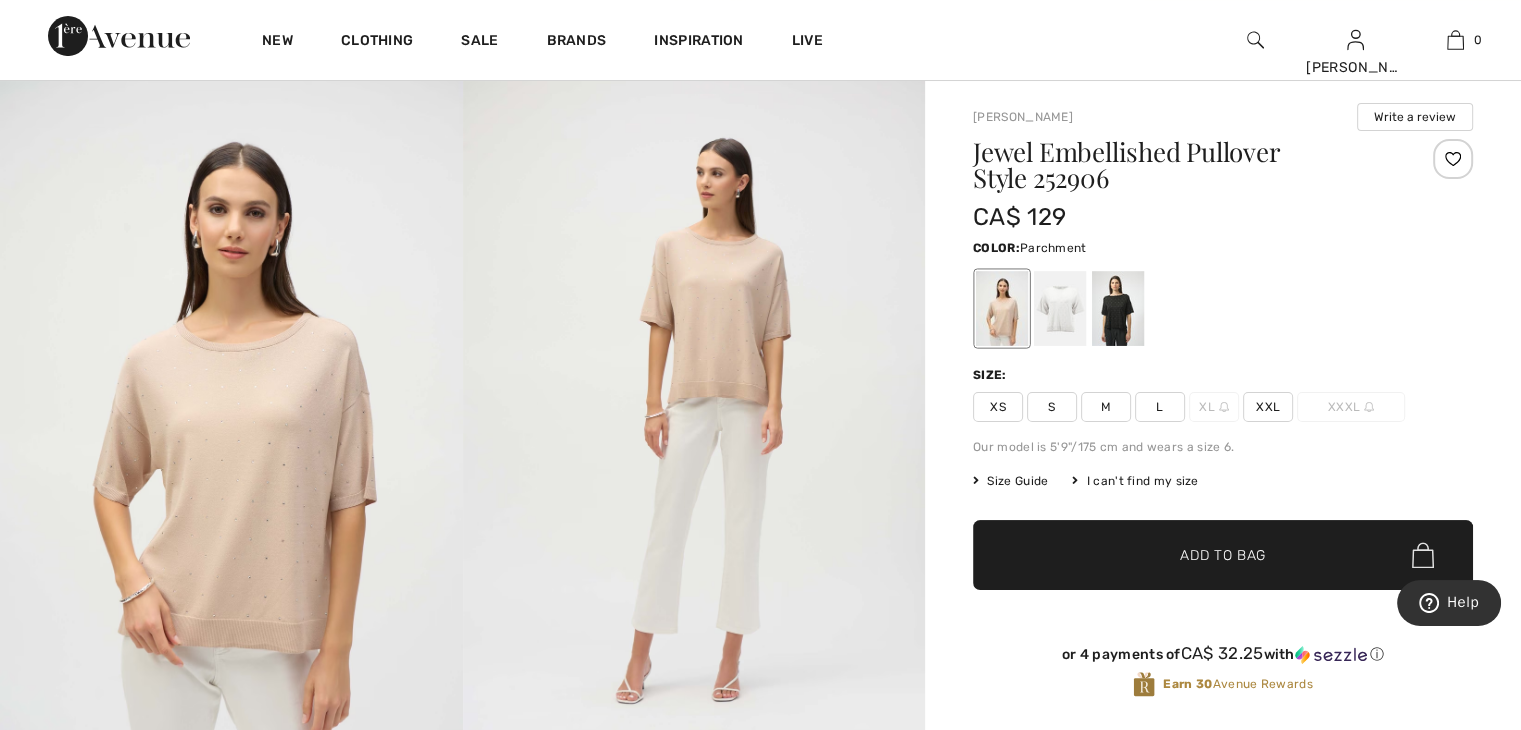 click at bounding box center [1118, 308] 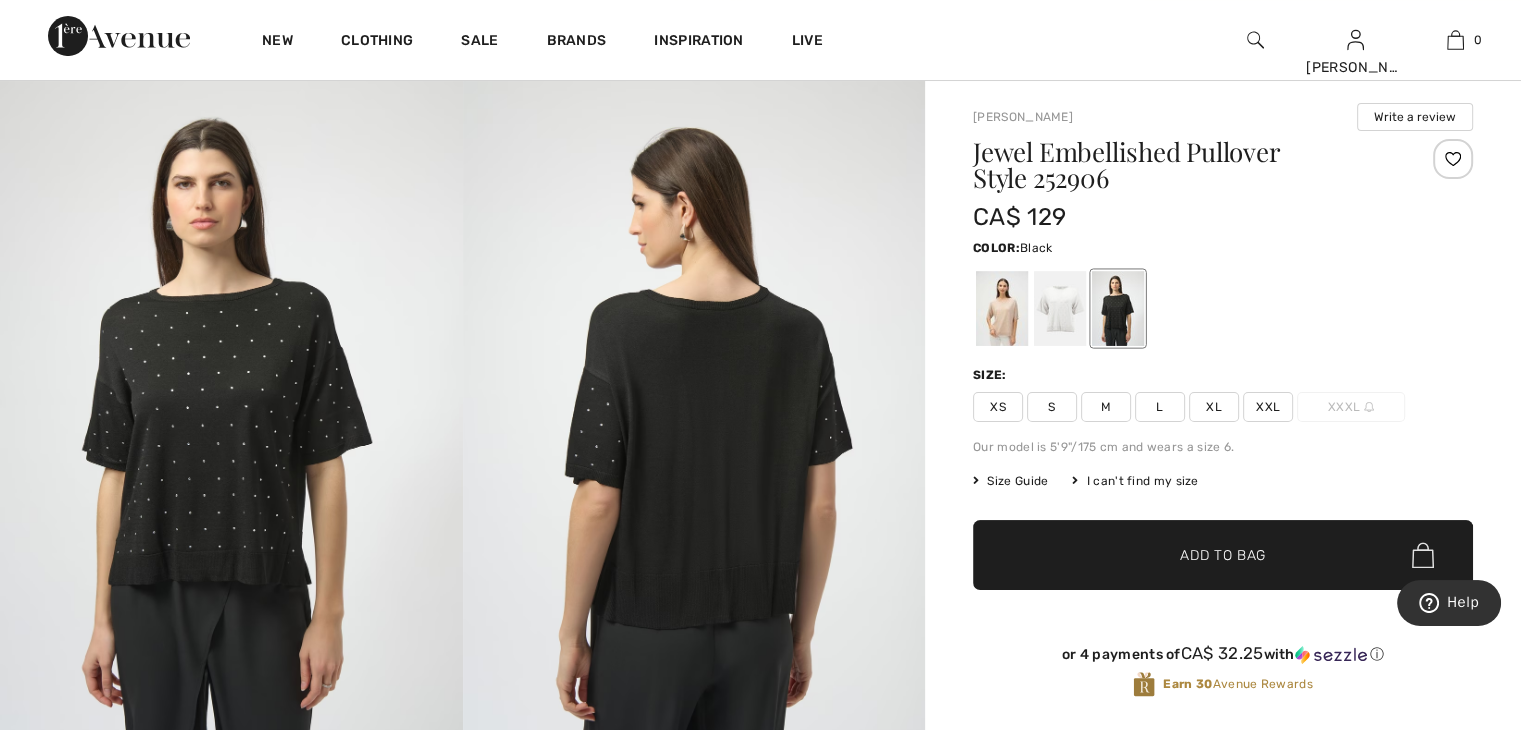 click at bounding box center [1060, 308] 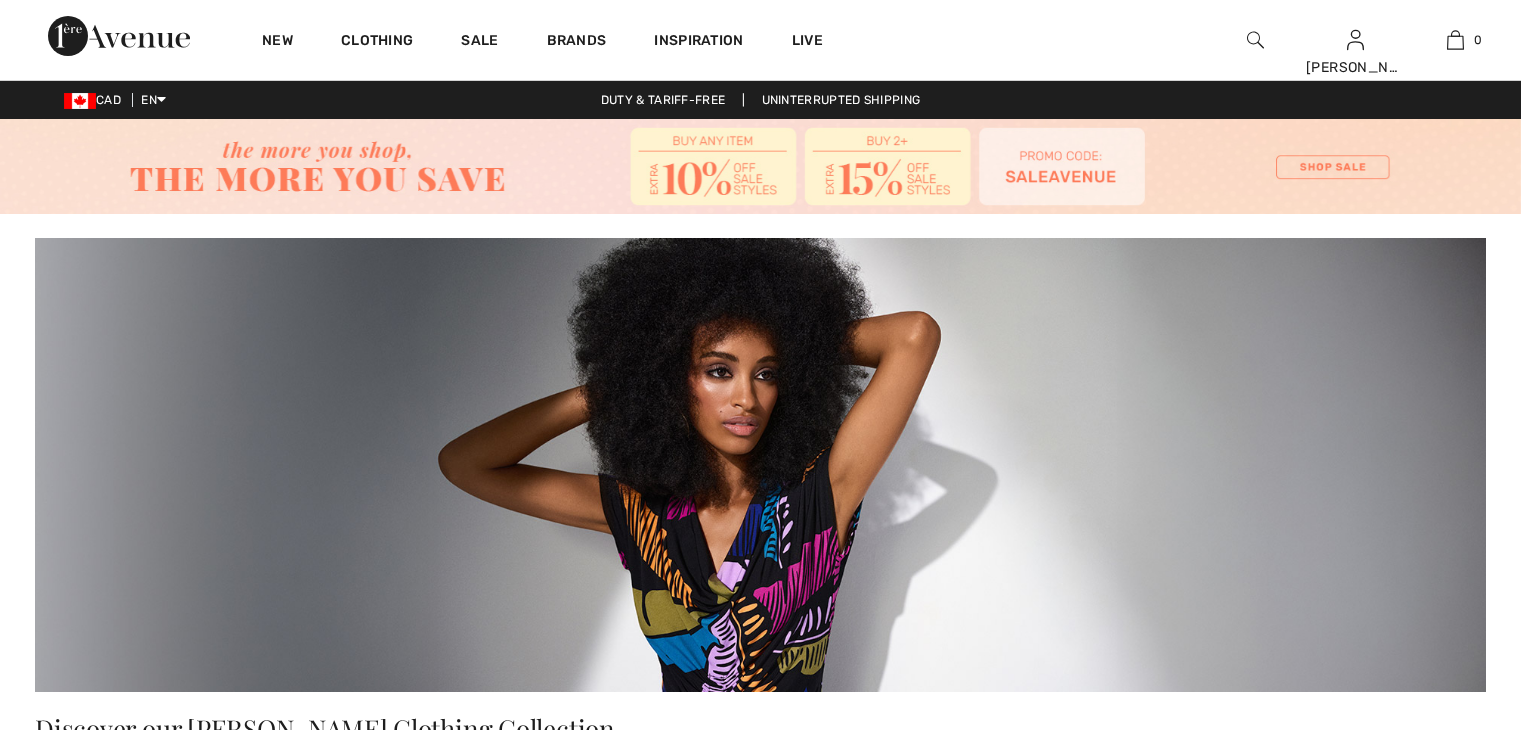 scroll, scrollTop: 1897, scrollLeft: 0, axis: vertical 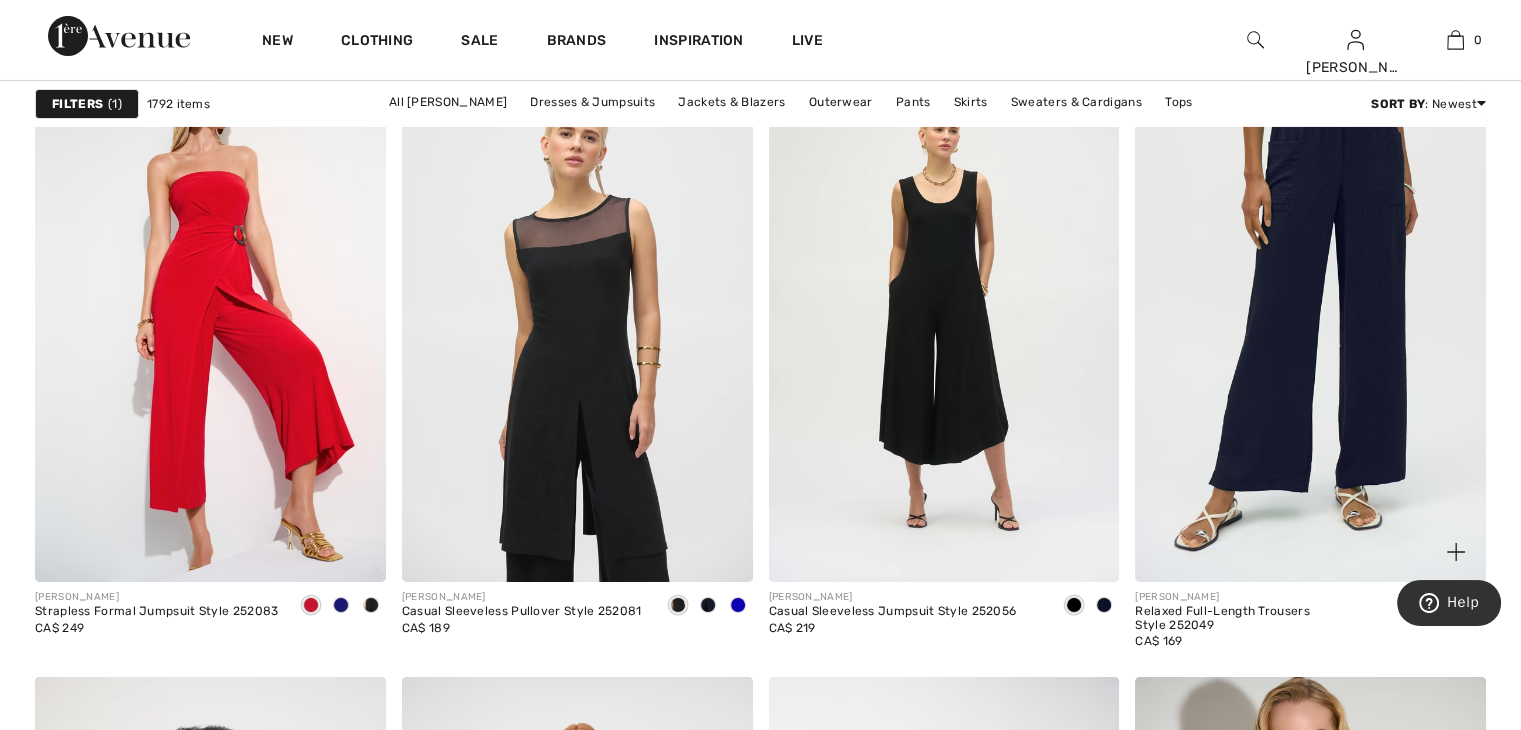 click at bounding box center [1310, 319] 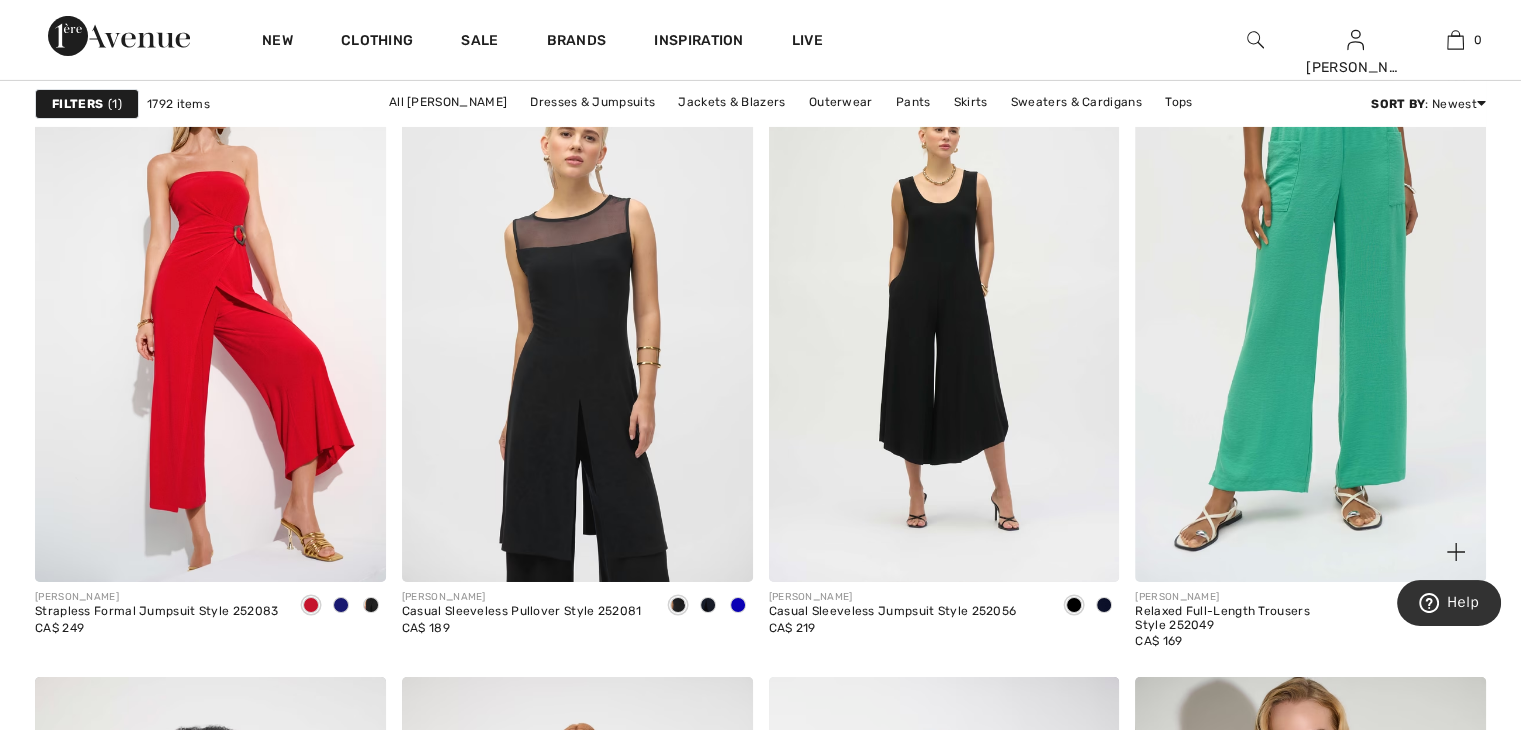 scroll, scrollTop: 6968, scrollLeft: 0, axis: vertical 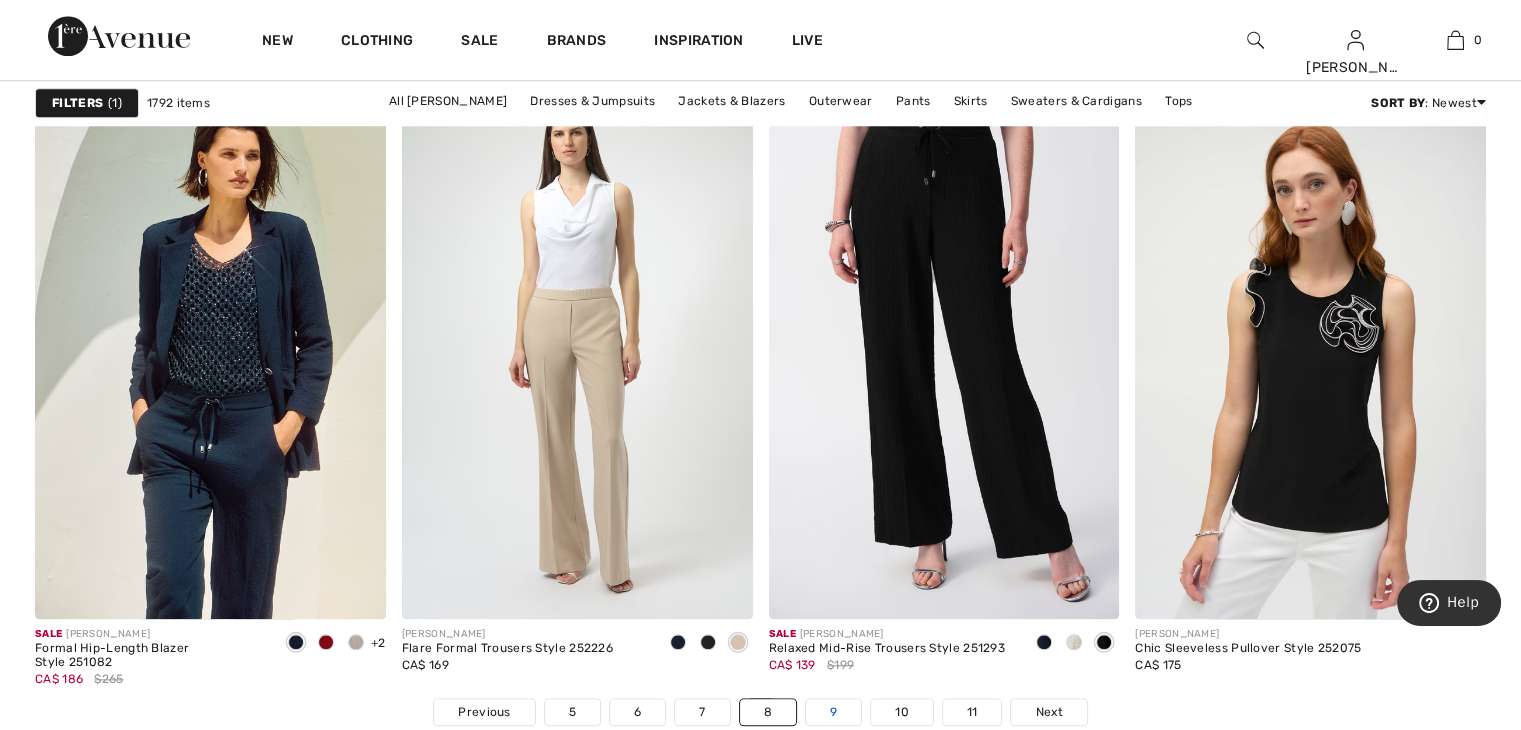 click on "9" at bounding box center (833, 712) 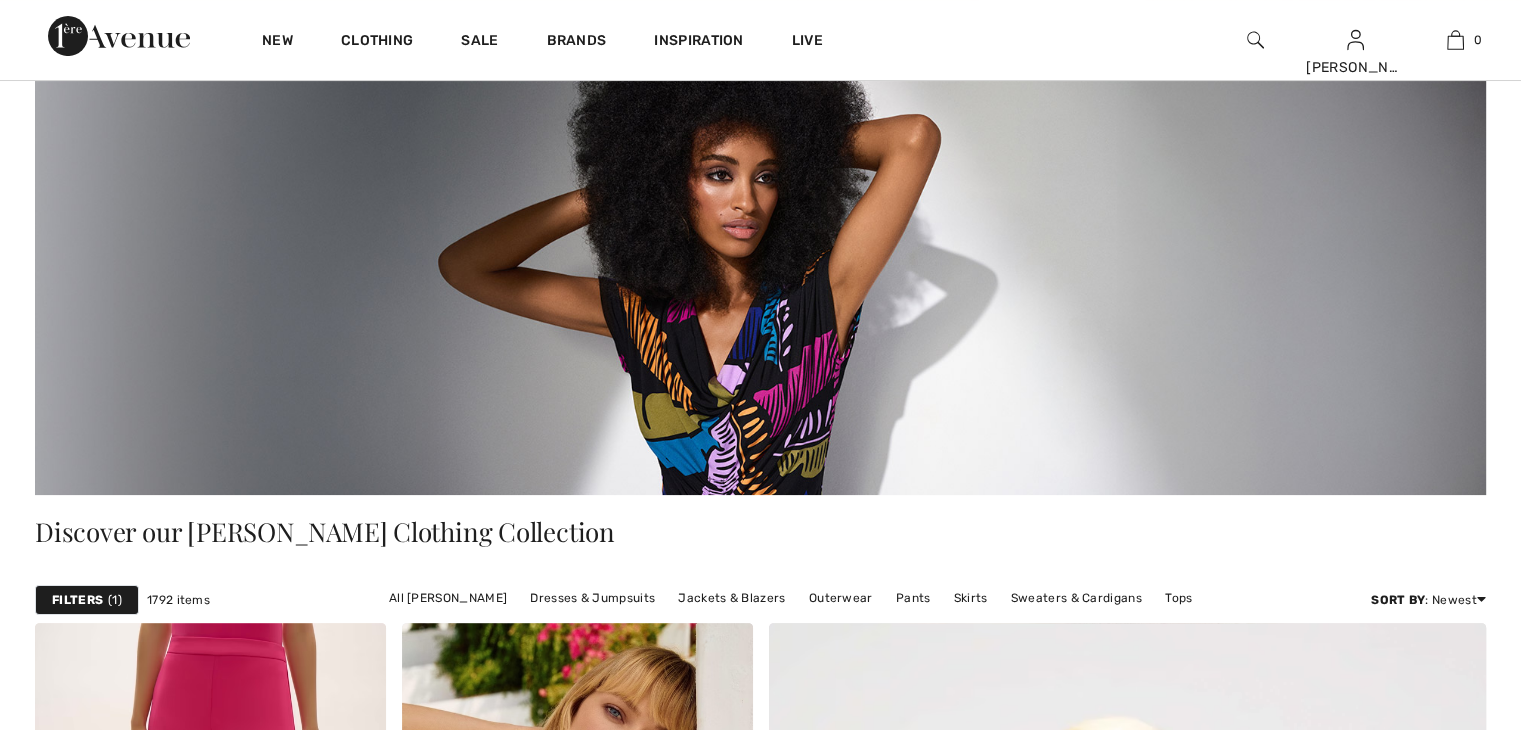 scroll, scrollTop: 0, scrollLeft: 0, axis: both 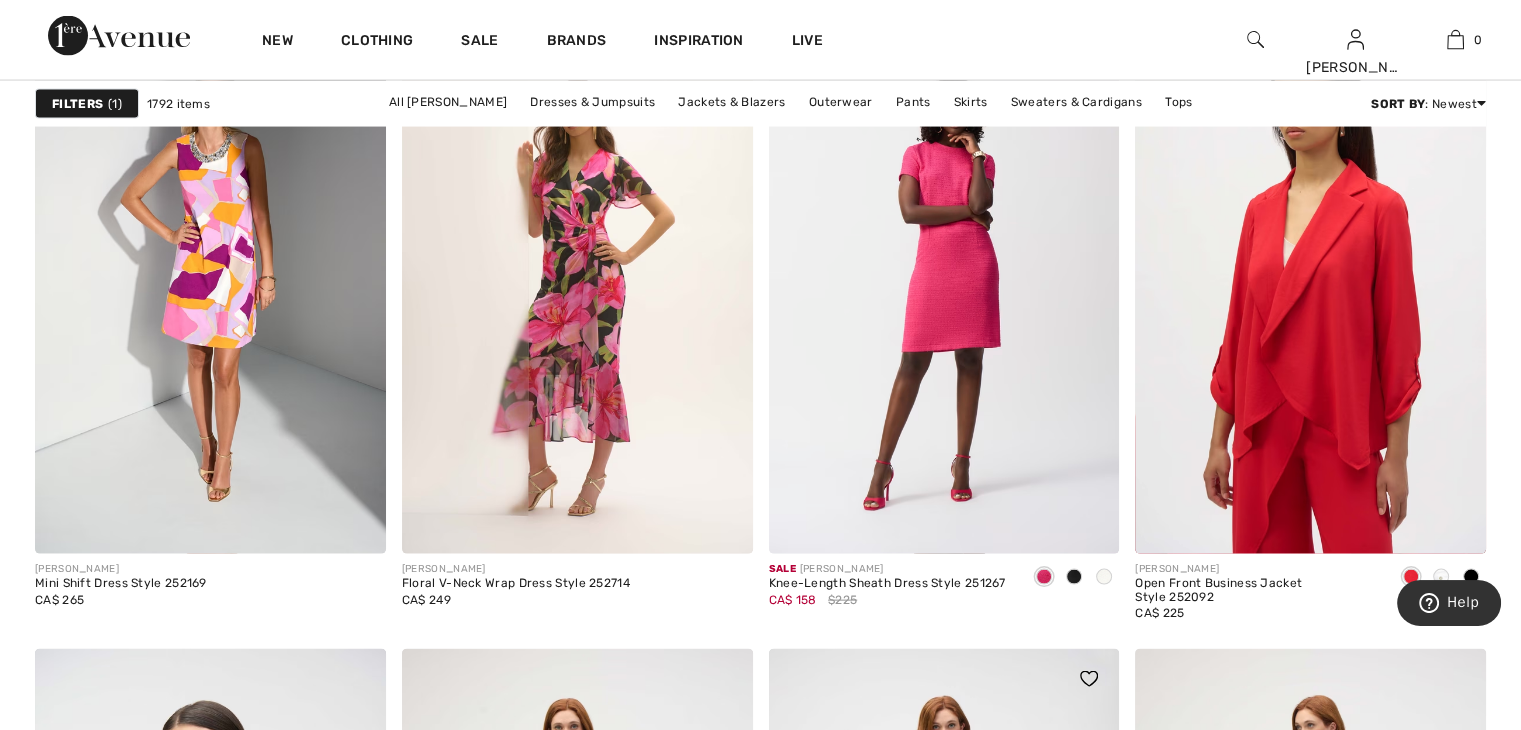 click at bounding box center [1089, 679] 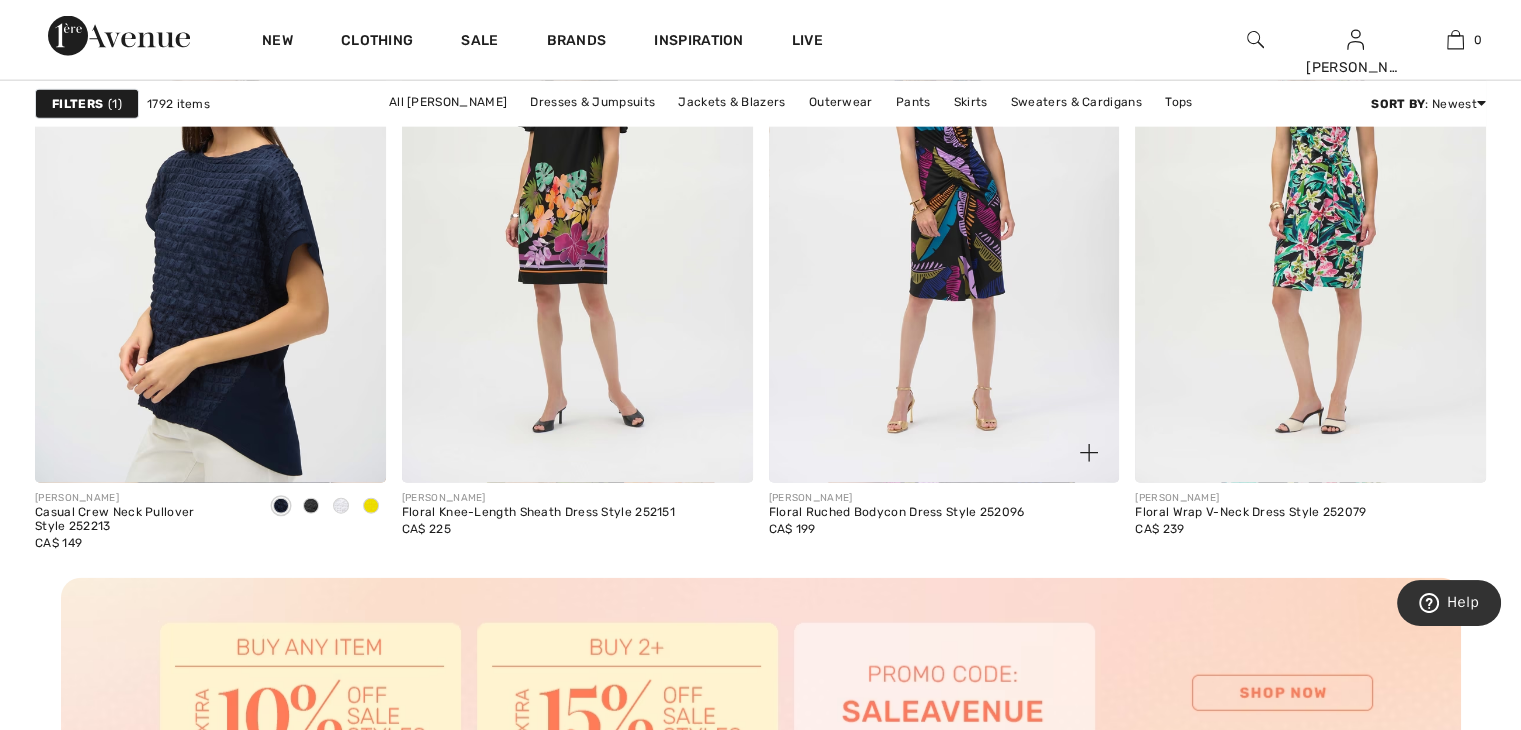 scroll, scrollTop: 4828, scrollLeft: 0, axis: vertical 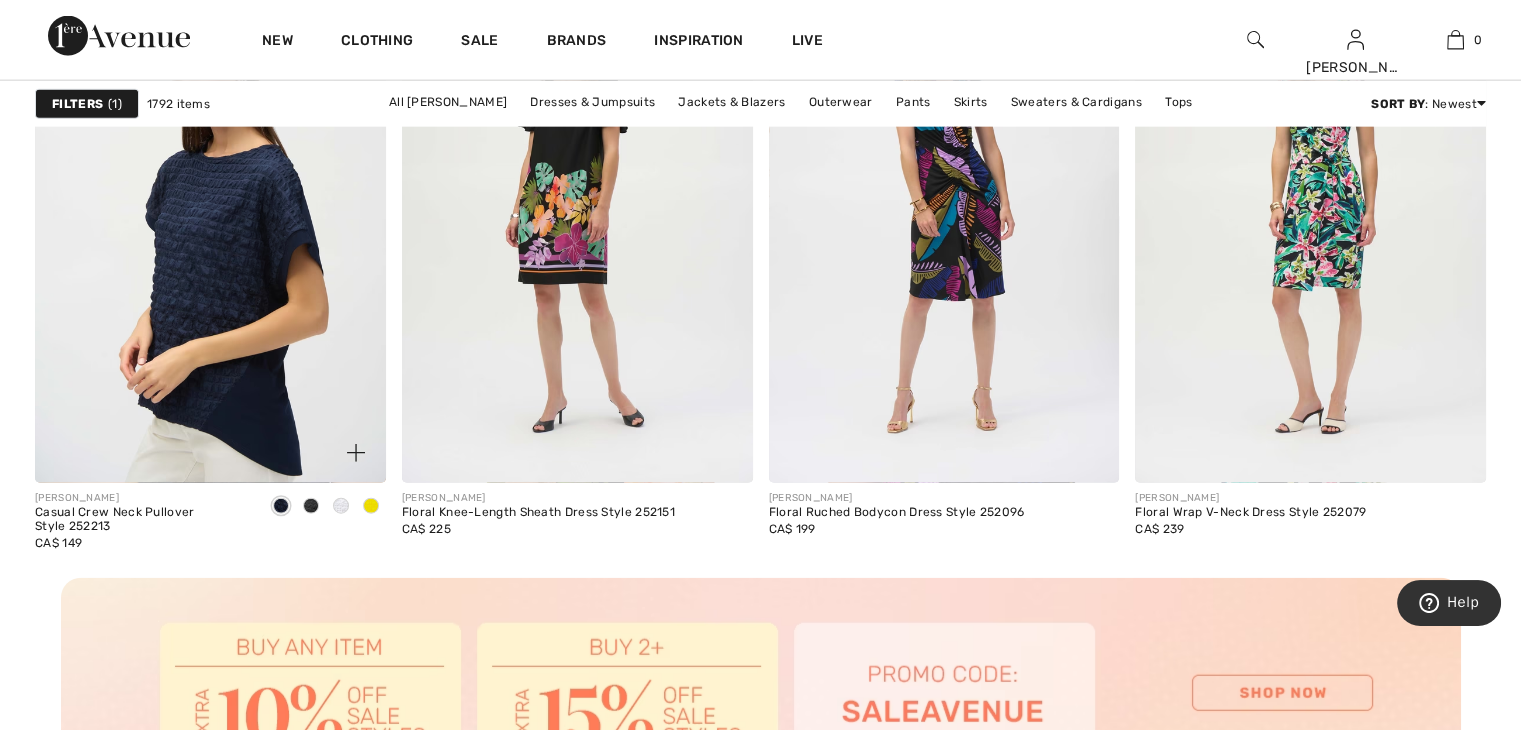 click at bounding box center [371, 507] 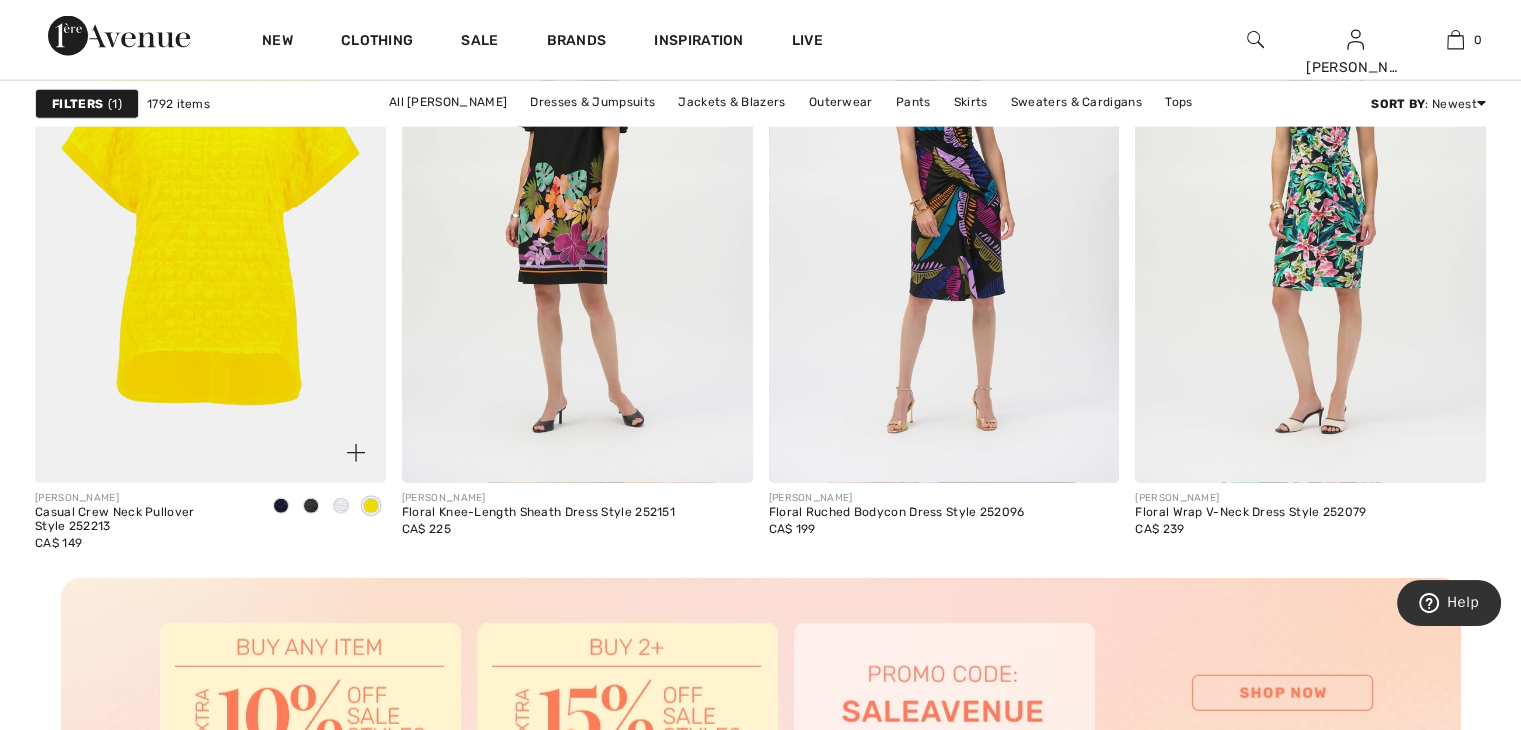 click at bounding box center (341, 506) 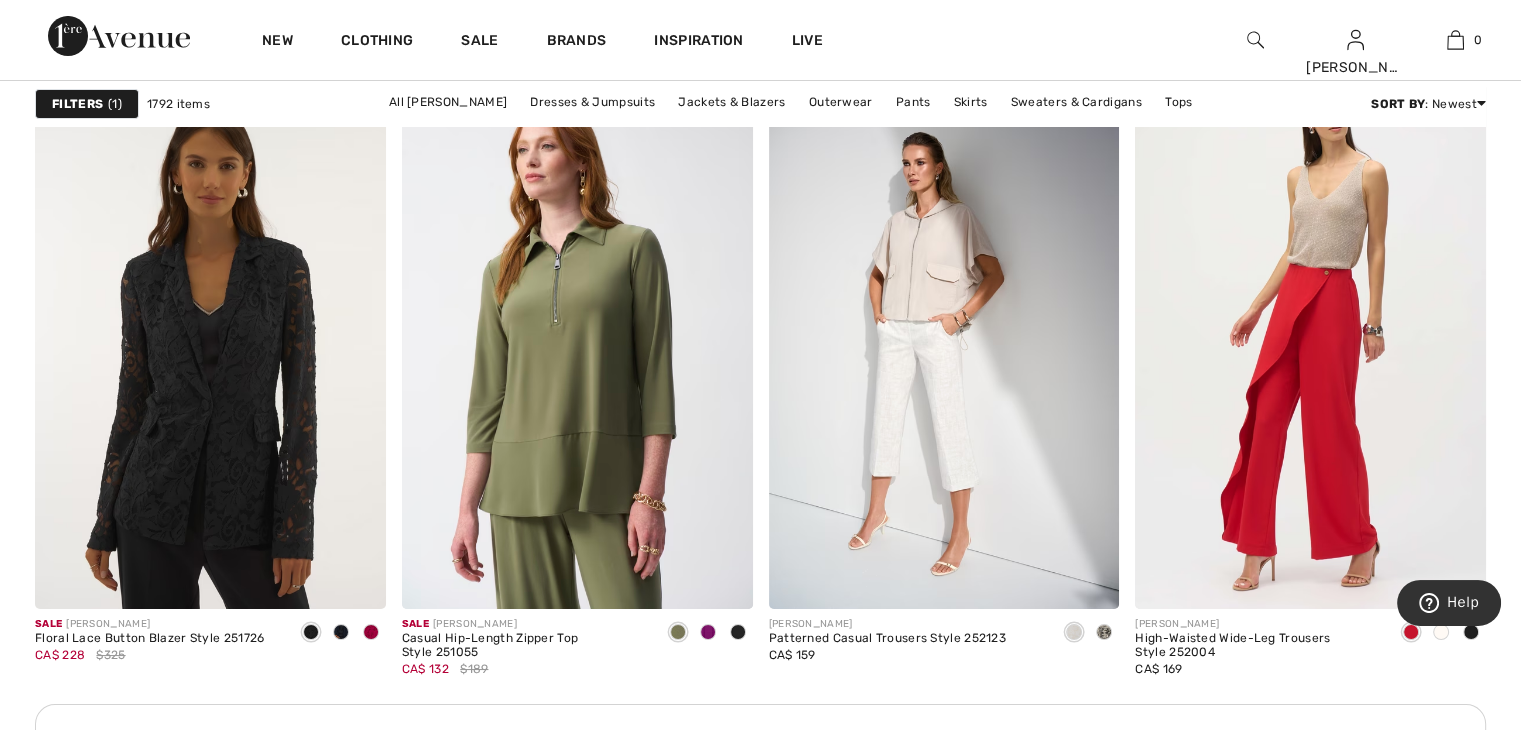 scroll, scrollTop: 7480, scrollLeft: 0, axis: vertical 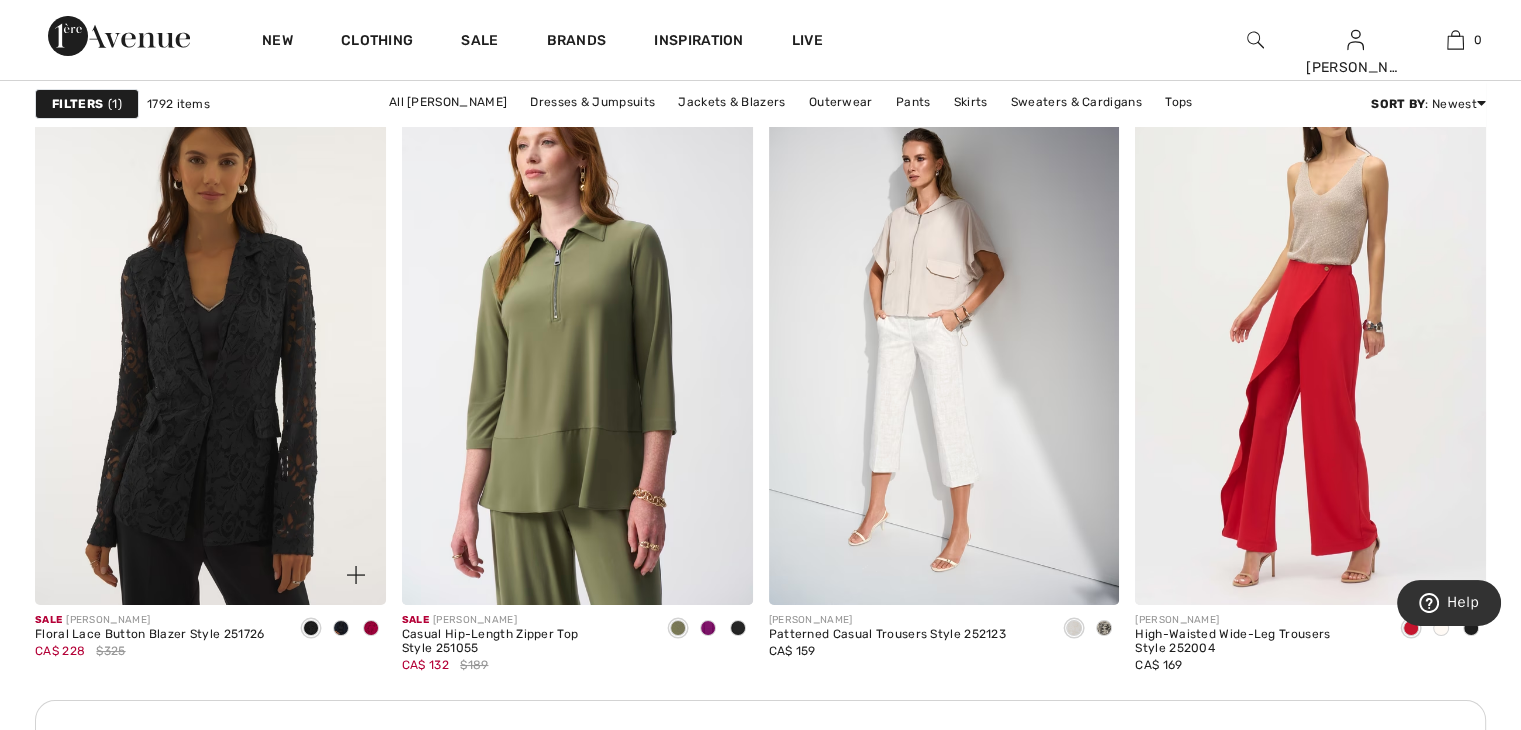 click at bounding box center (210, 342) 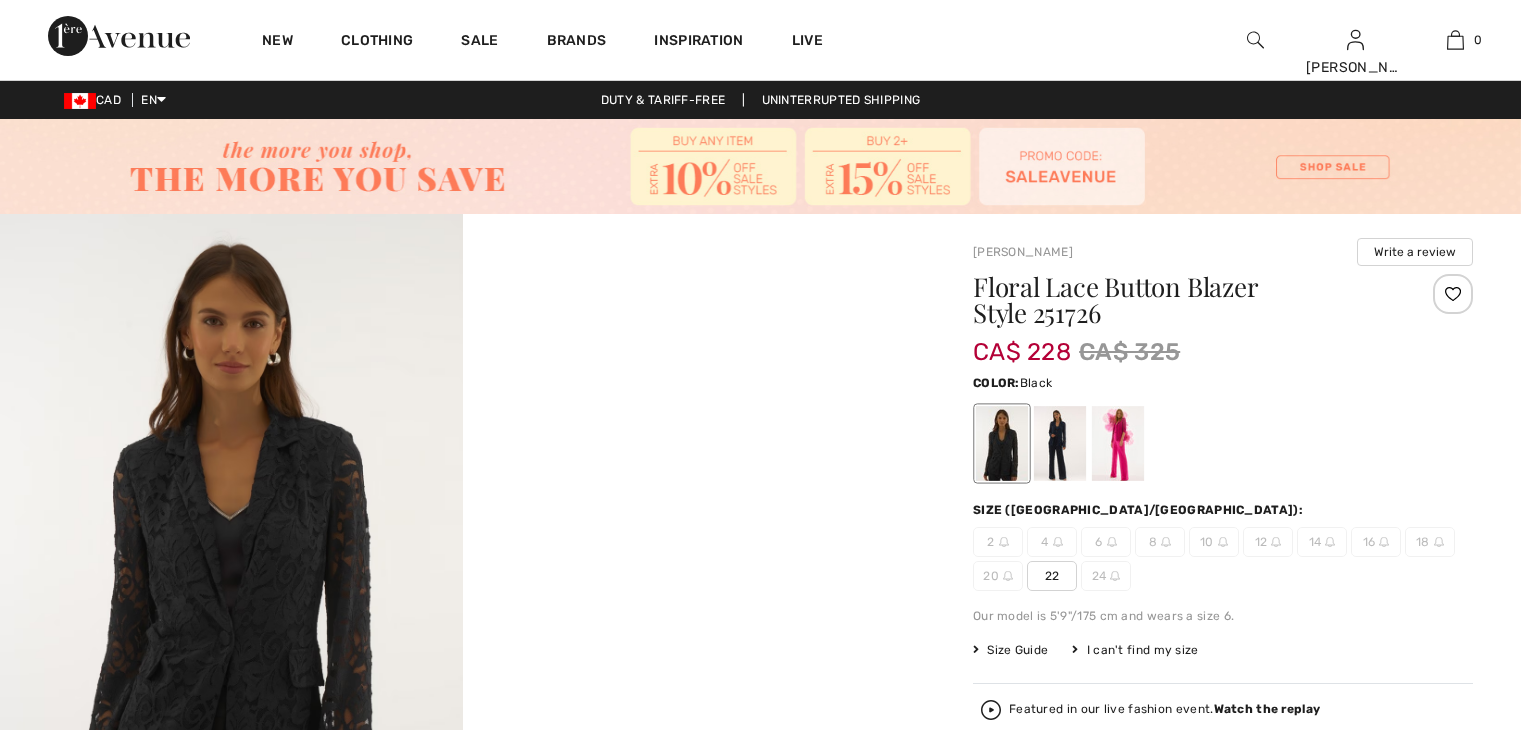 scroll, scrollTop: 0, scrollLeft: 0, axis: both 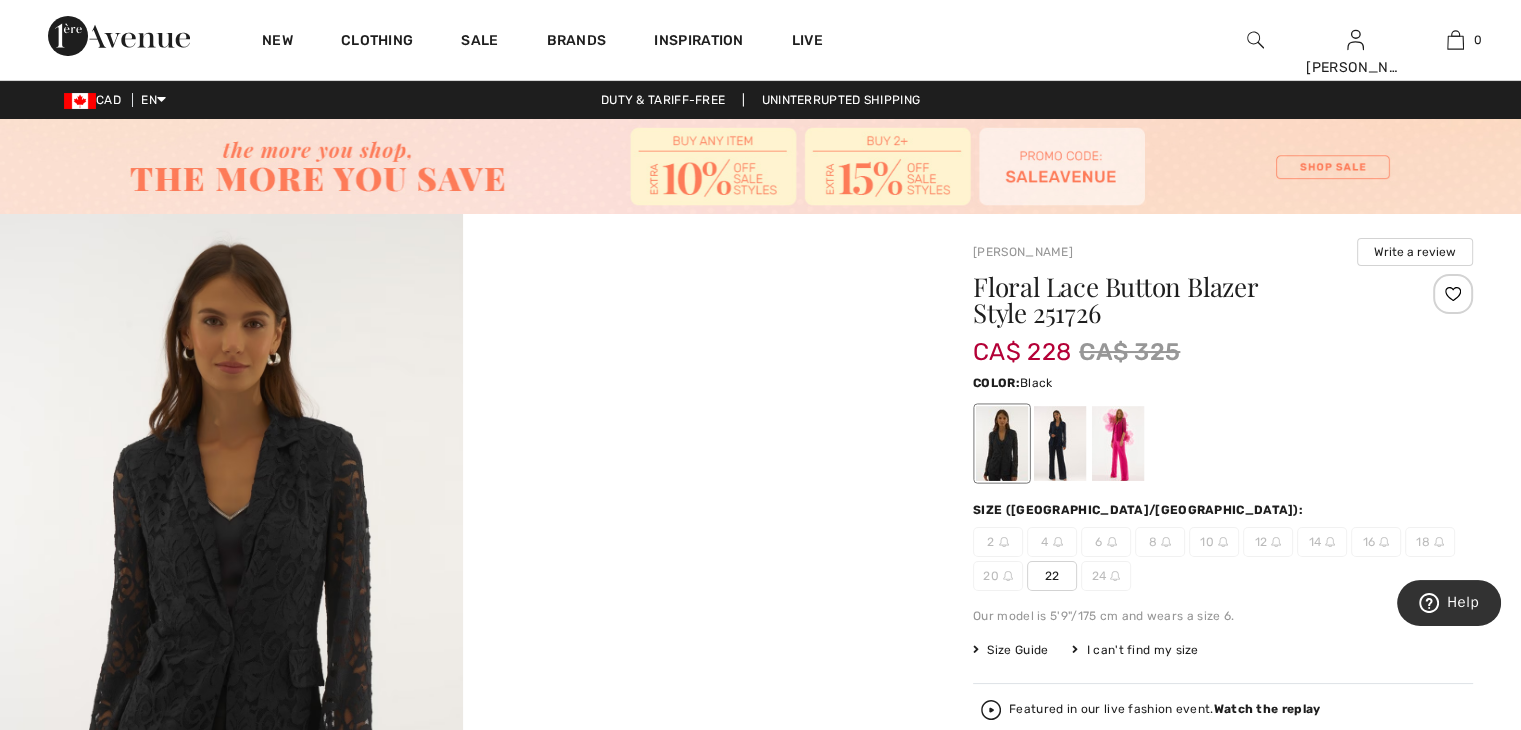 click at bounding box center [1060, 443] 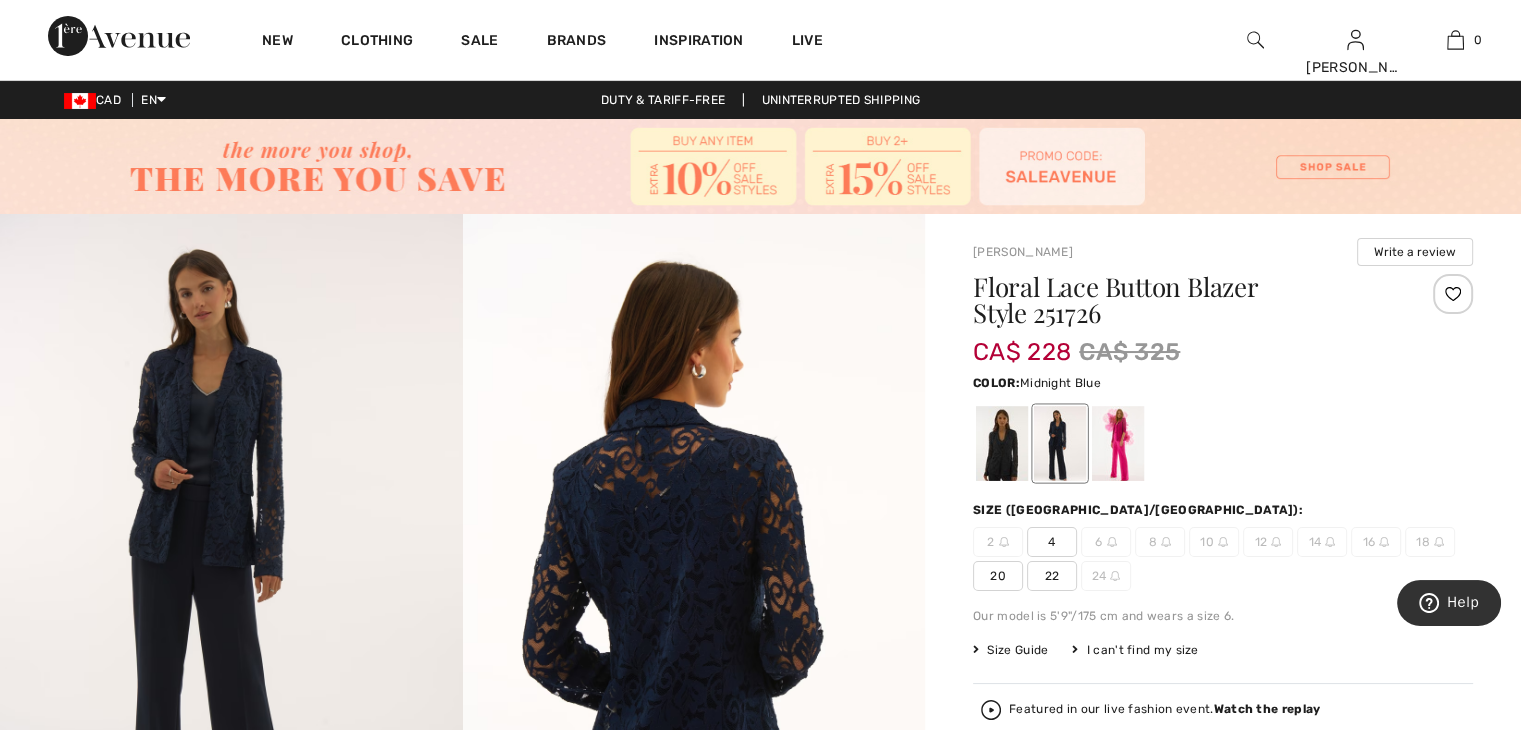 click at bounding box center [1118, 443] 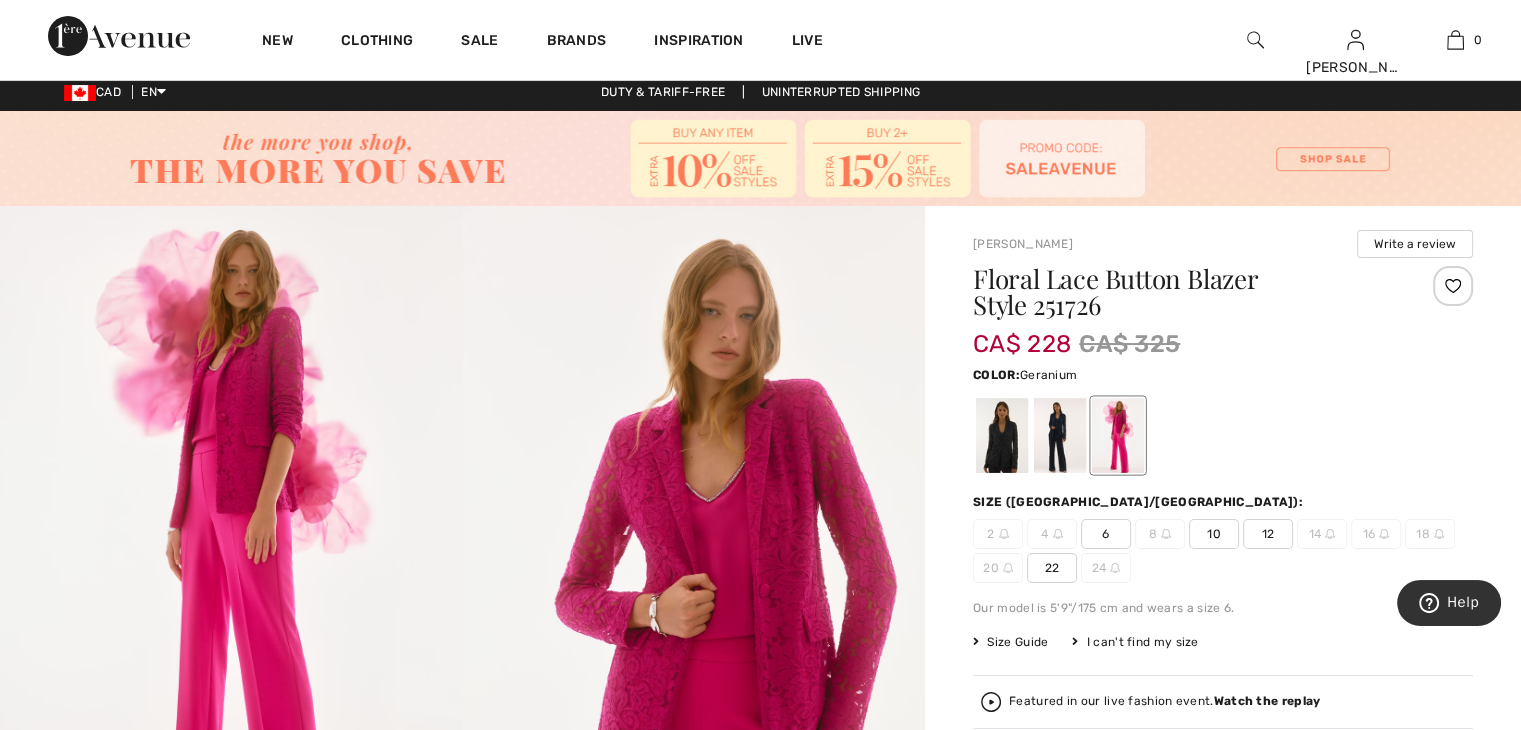 scroll, scrollTop: 0, scrollLeft: 0, axis: both 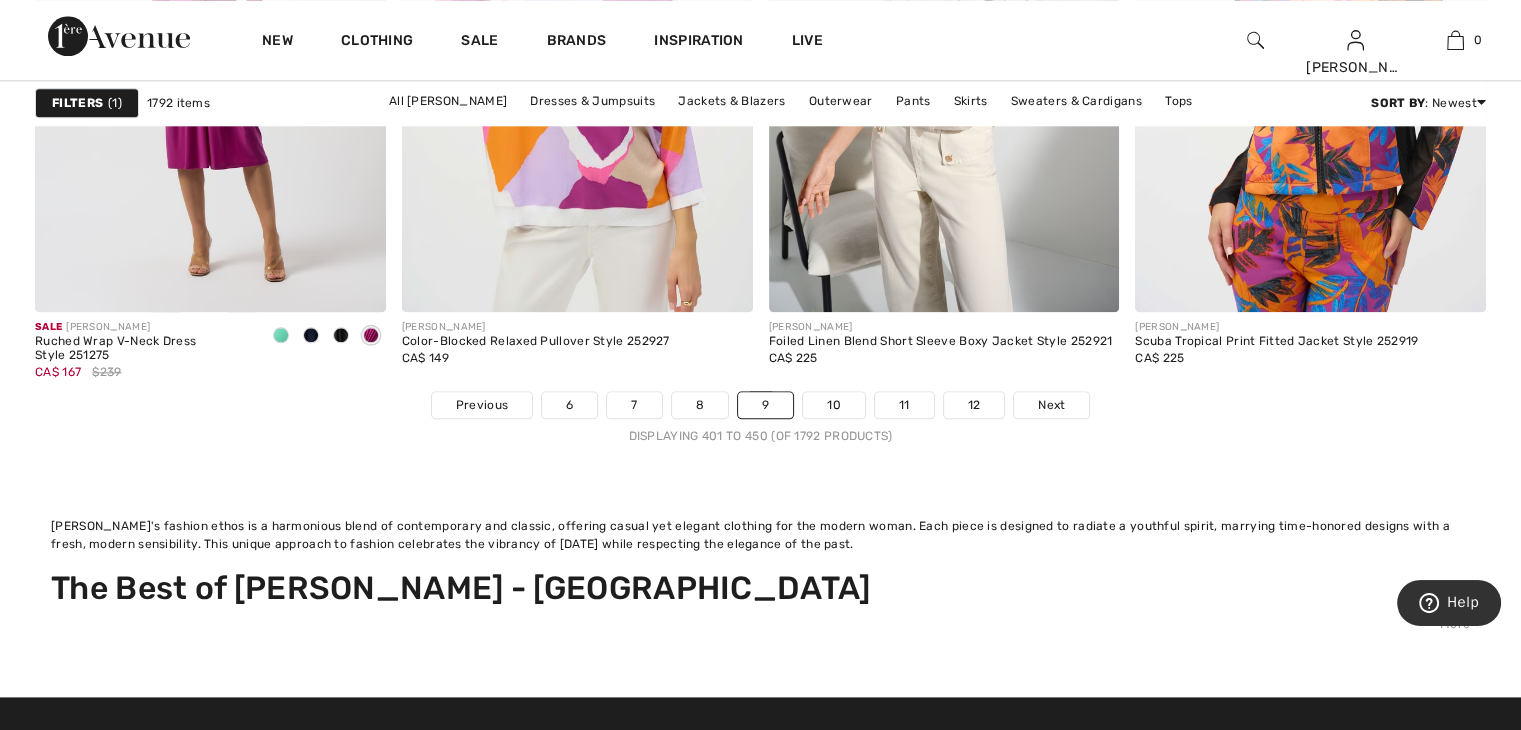 click on "More" at bounding box center (760, 624) 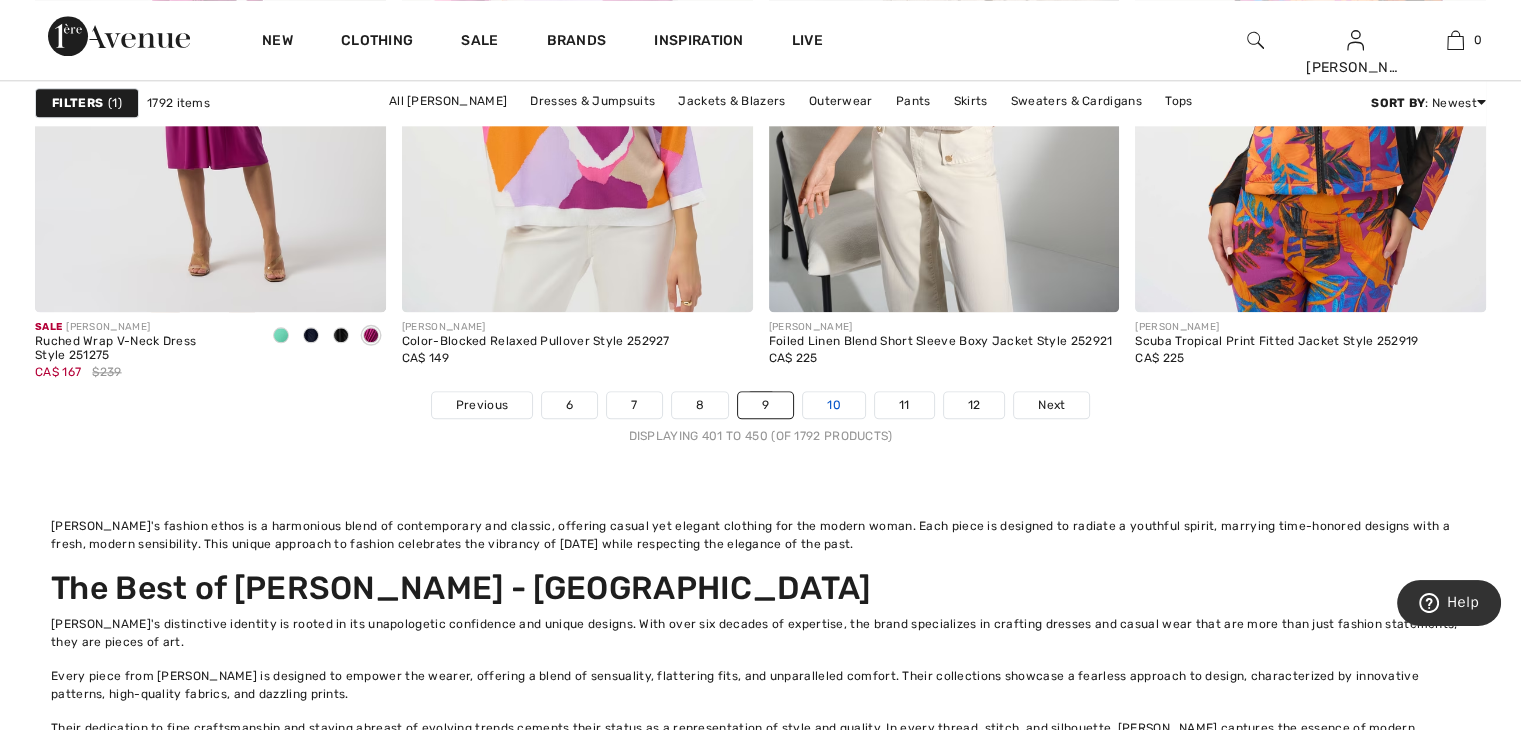 click on "10" at bounding box center [834, 405] 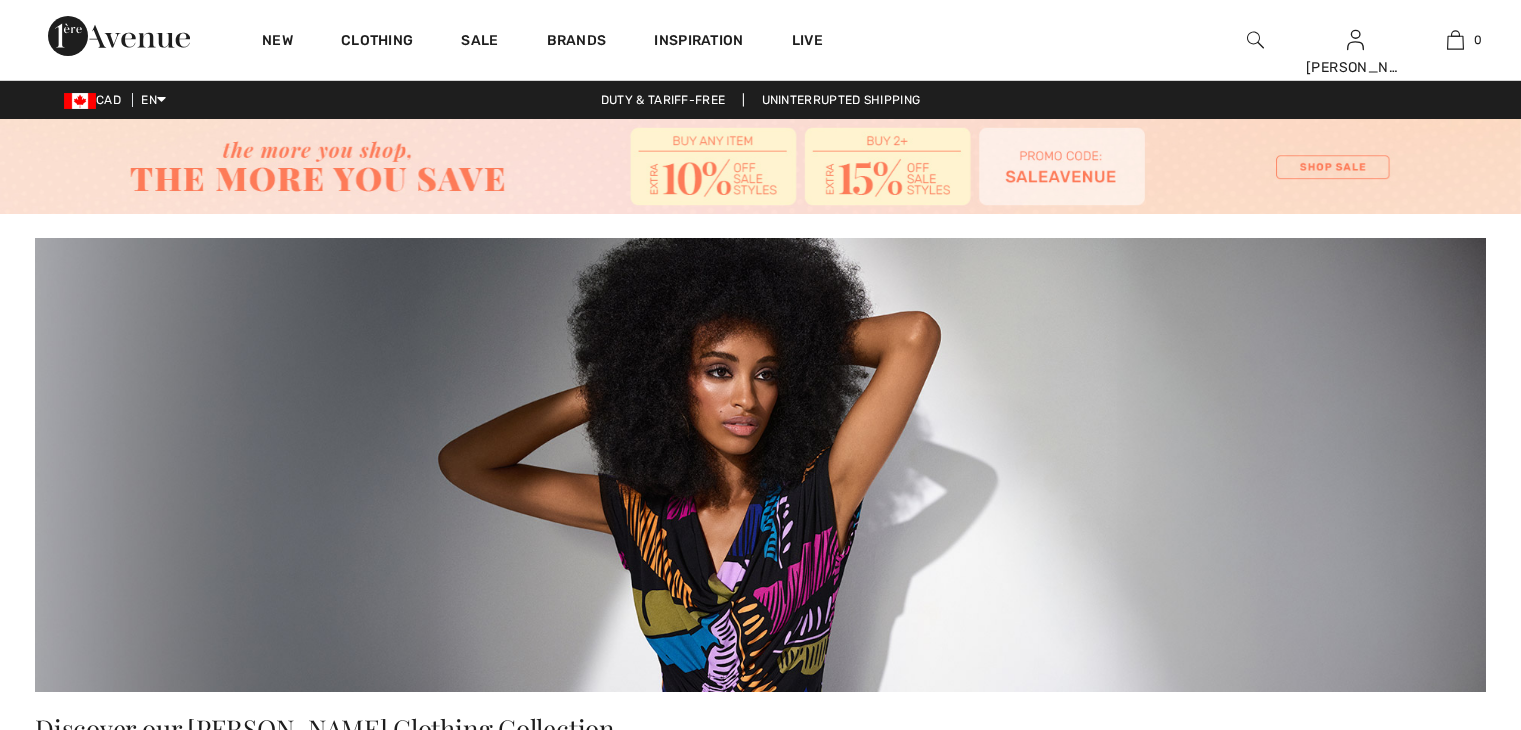 scroll, scrollTop: 0, scrollLeft: 0, axis: both 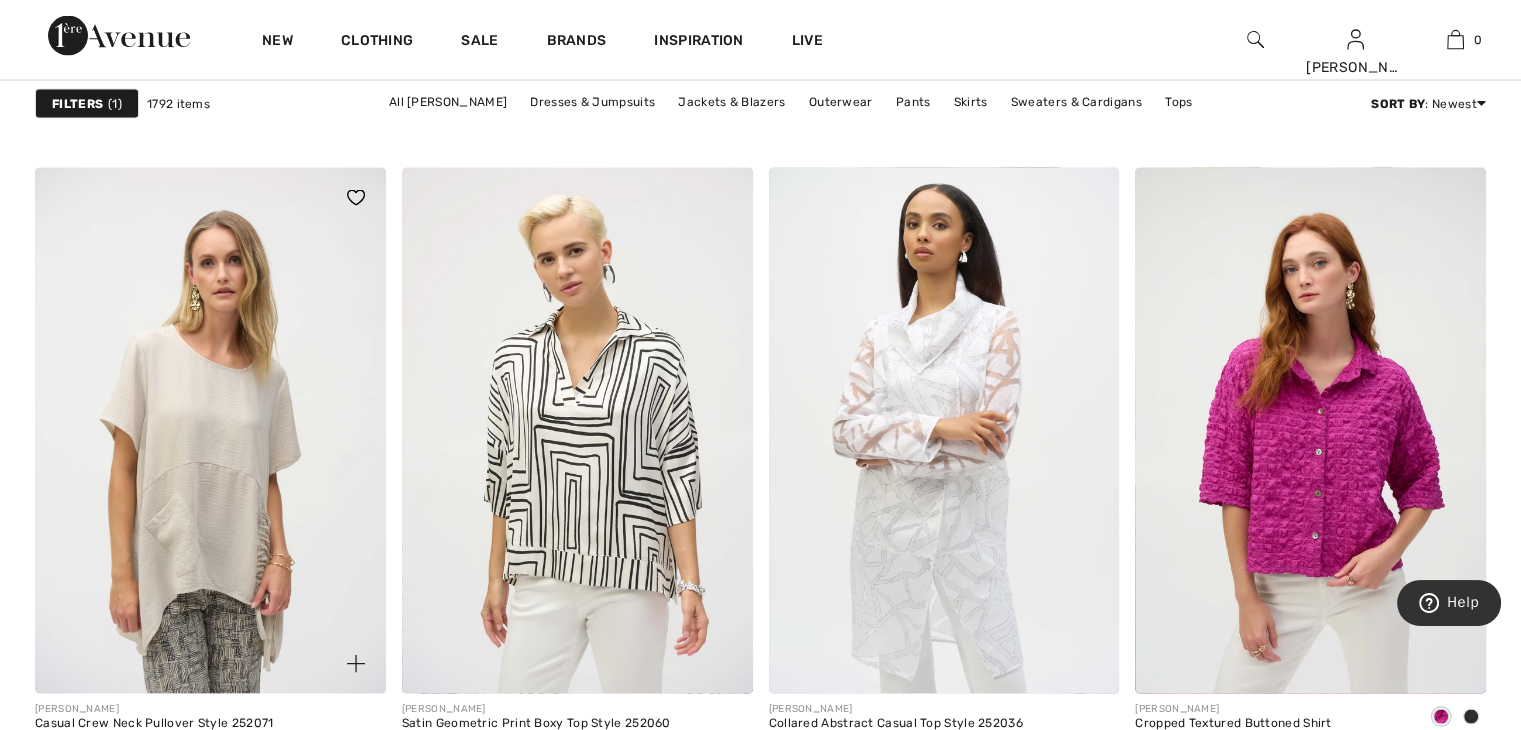 click 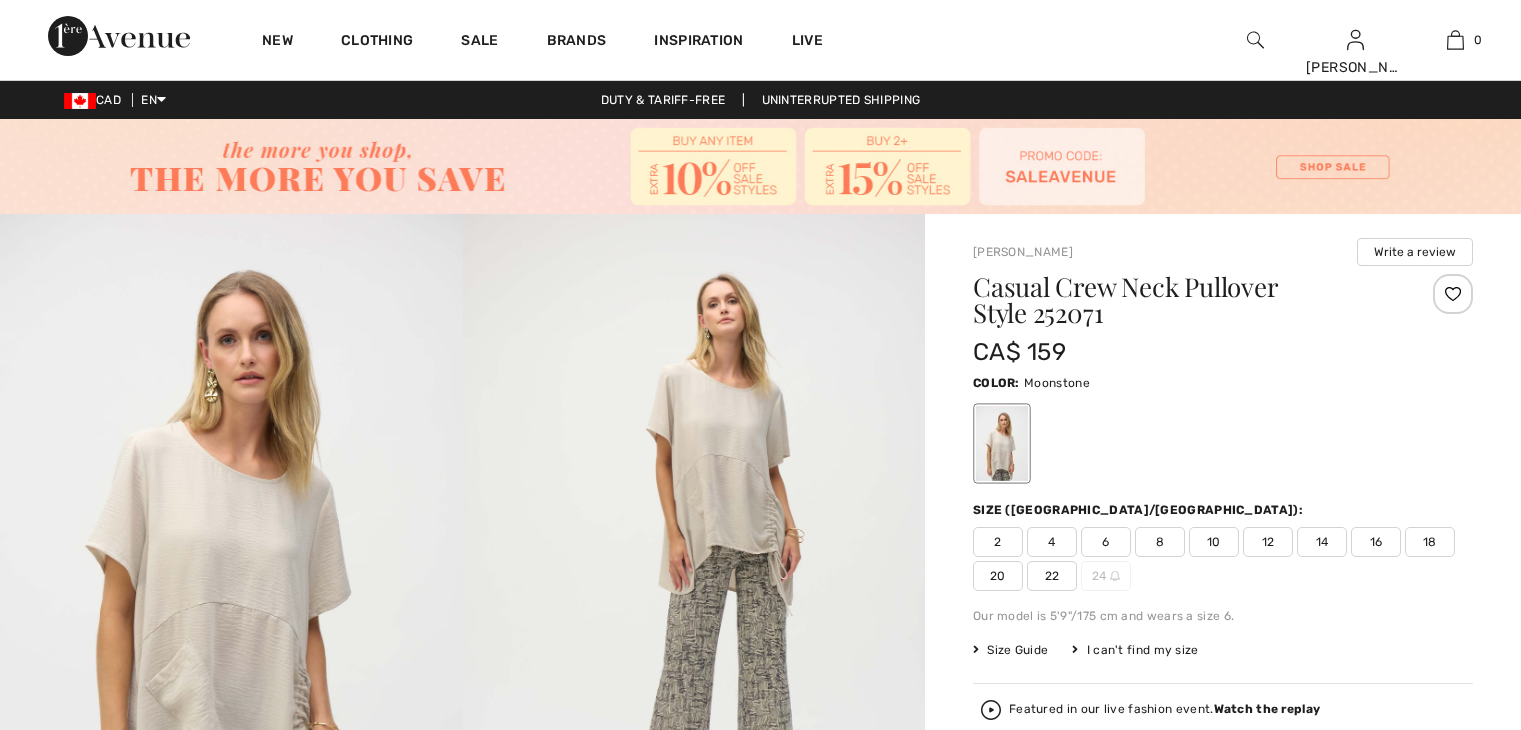 scroll, scrollTop: 0, scrollLeft: 0, axis: both 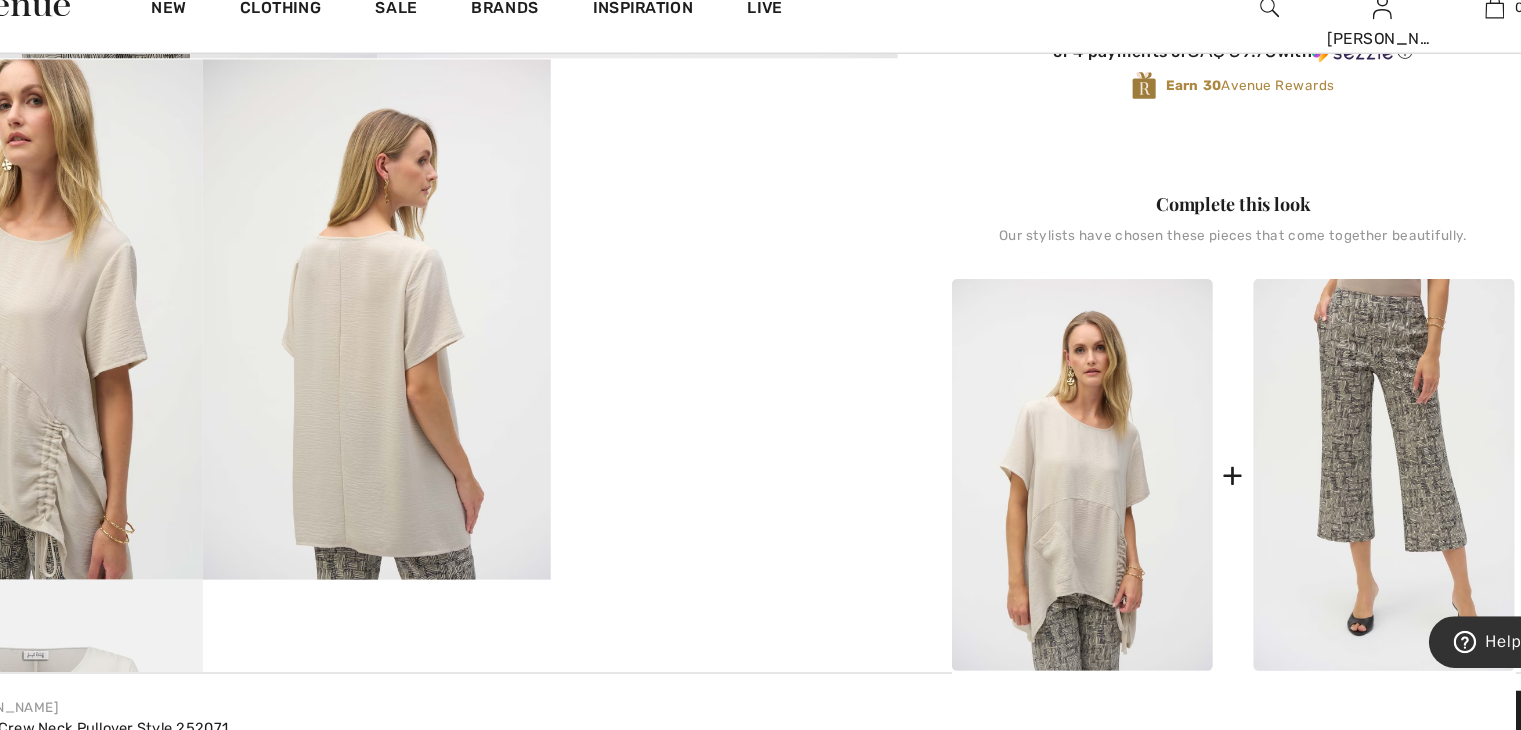 click at bounding box center (119, 36) 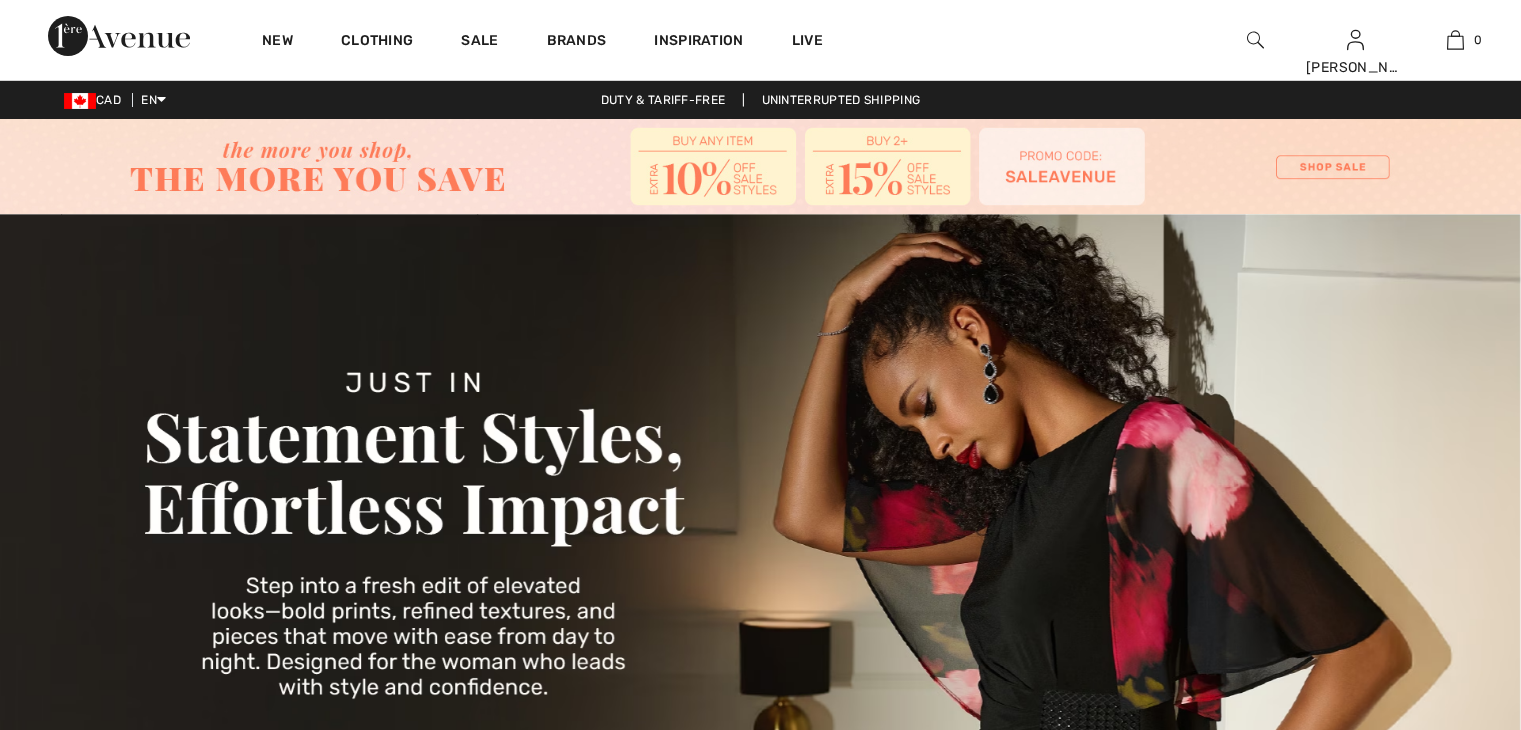 scroll, scrollTop: 0, scrollLeft: 0, axis: both 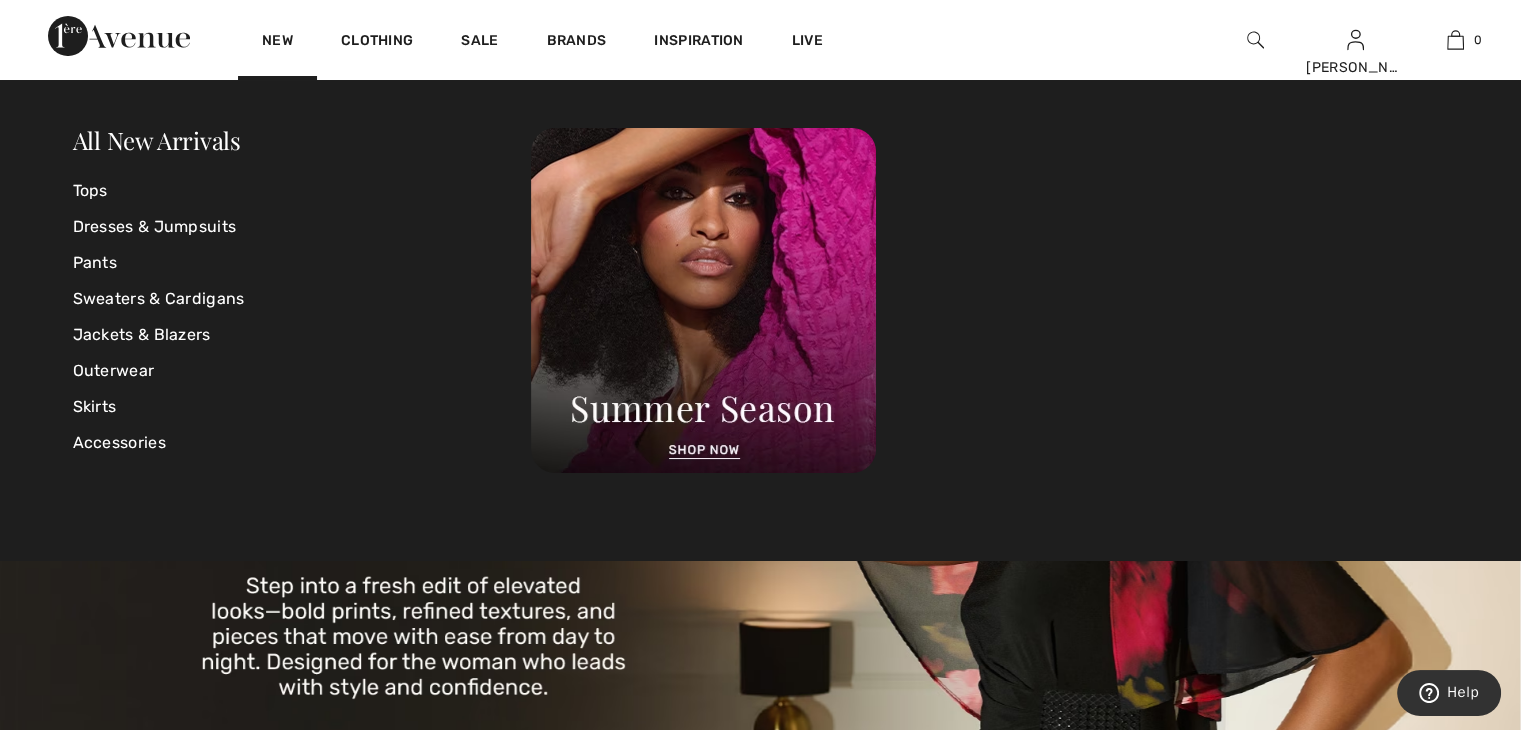click at bounding box center [119, 36] 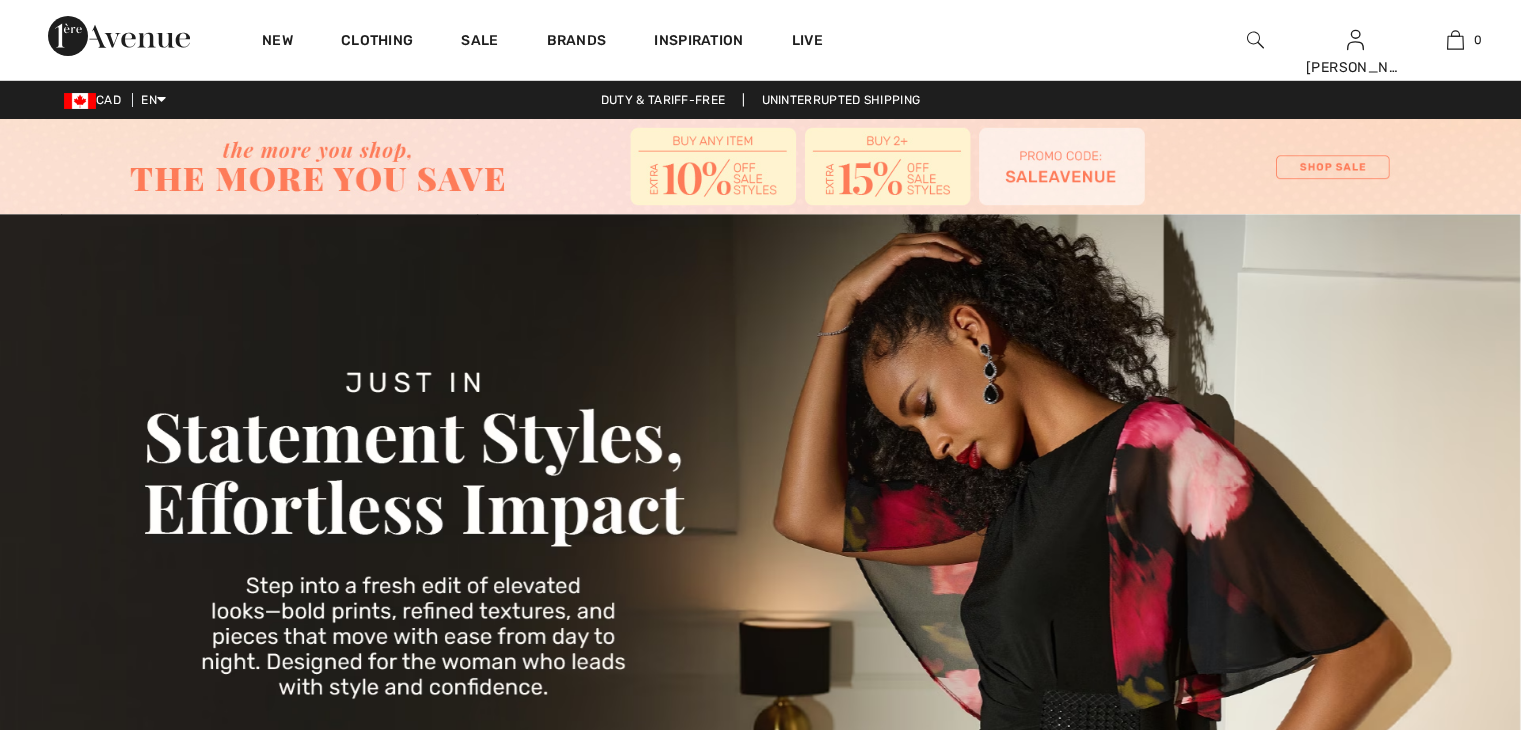 scroll, scrollTop: 0, scrollLeft: 0, axis: both 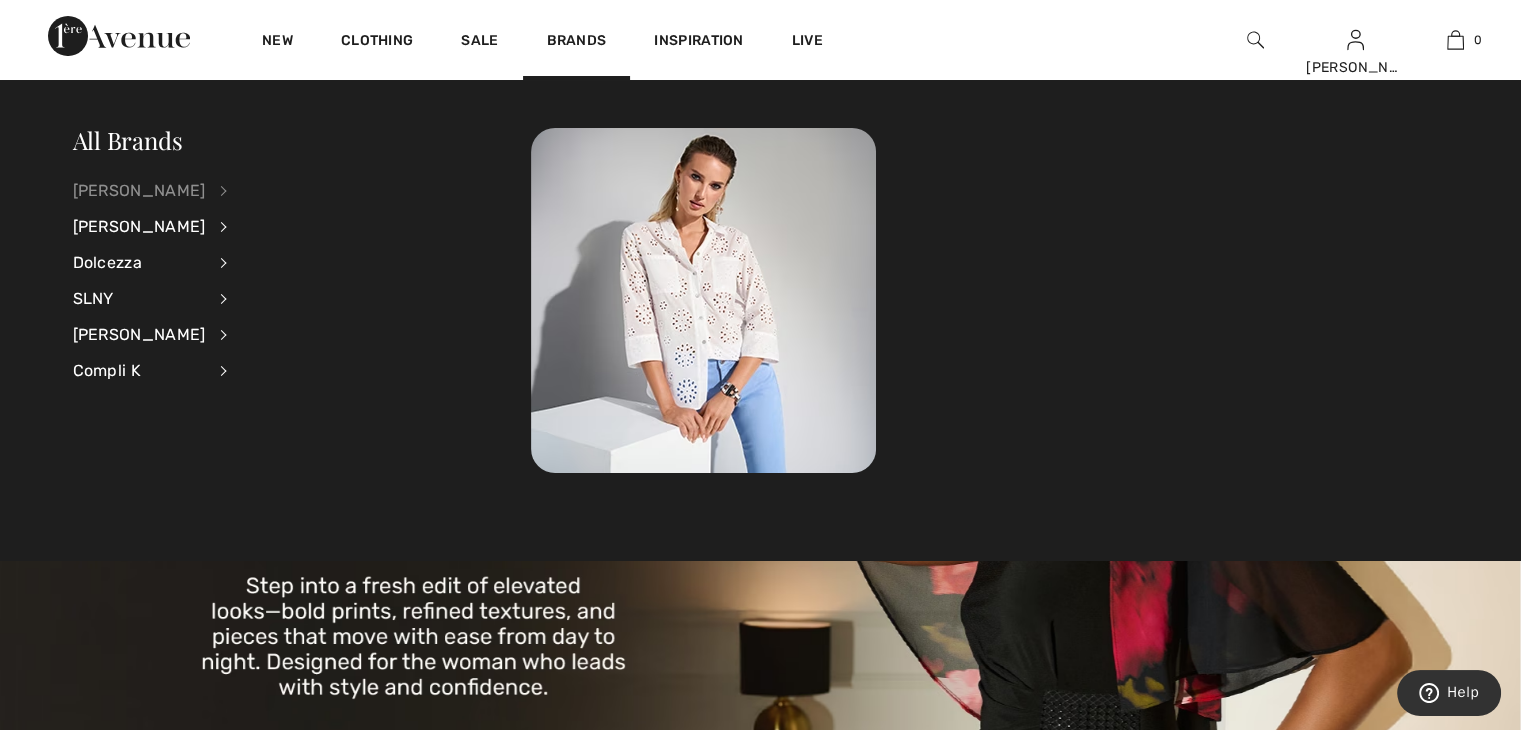 click on "[PERSON_NAME]" at bounding box center (139, 191) 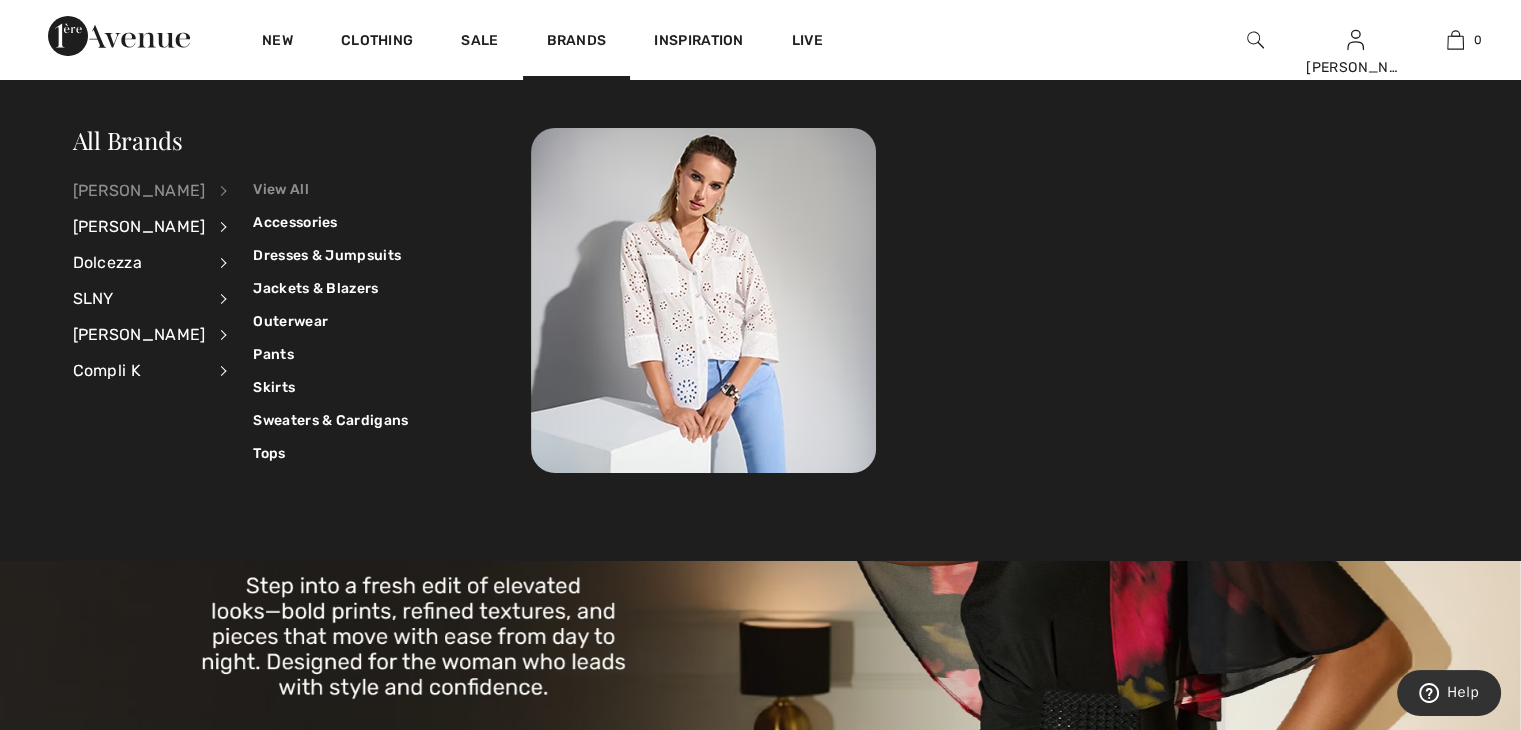 click on "View All" at bounding box center [330, 189] 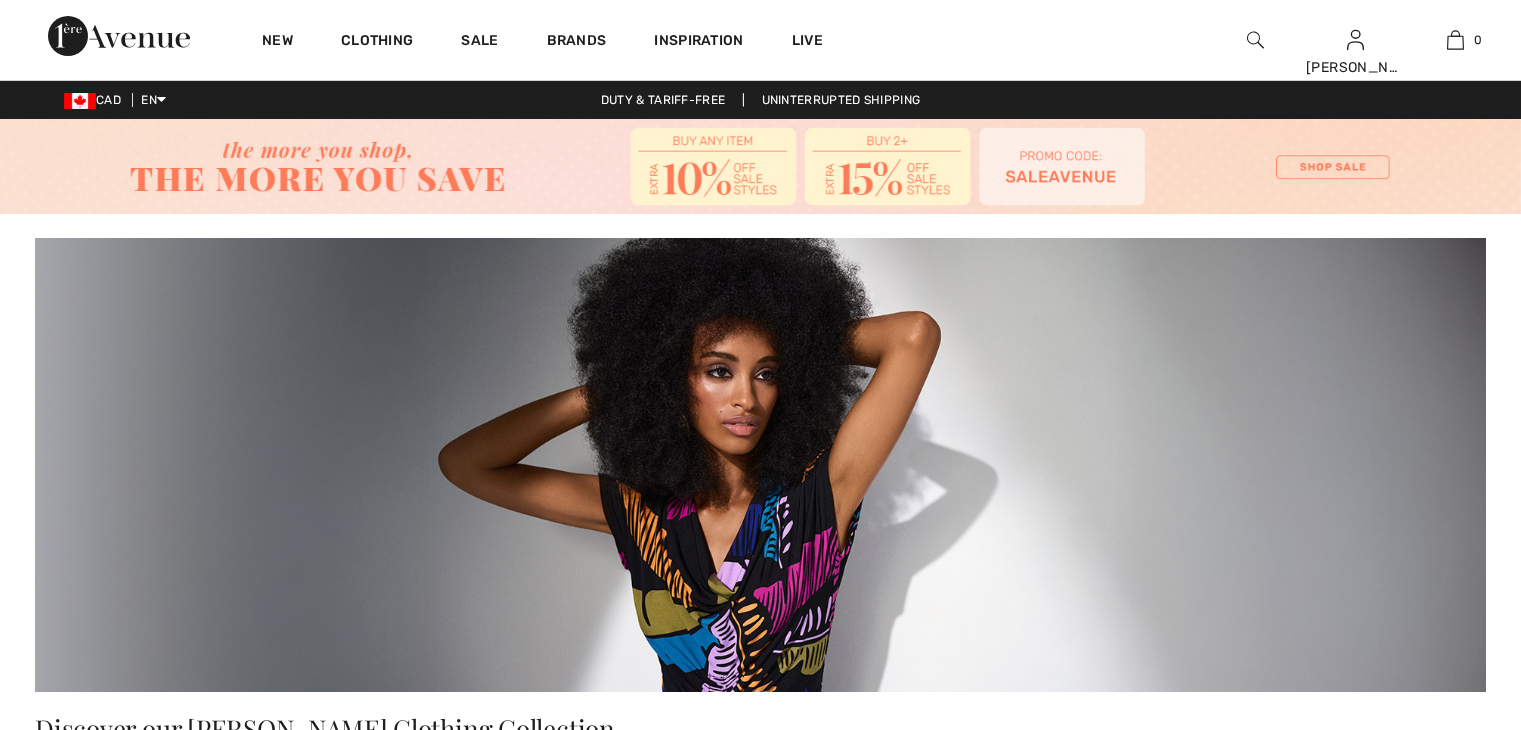 scroll, scrollTop: 0, scrollLeft: 0, axis: both 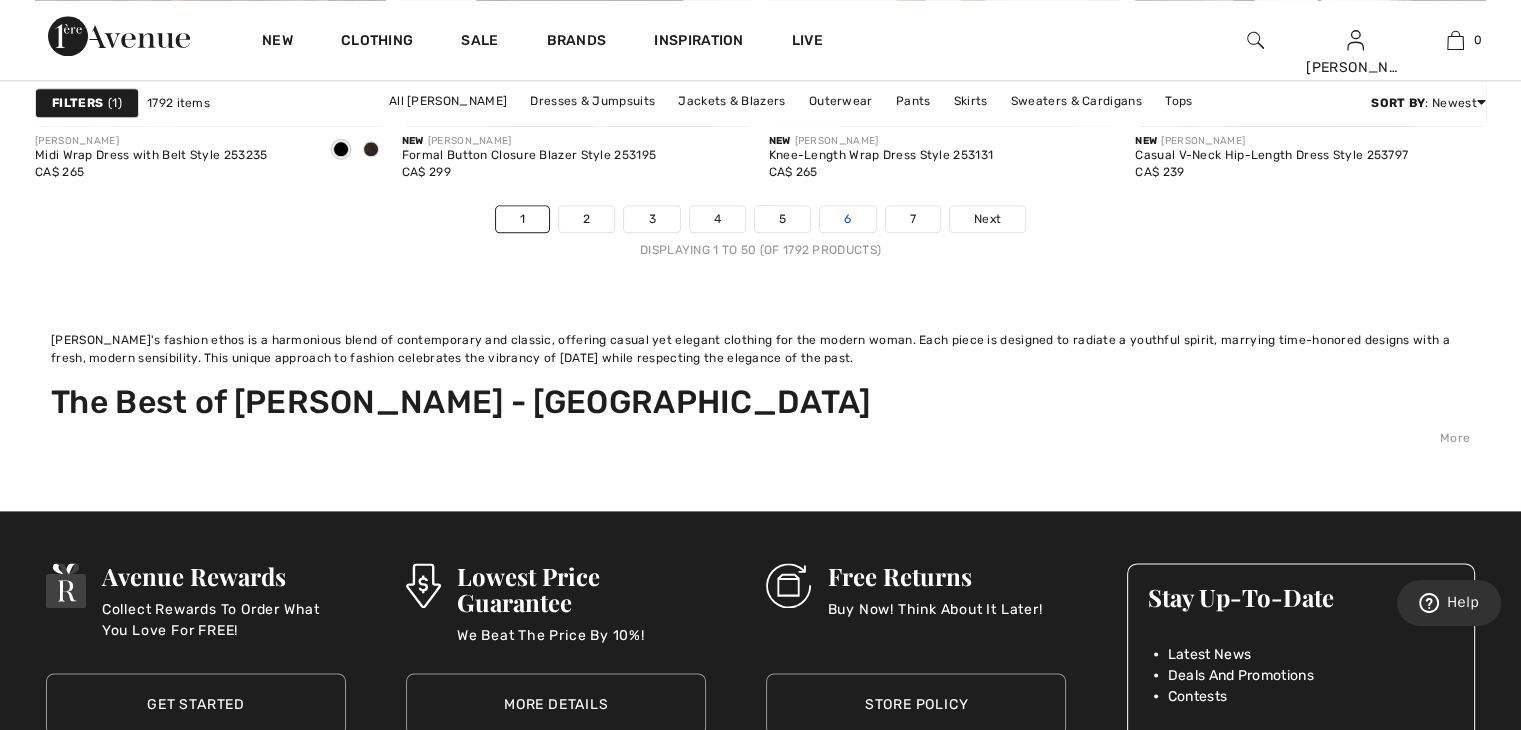 click on "6" at bounding box center [847, 219] 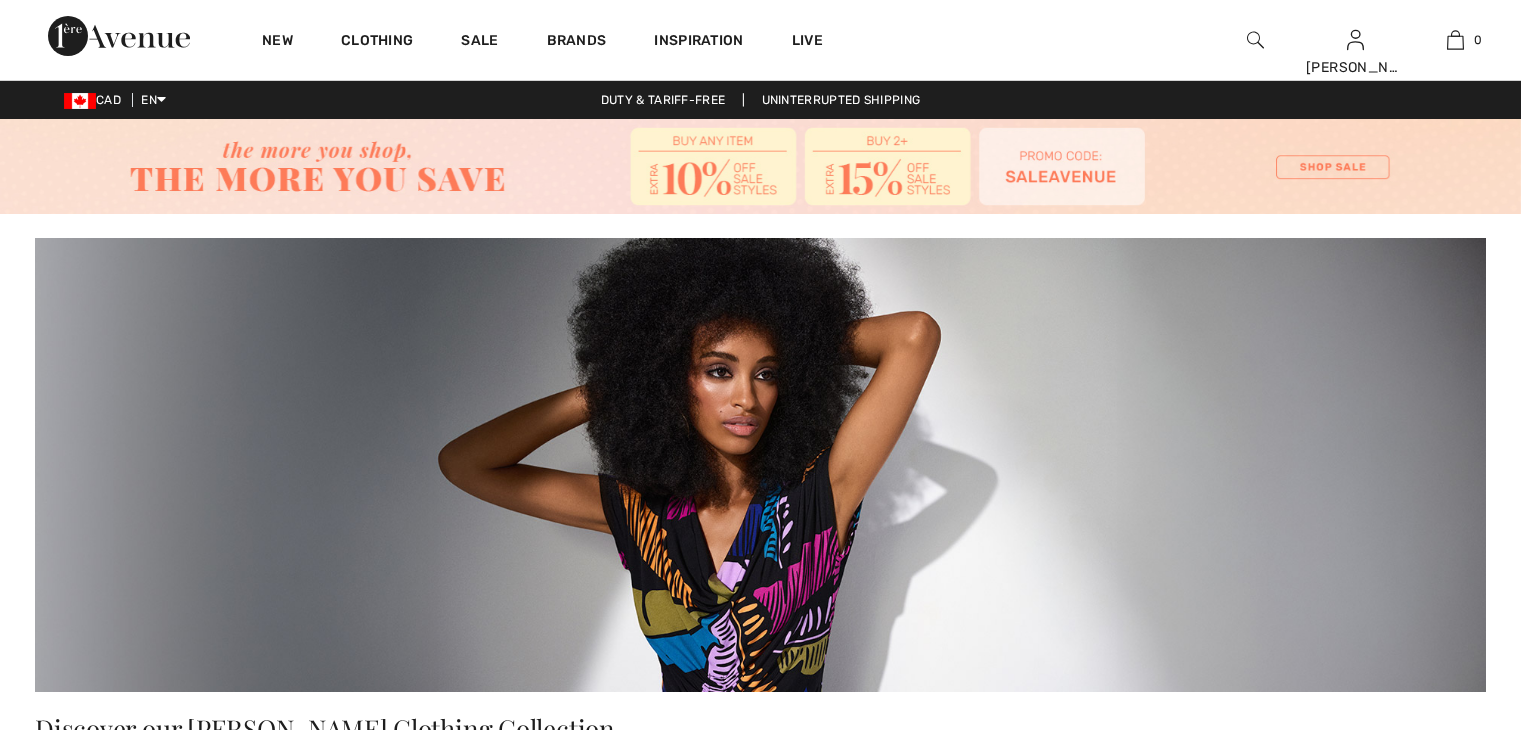 scroll, scrollTop: 0, scrollLeft: 0, axis: both 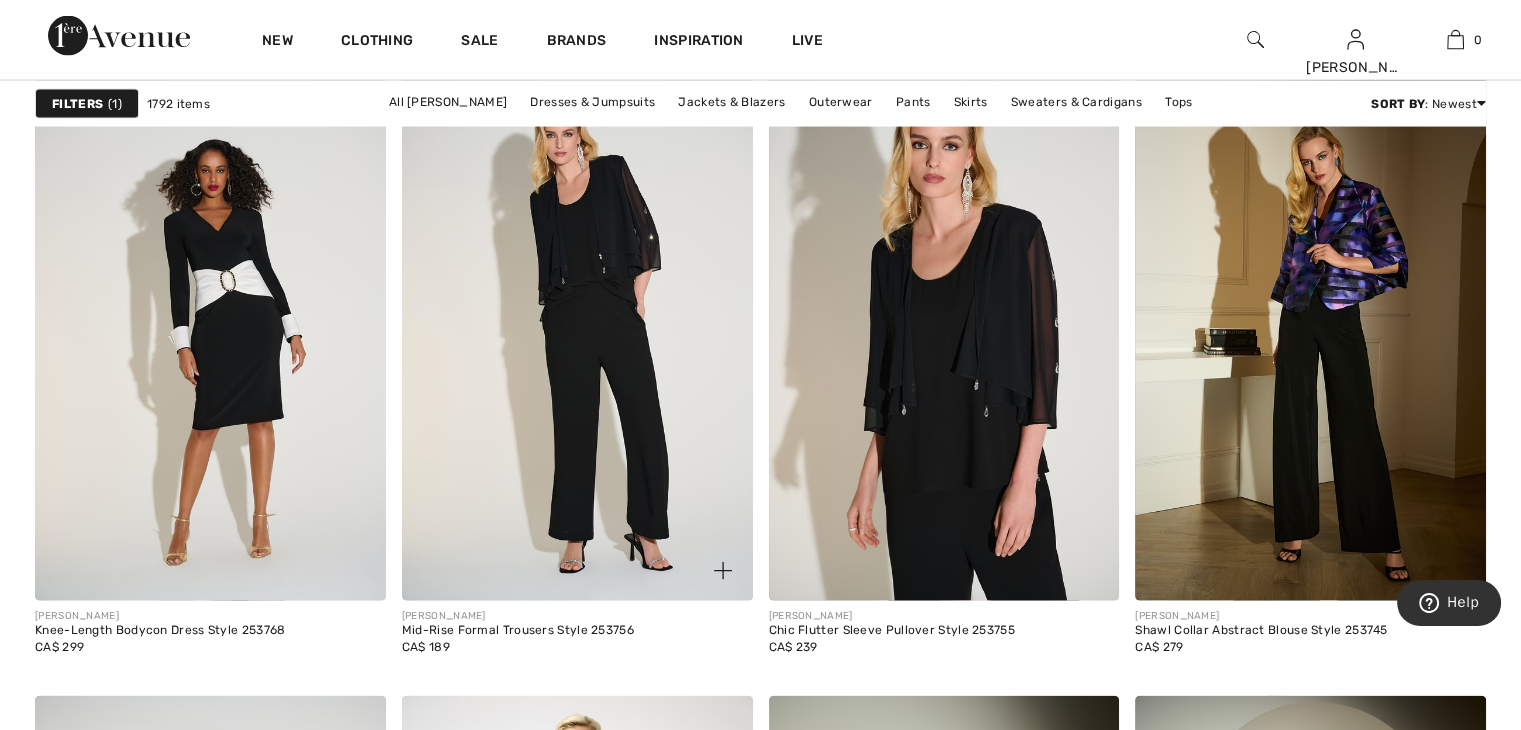 click at bounding box center (577, 338) 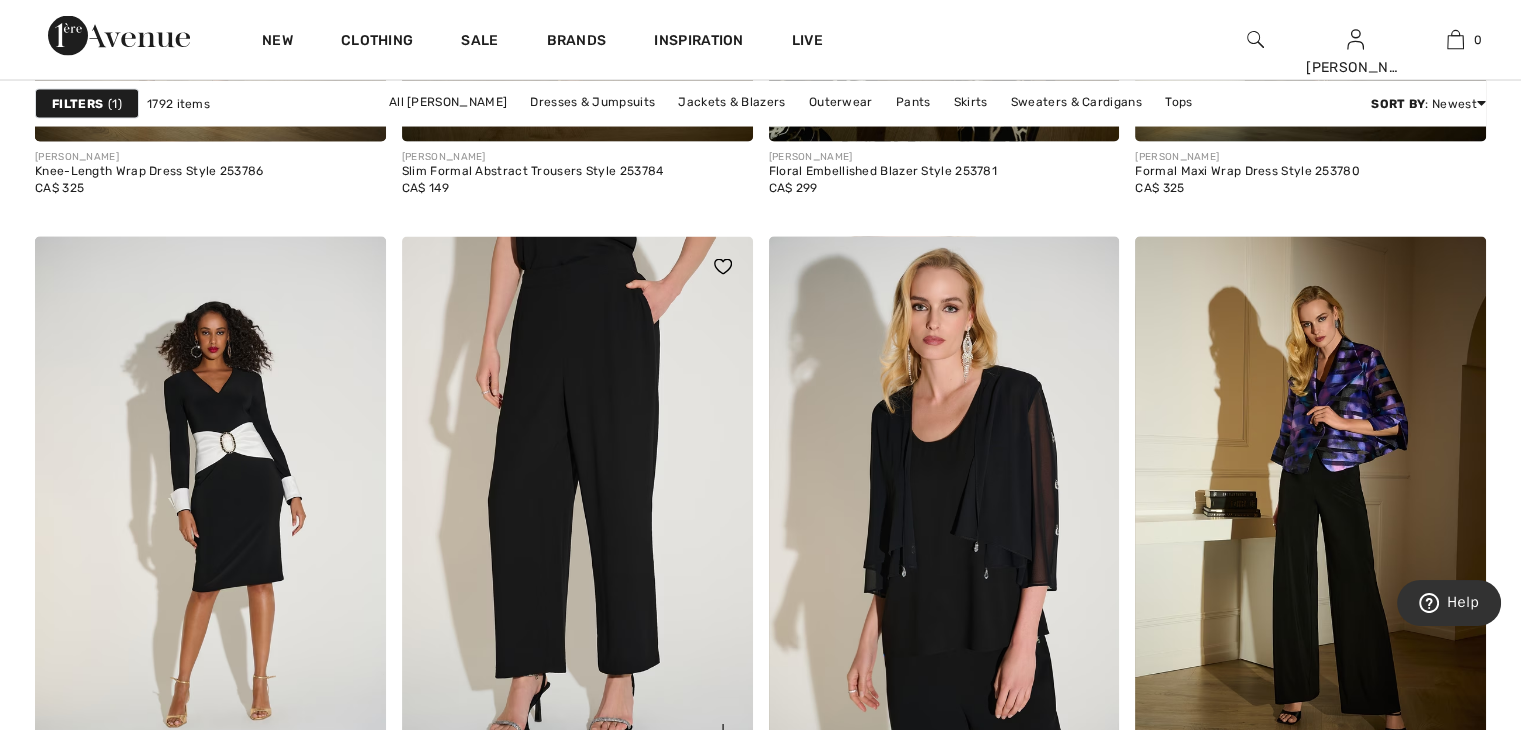 scroll, scrollTop: 3918, scrollLeft: 0, axis: vertical 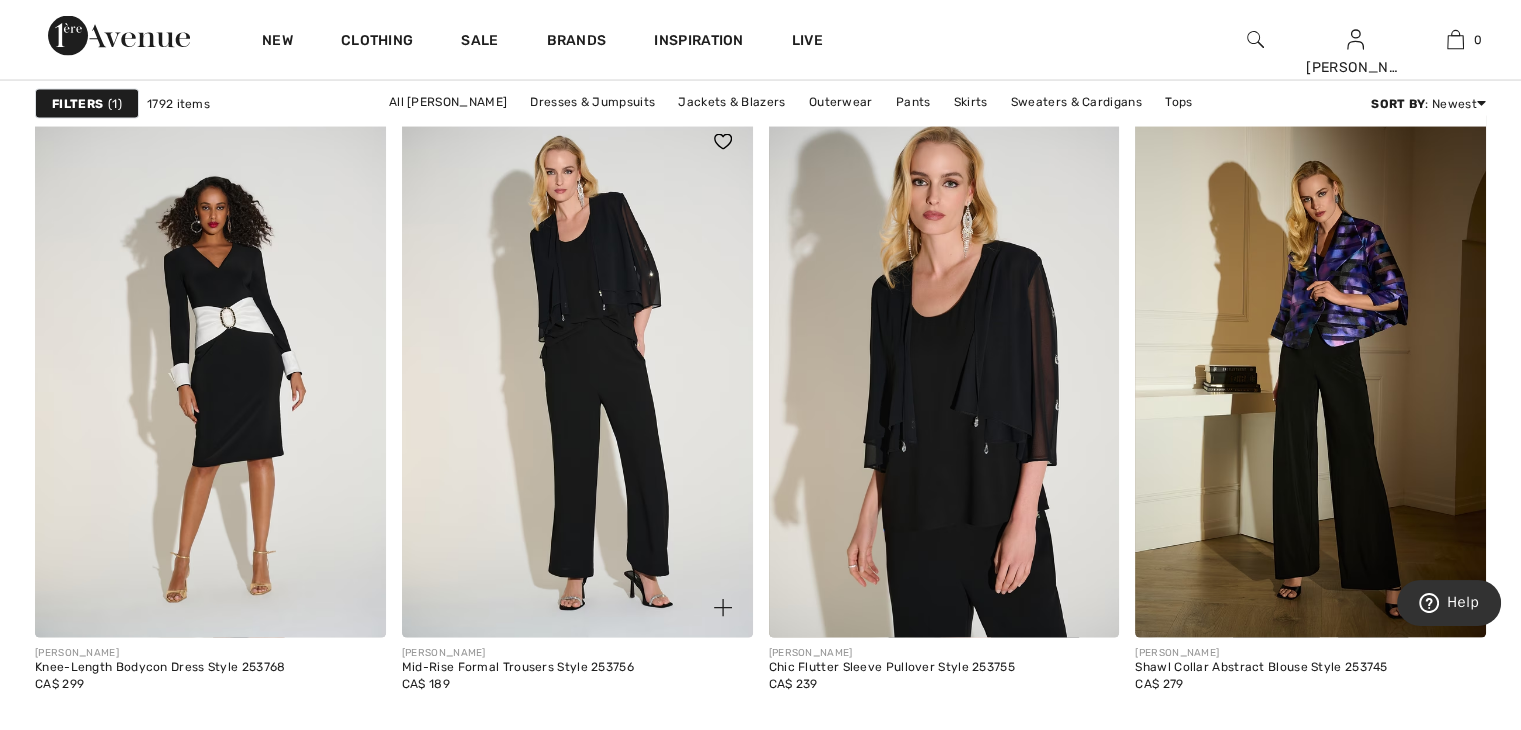 click at bounding box center (577, 375) 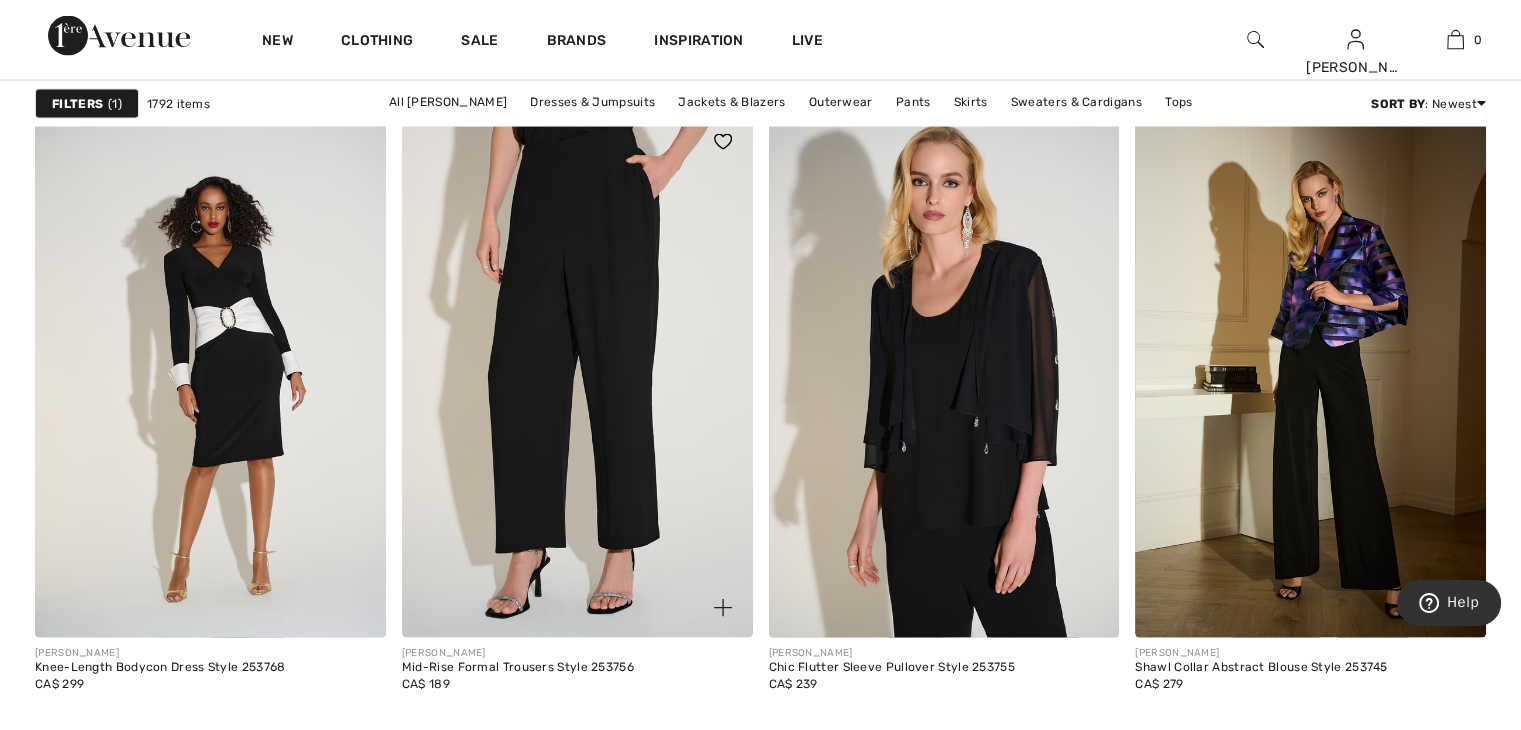 click at bounding box center [577, 375] 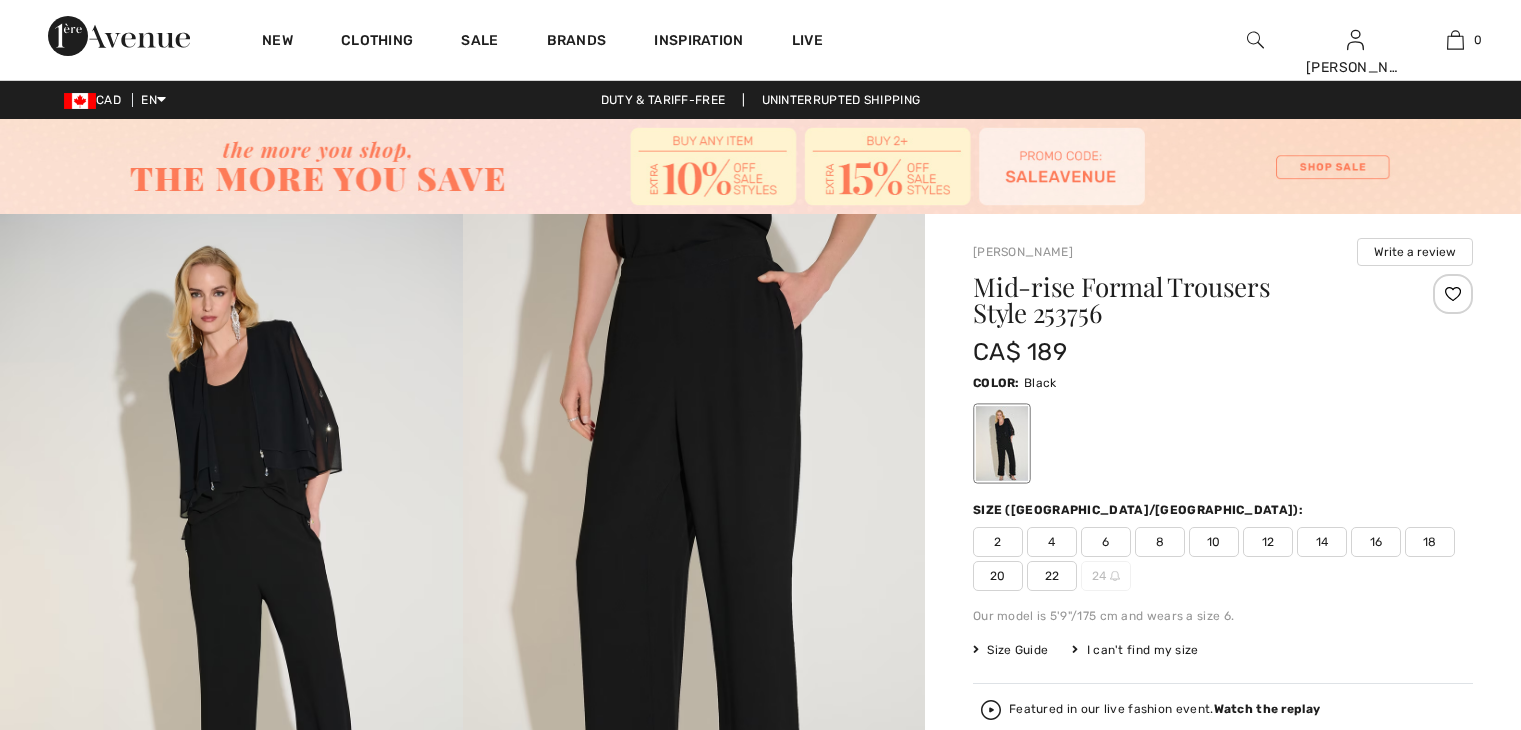 scroll, scrollTop: 0, scrollLeft: 0, axis: both 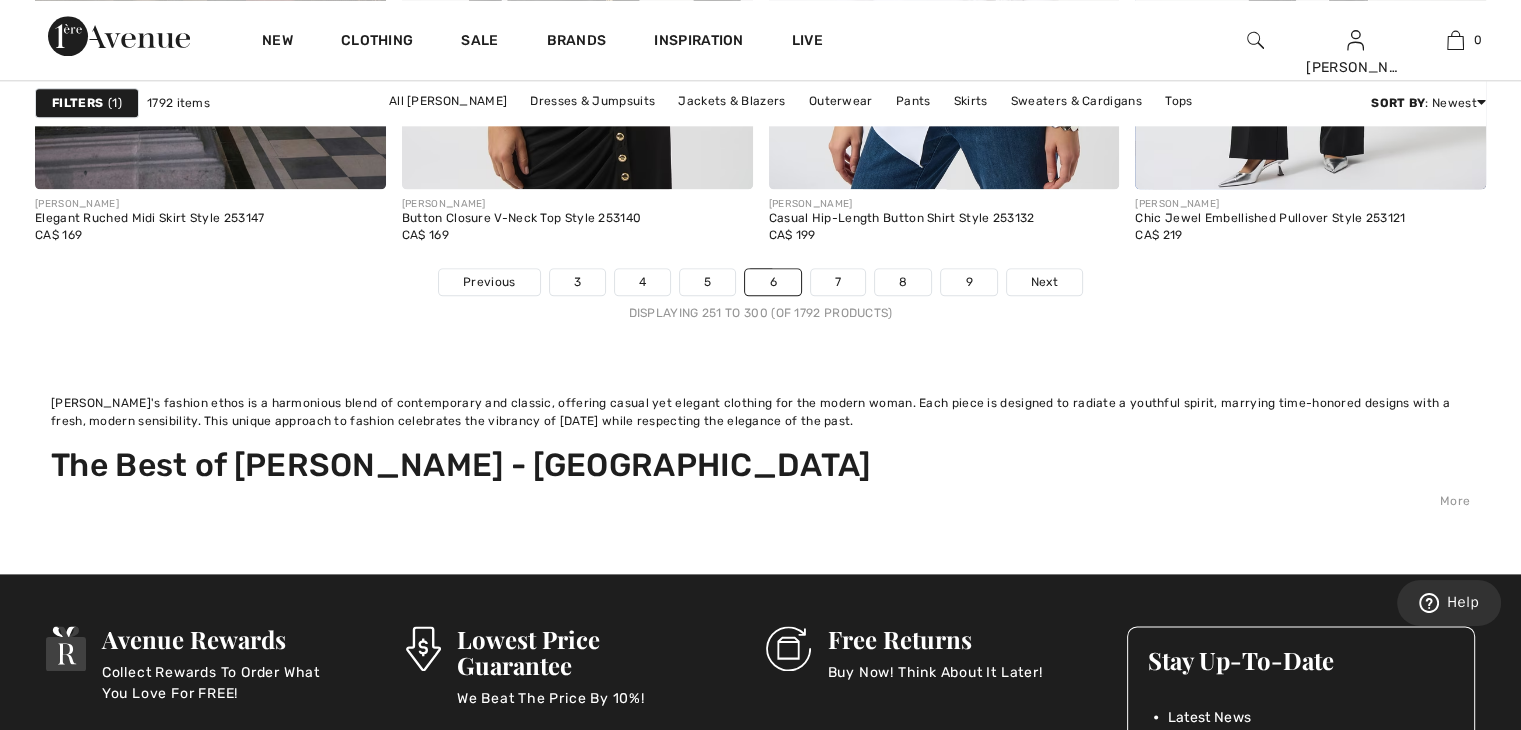 click on "Avenue Rewards
Collect Rewards To Order What You Love For FREE!
Get Started
Get Started
My Rewards
My Rewards About Us Contact Us" at bounding box center (760, 965) 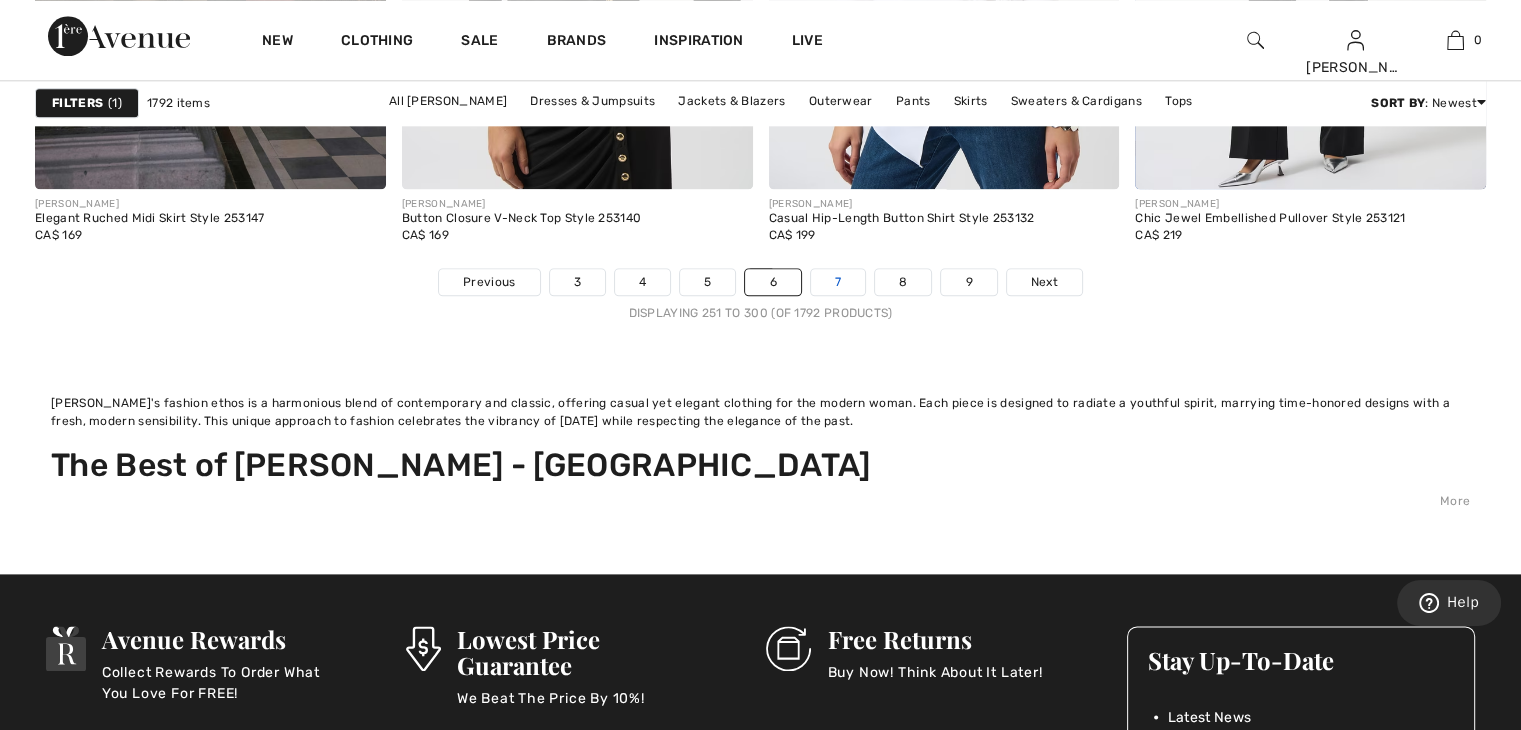 click on "7" at bounding box center (838, 282) 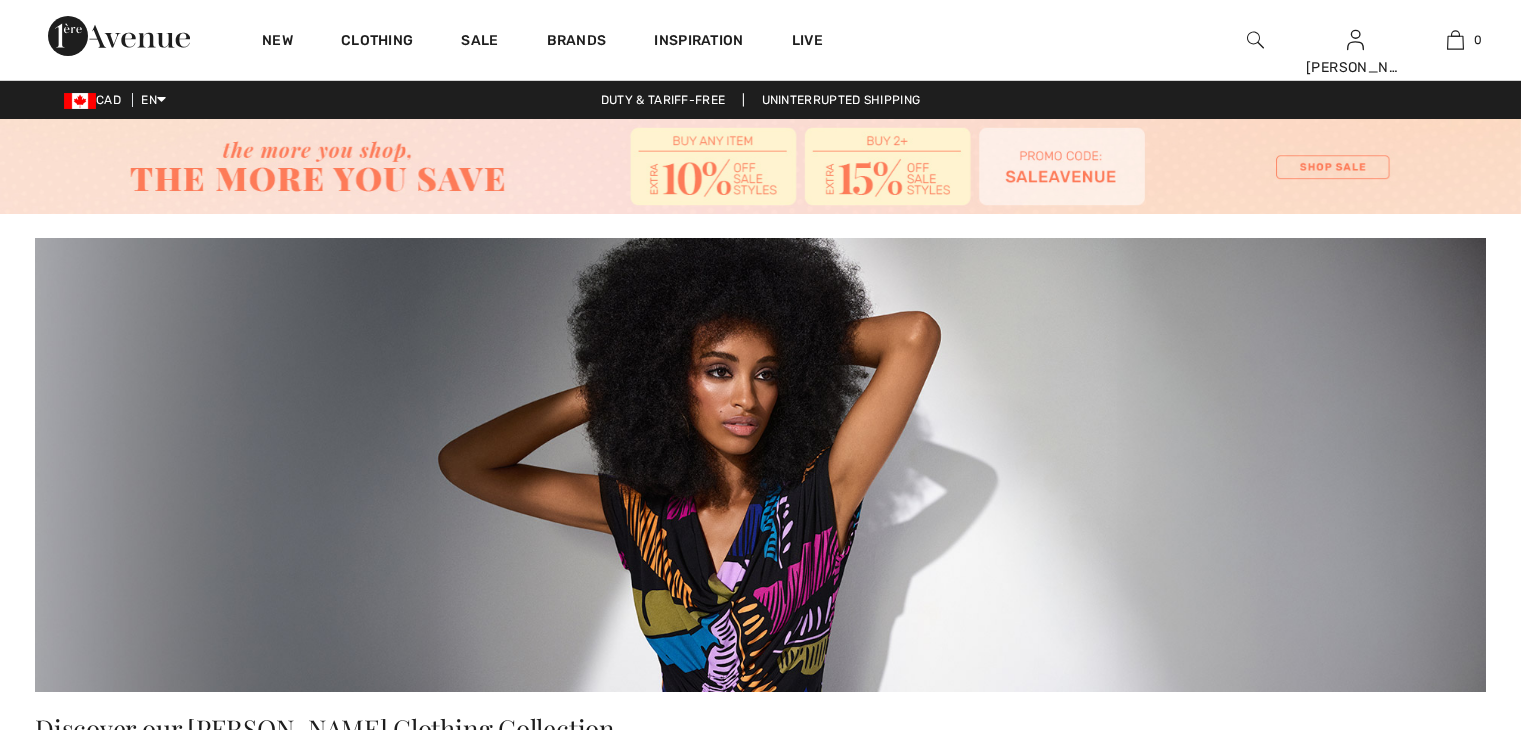 scroll, scrollTop: 0, scrollLeft: 0, axis: both 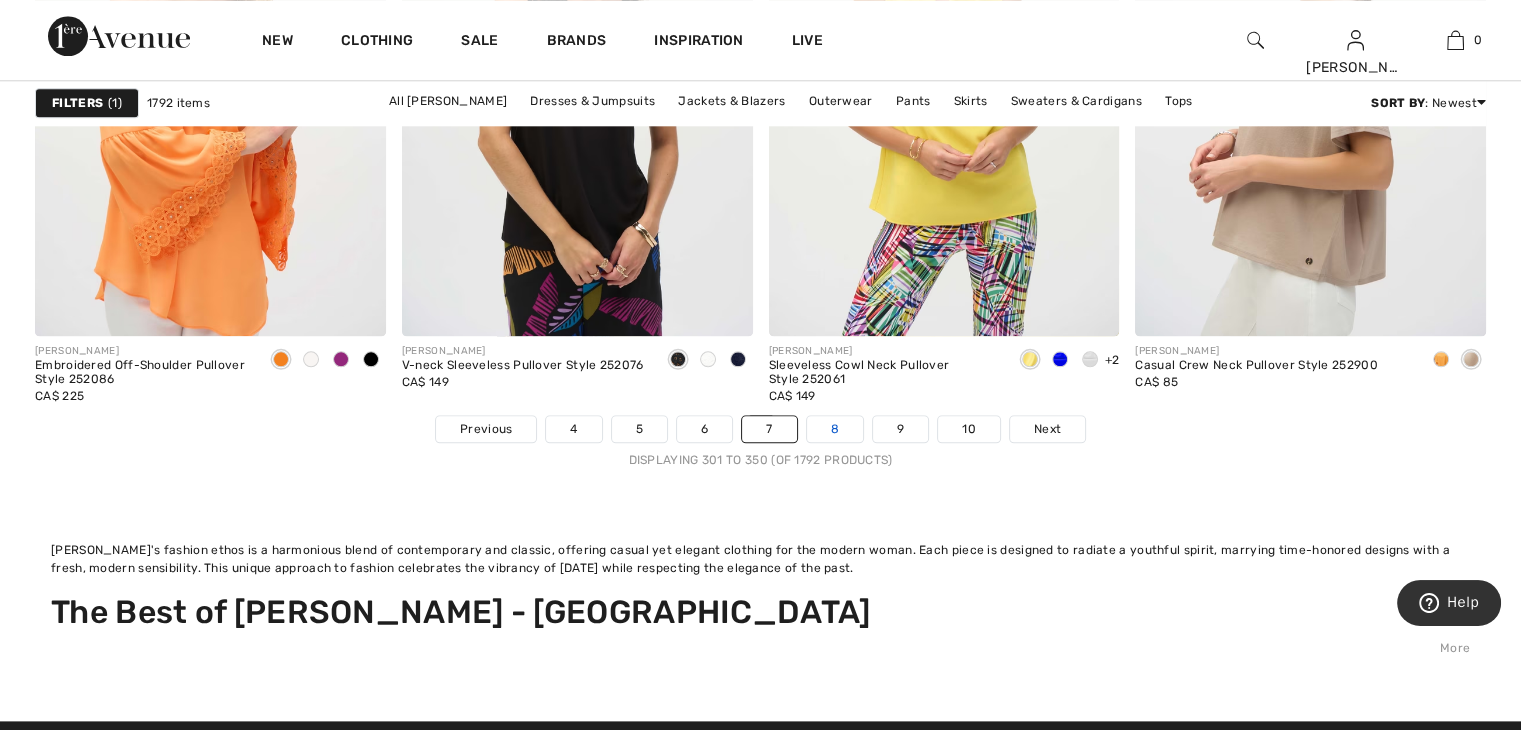click on "8" at bounding box center (835, 429) 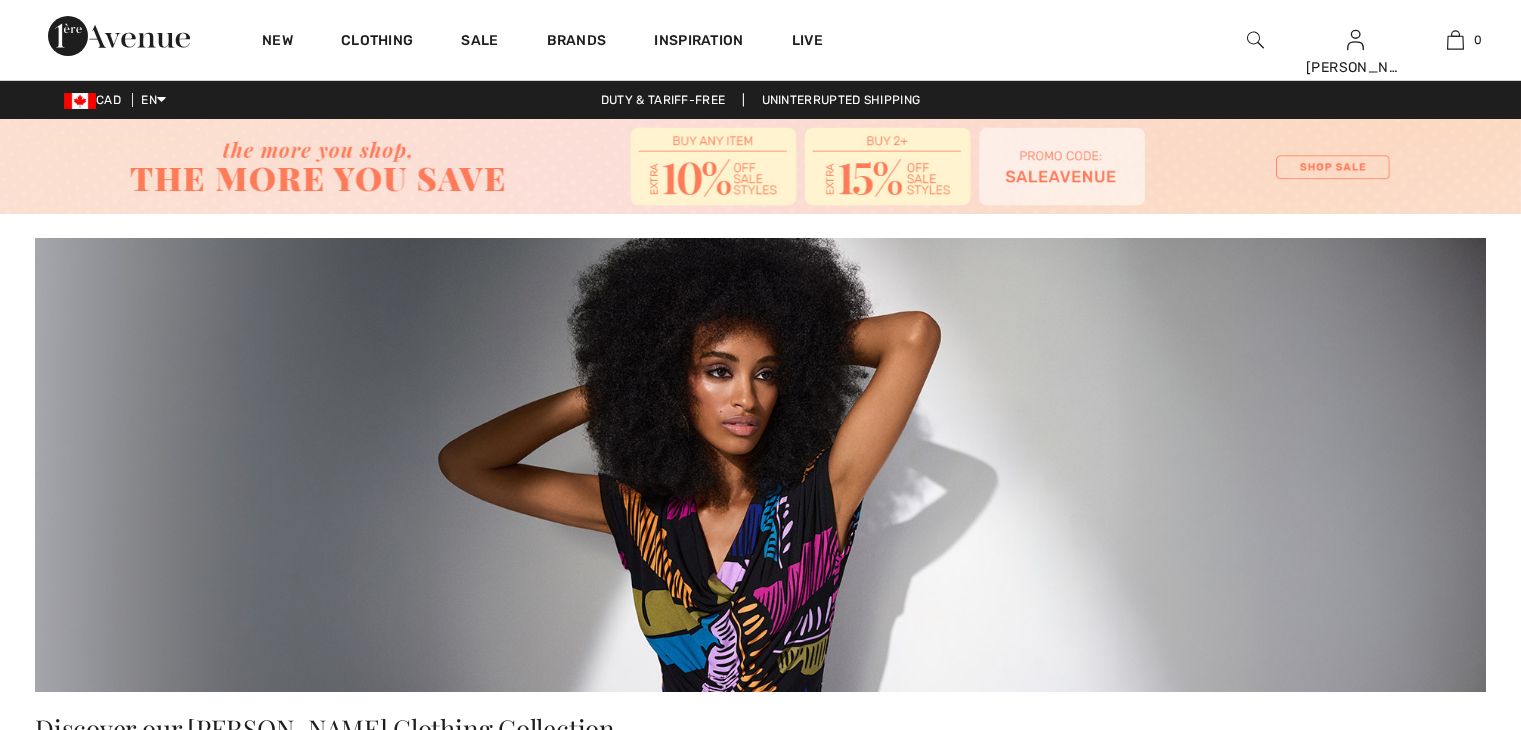 scroll, scrollTop: 0, scrollLeft: 0, axis: both 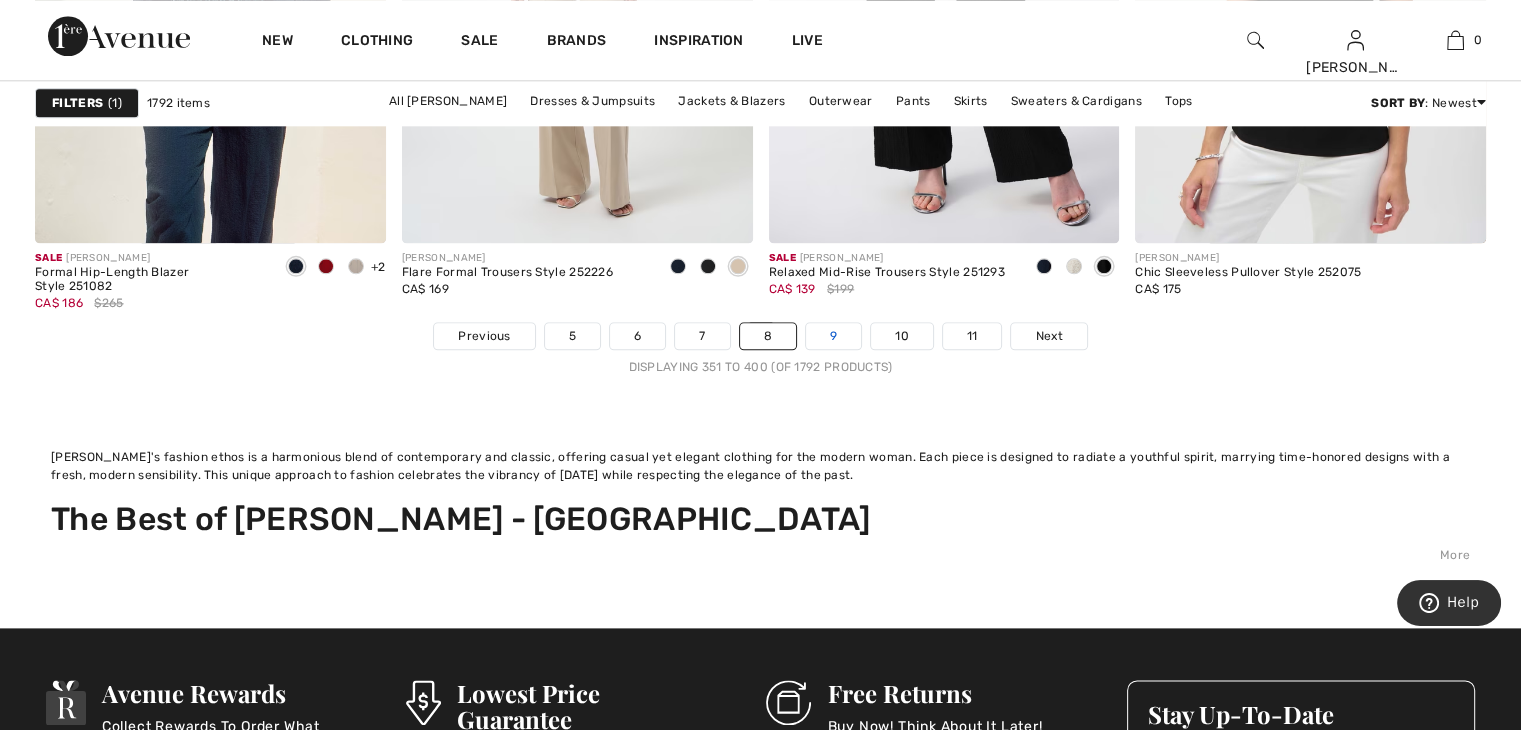 click on "9" at bounding box center (833, 336) 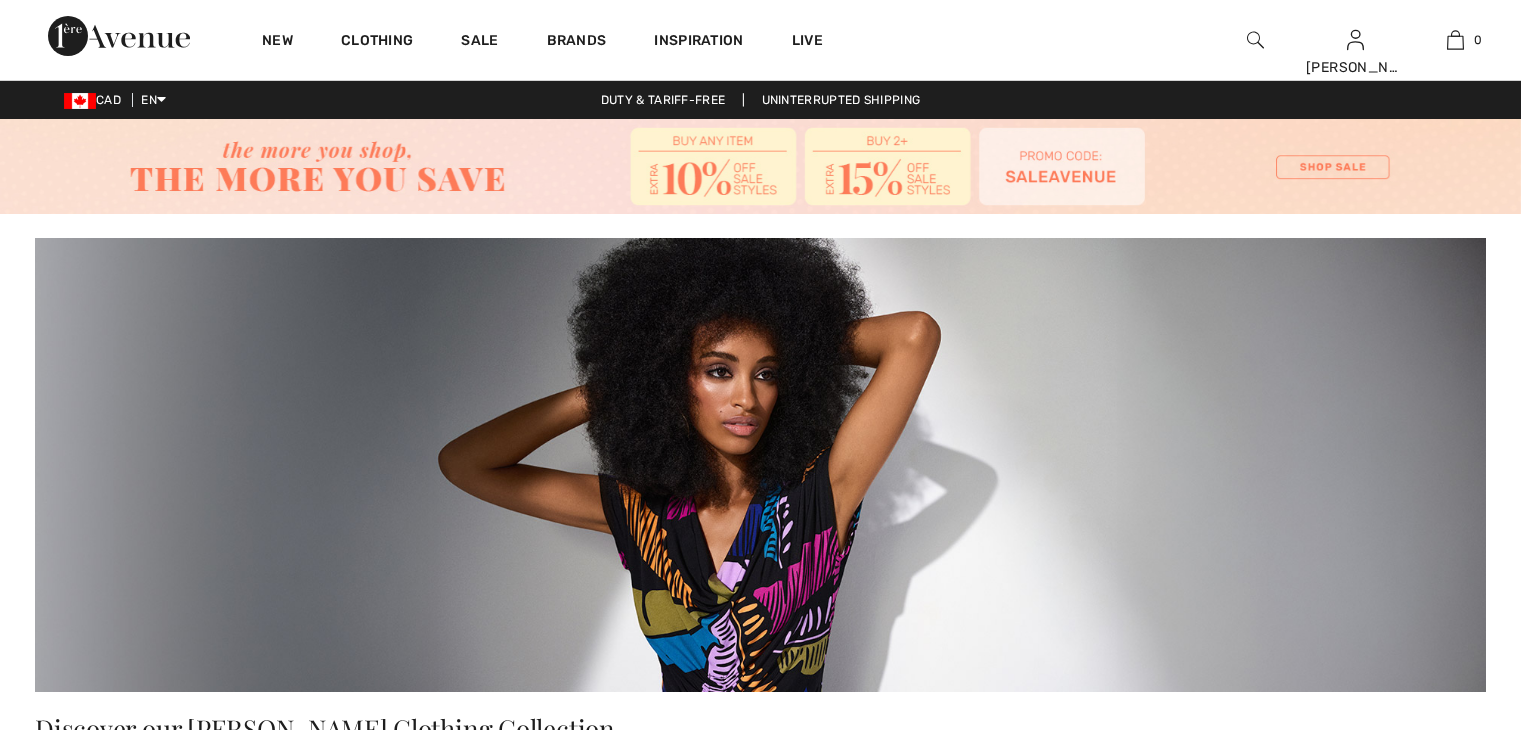 scroll, scrollTop: 0, scrollLeft: 0, axis: both 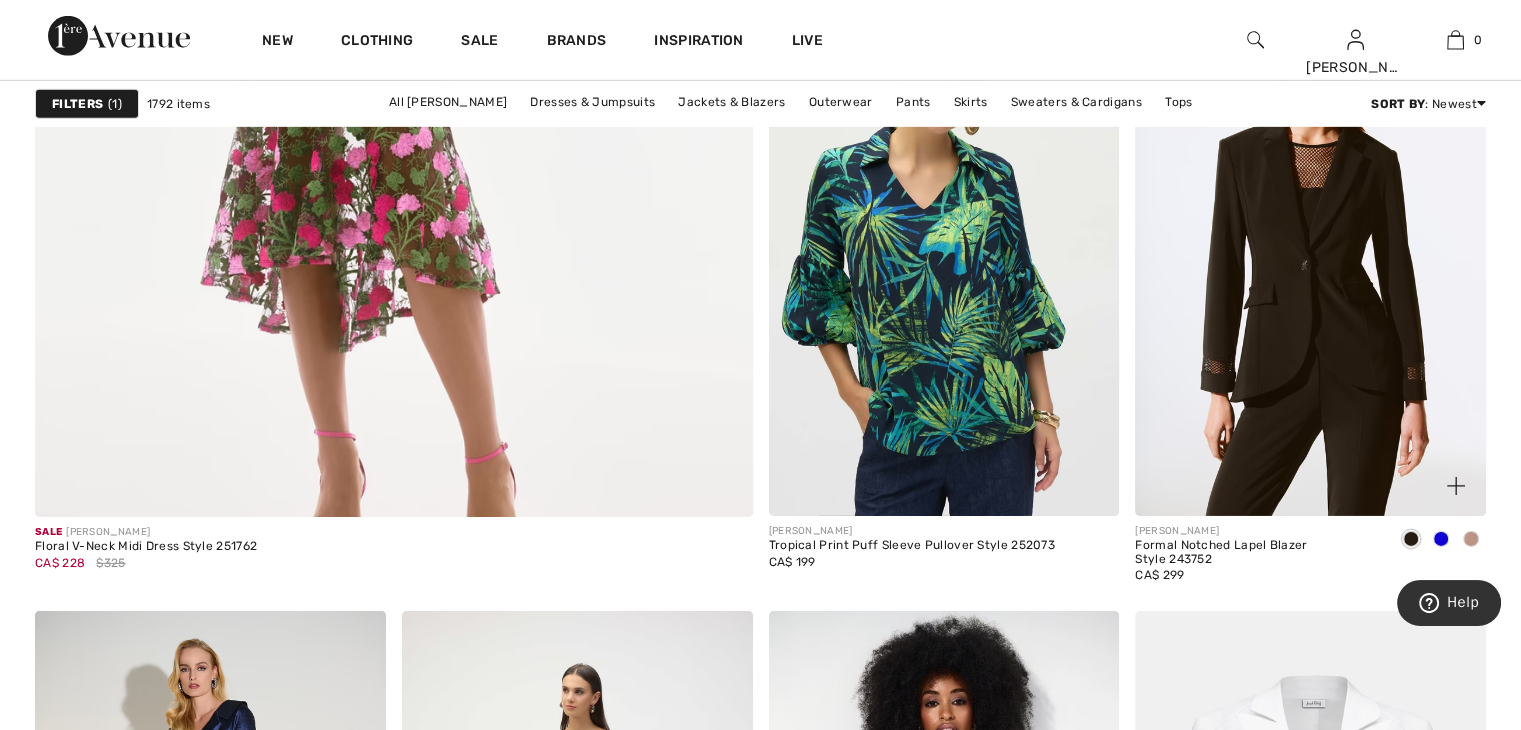 click at bounding box center (1310, 253) 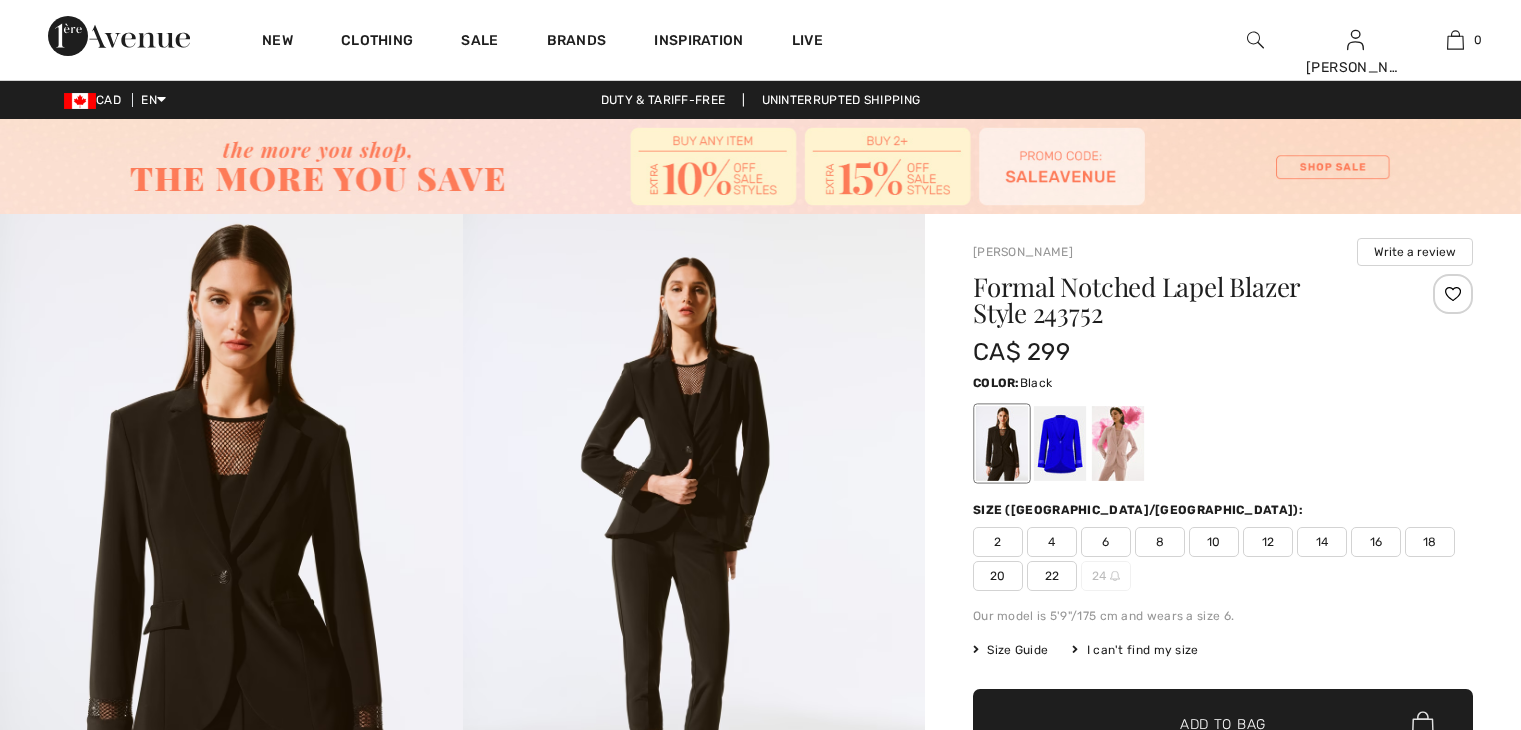scroll, scrollTop: 0, scrollLeft: 0, axis: both 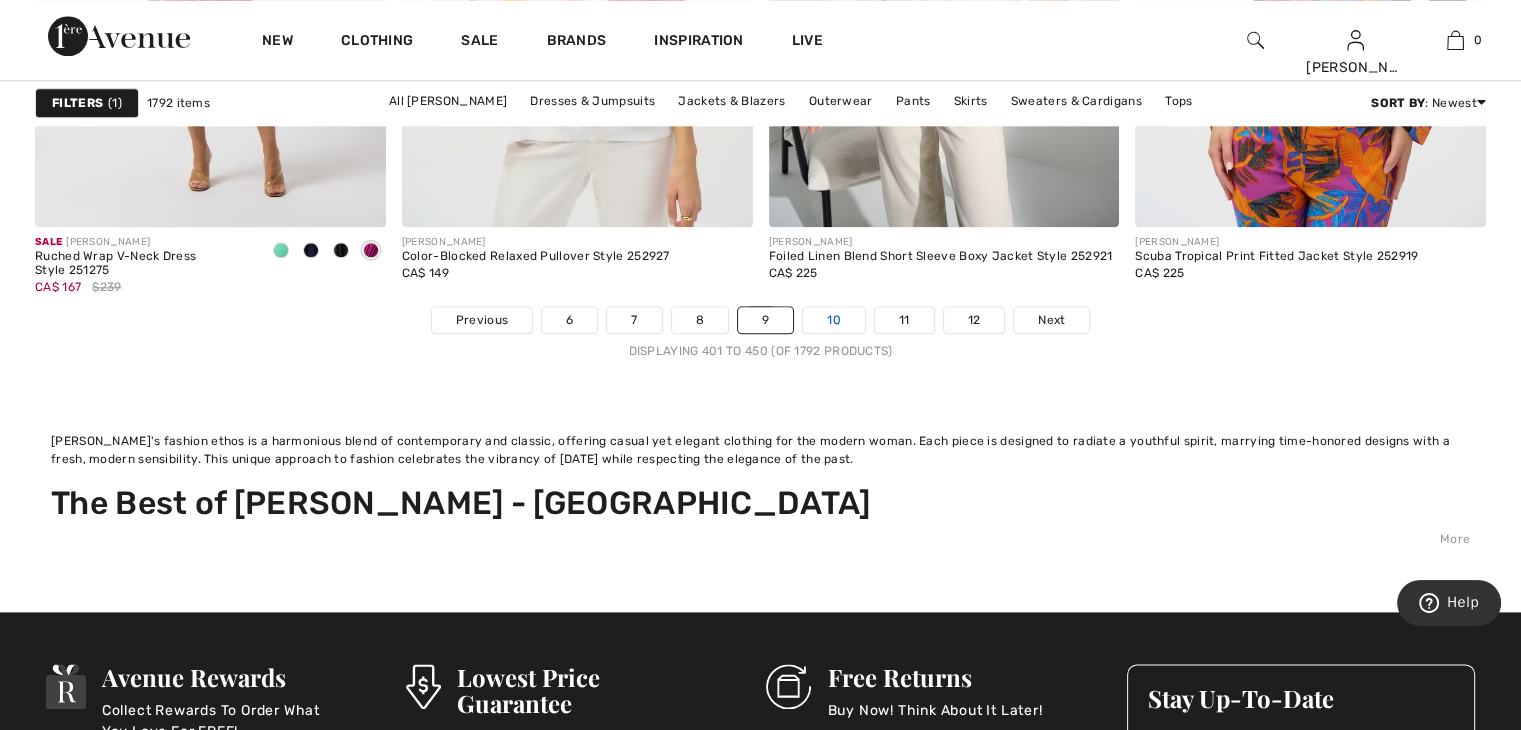 click on "10" at bounding box center (834, 320) 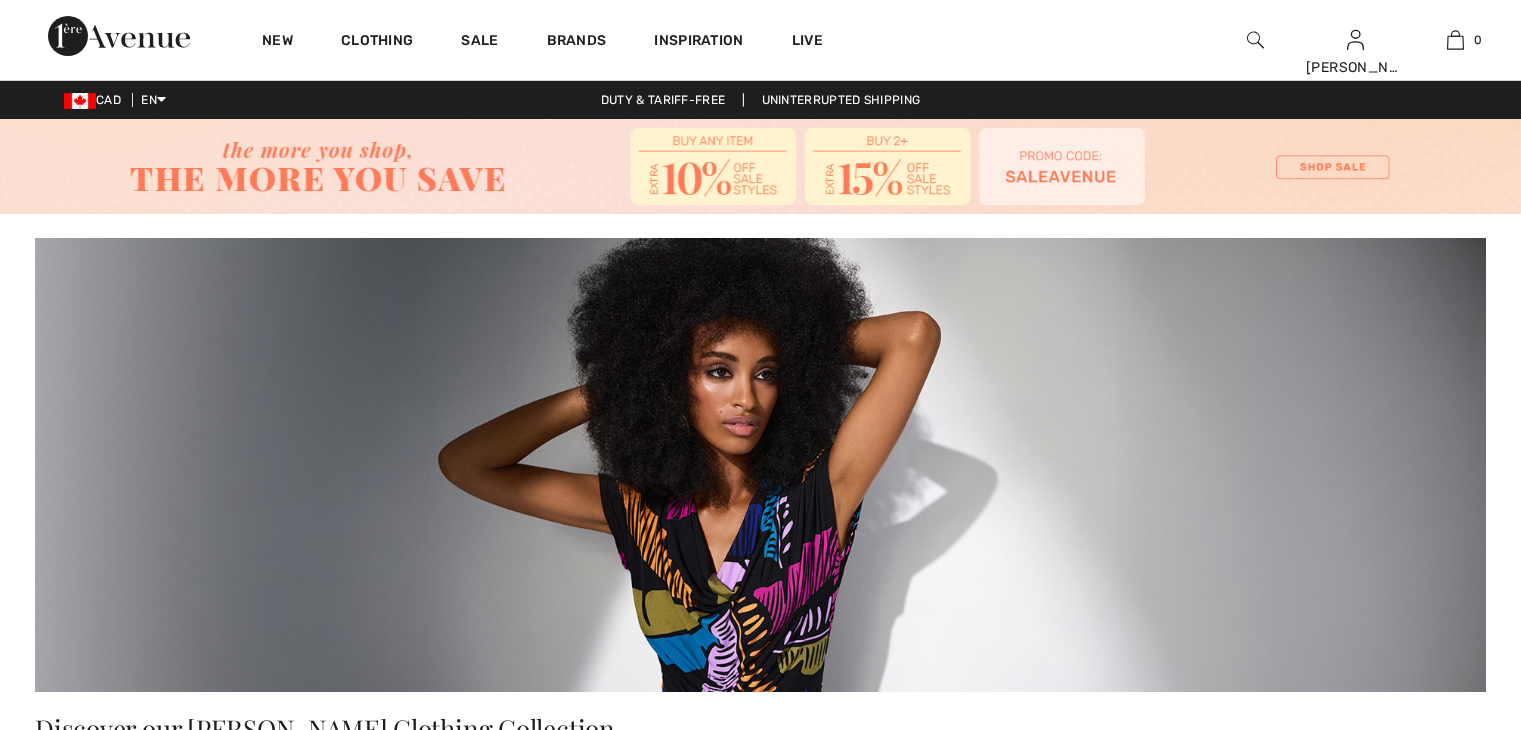 scroll, scrollTop: 0, scrollLeft: 0, axis: both 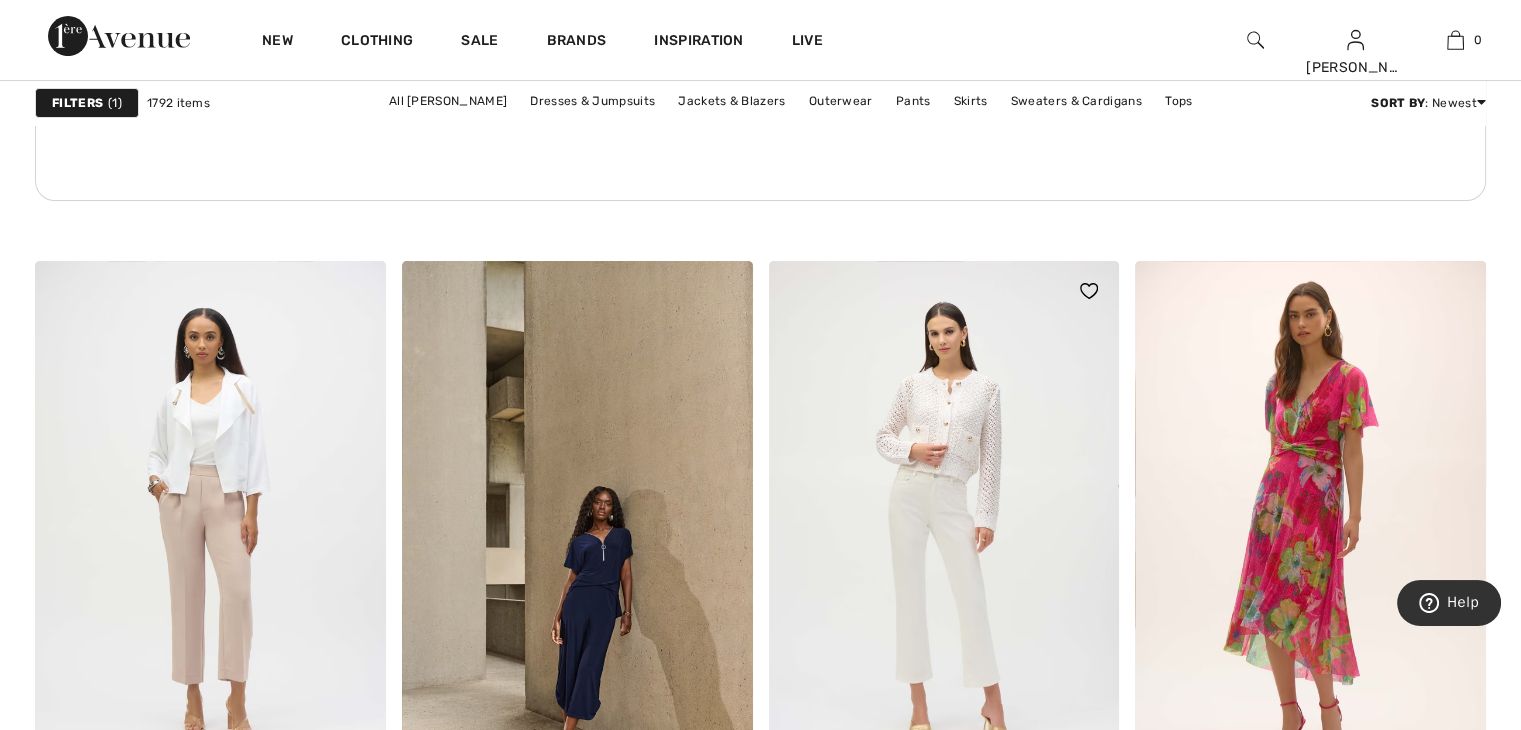 click at bounding box center [944, 524] 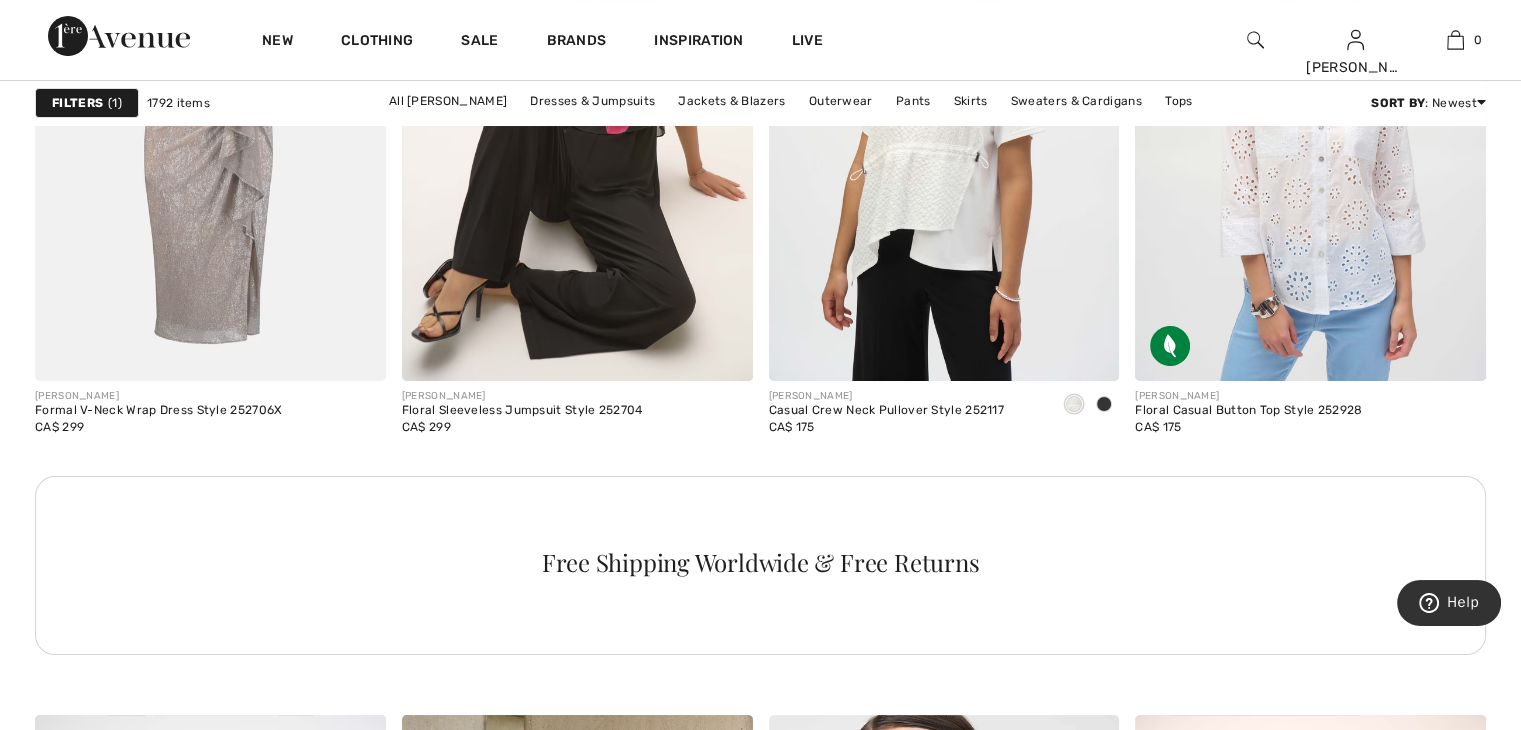 scroll, scrollTop: 7724, scrollLeft: 0, axis: vertical 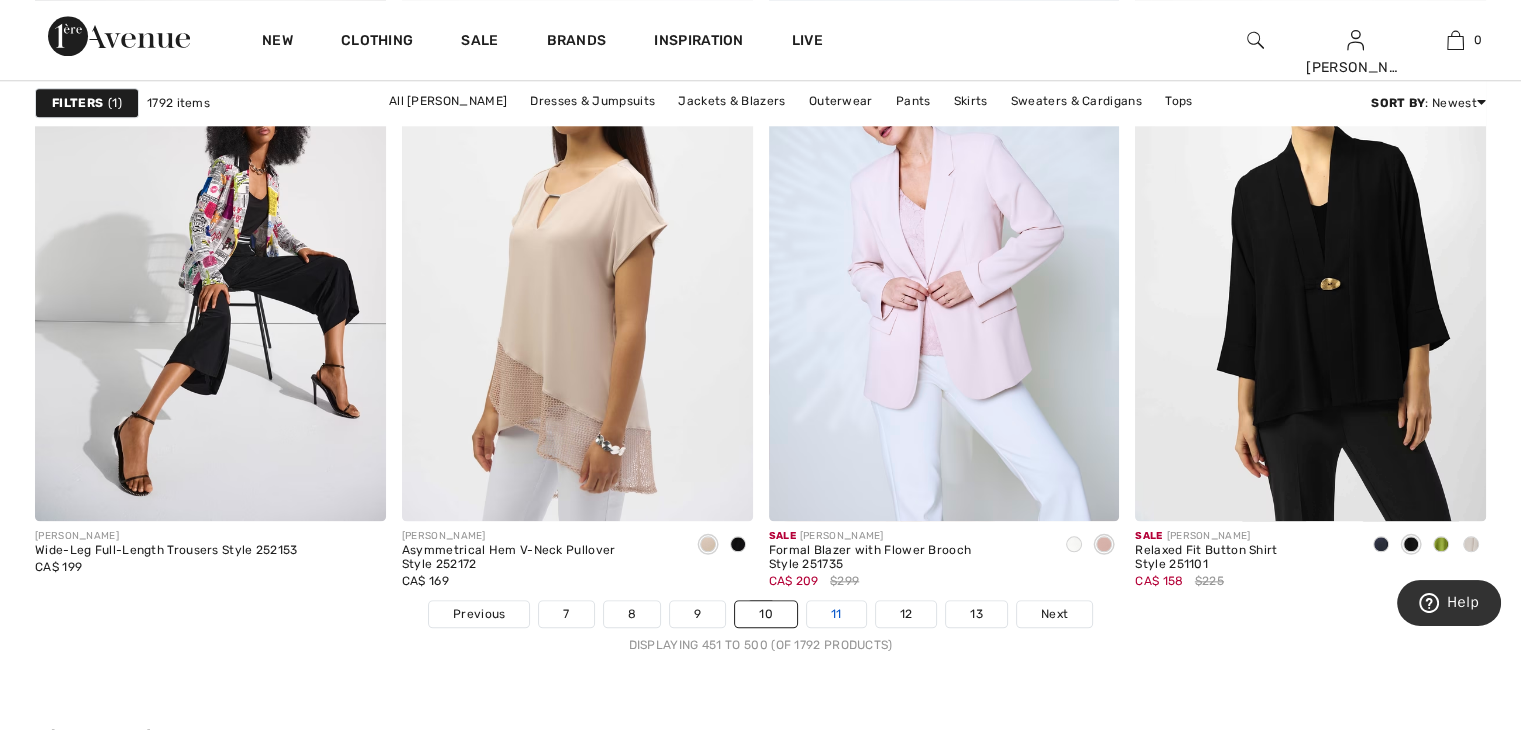 click on "11" at bounding box center (836, 614) 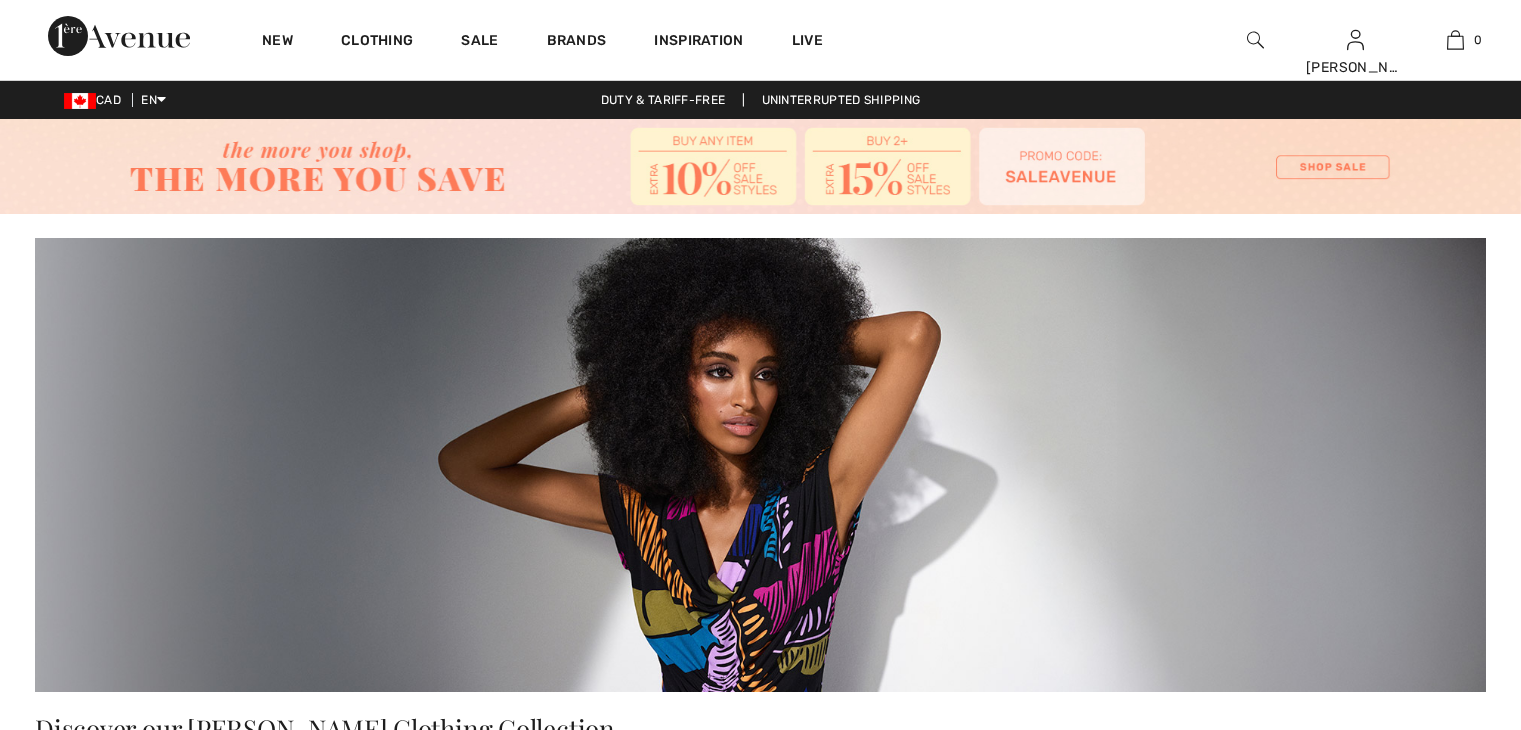 scroll, scrollTop: 0, scrollLeft: 0, axis: both 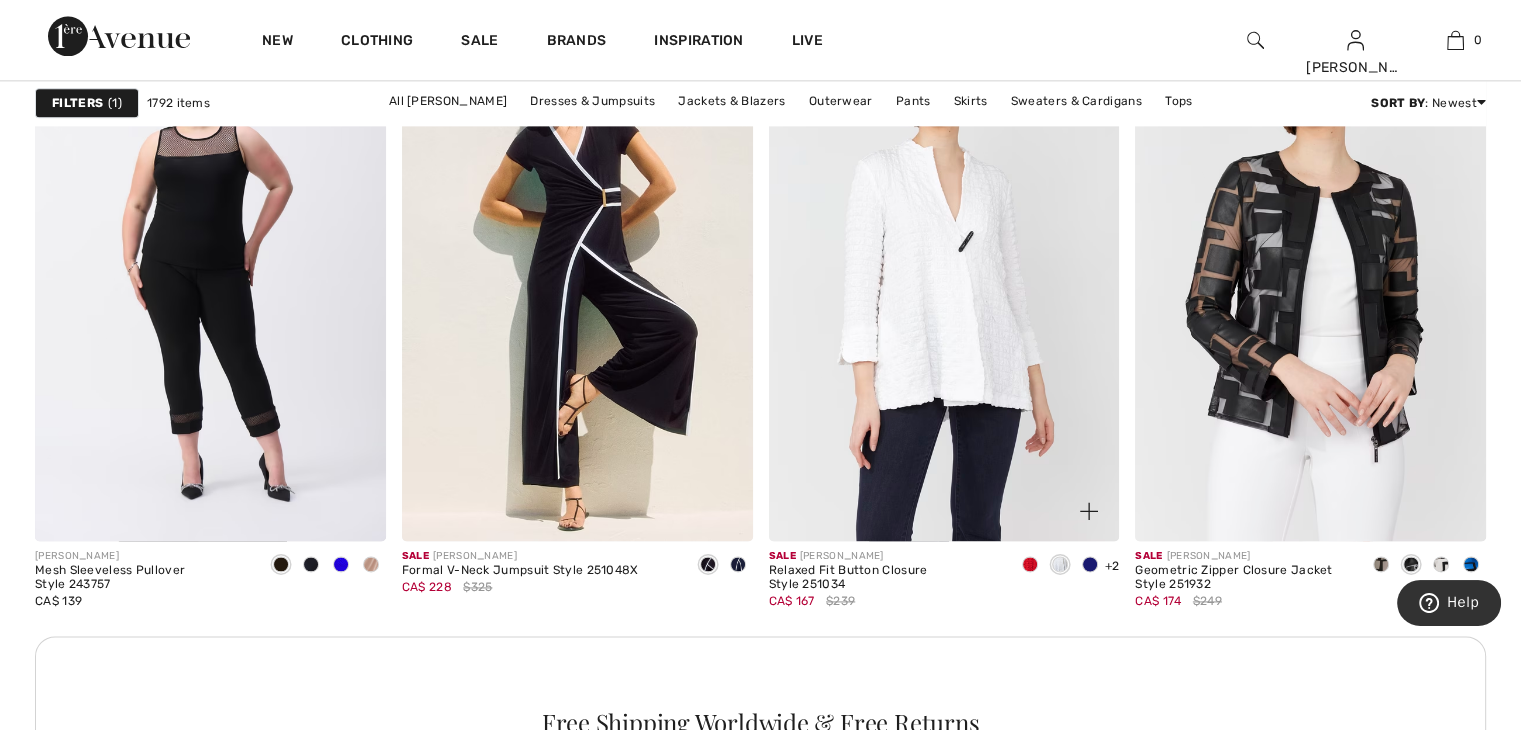 click at bounding box center (1090, 565) 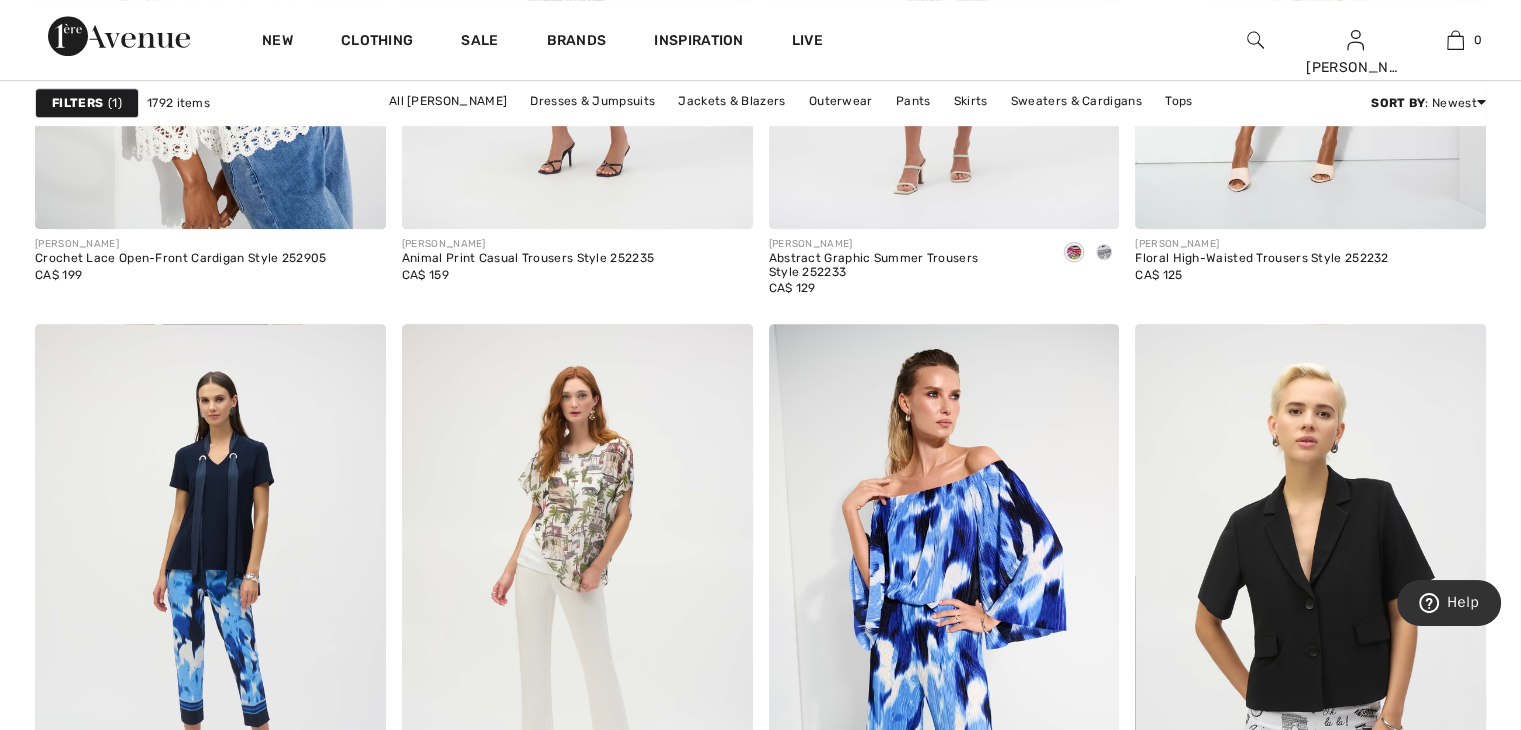 scroll, scrollTop: 8667, scrollLeft: 0, axis: vertical 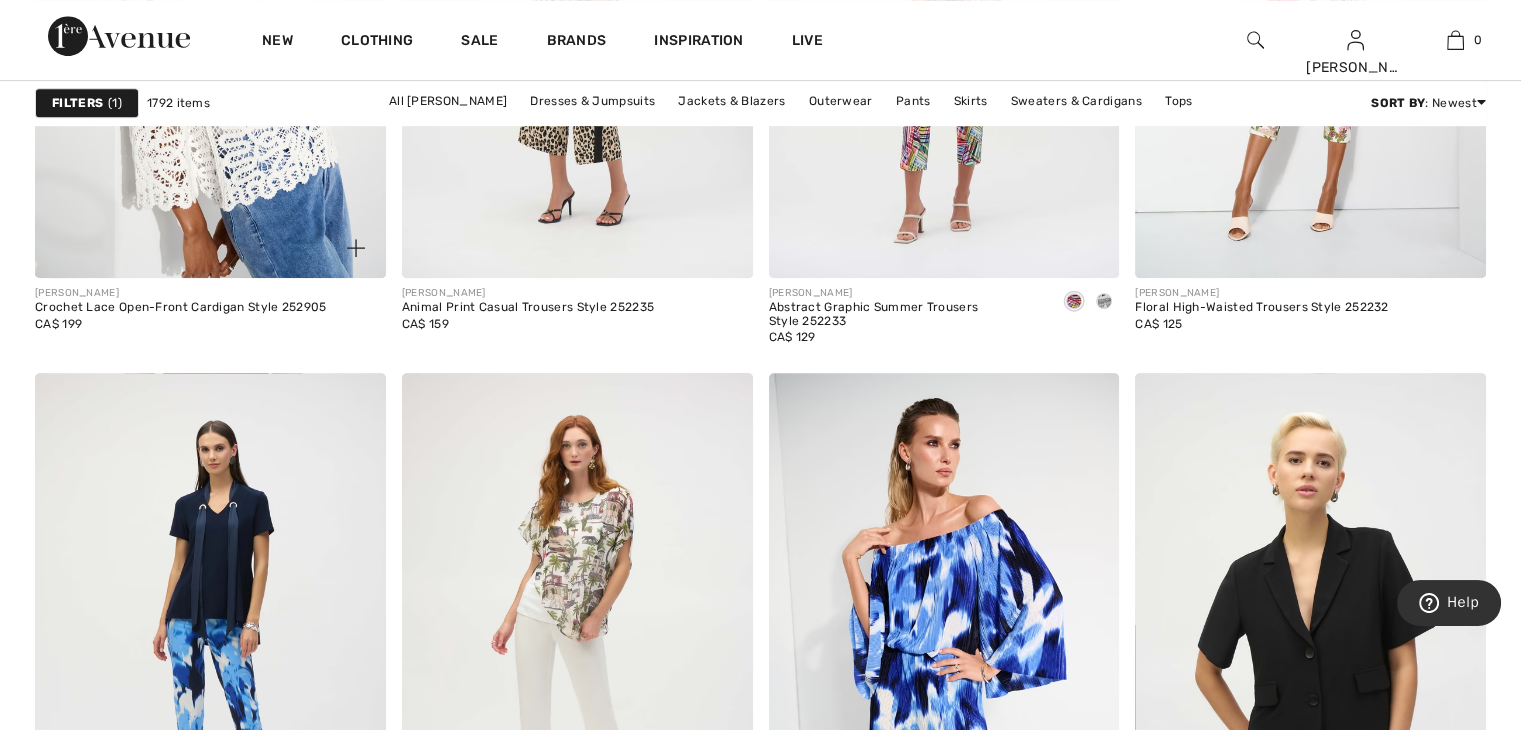 click at bounding box center (210, 15) 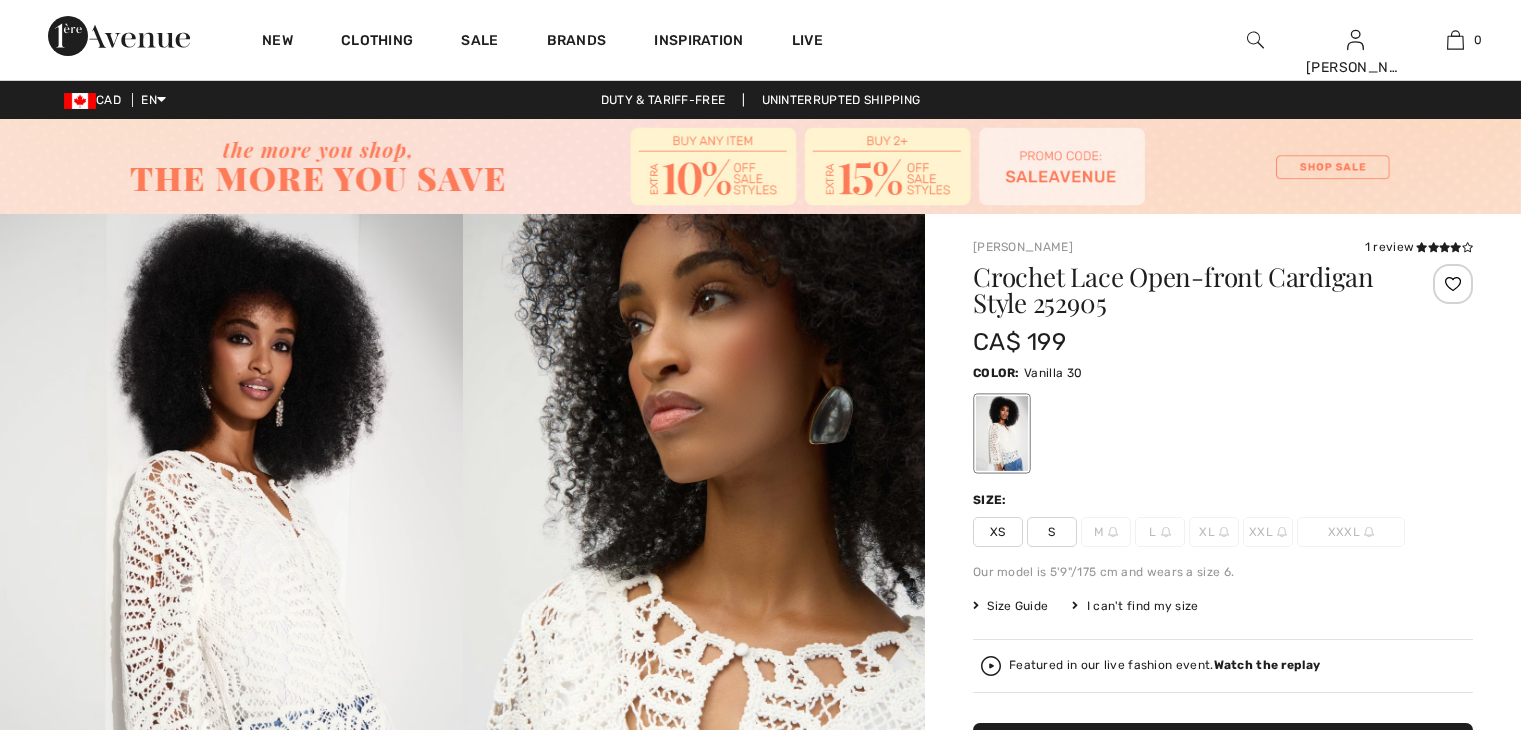scroll, scrollTop: 0, scrollLeft: 0, axis: both 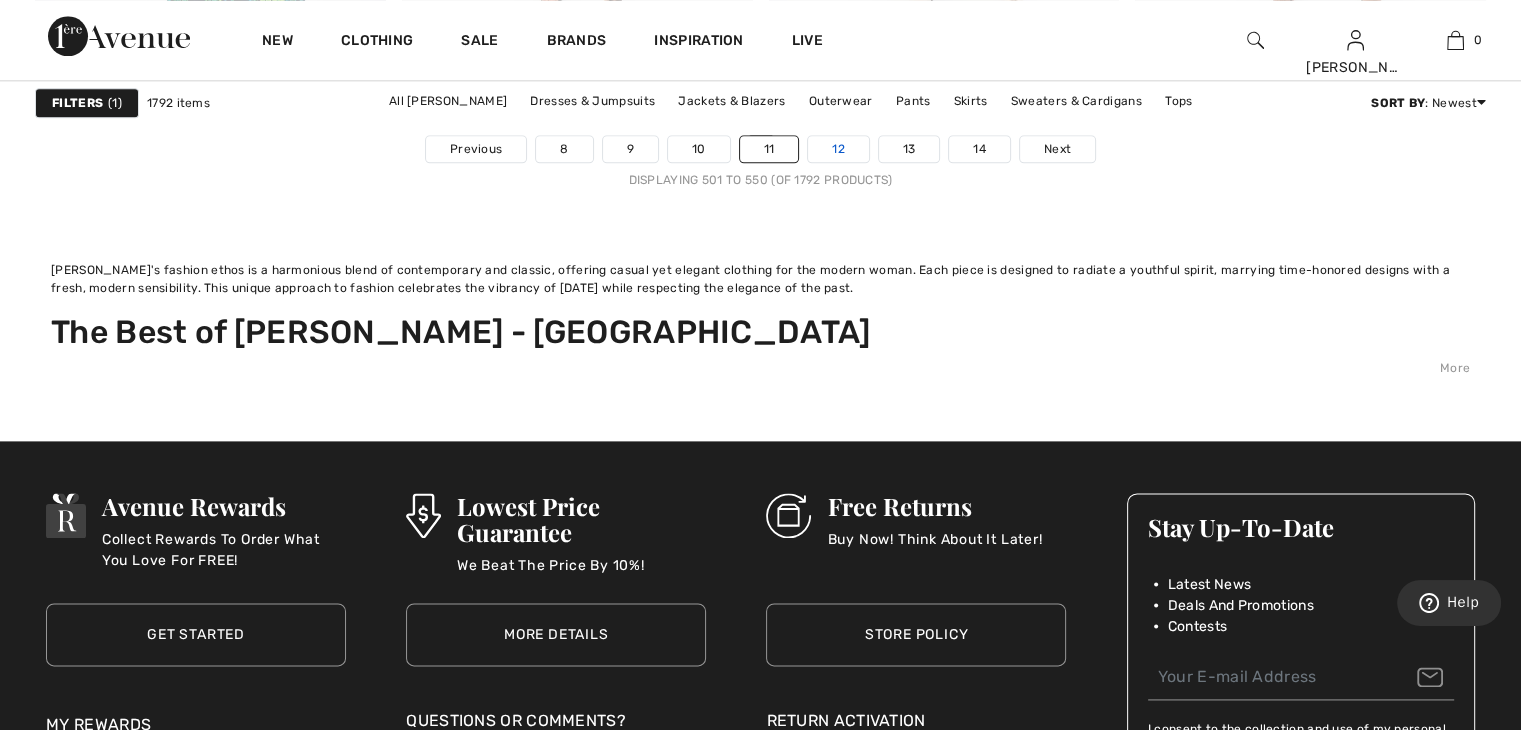 click on "12" at bounding box center [838, 149] 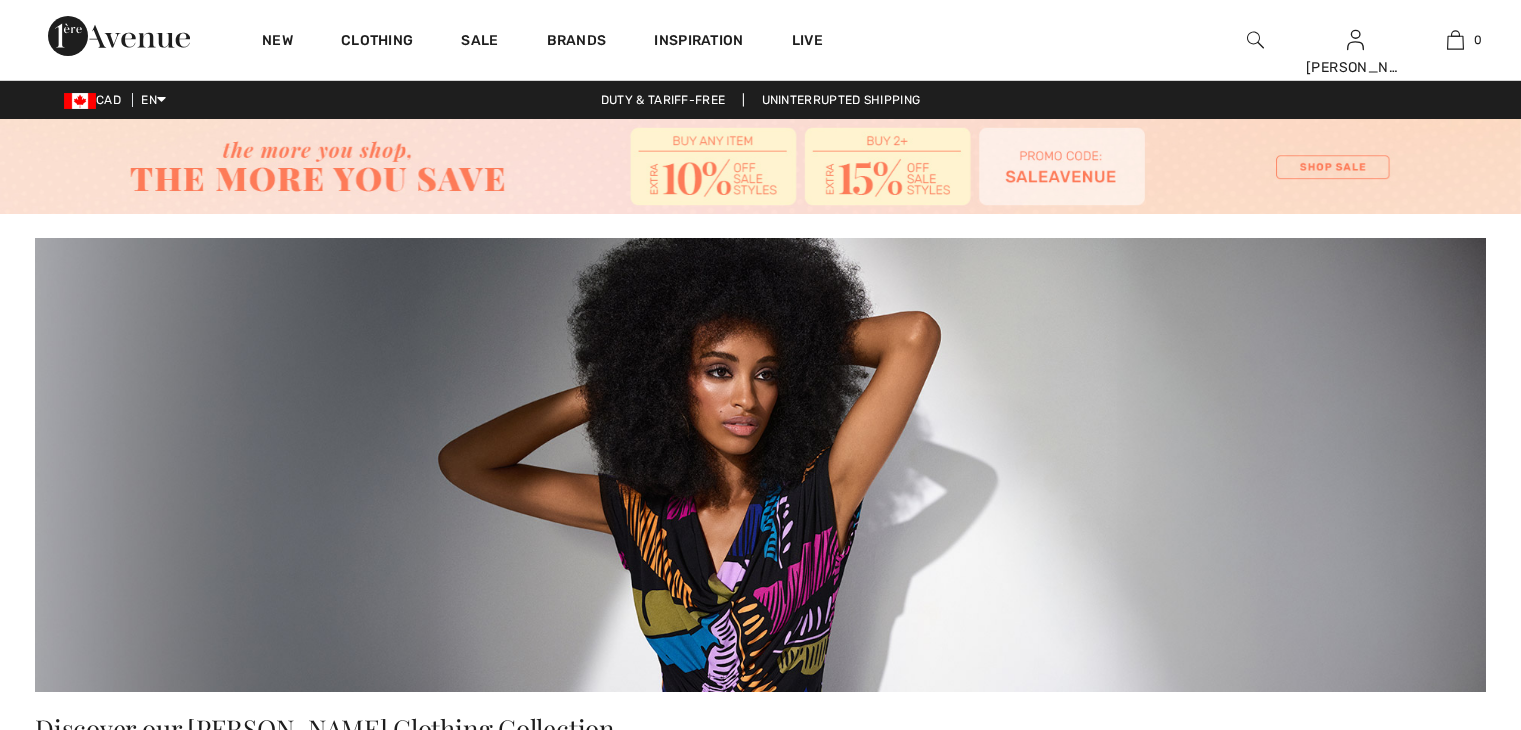 scroll, scrollTop: 0, scrollLeft: 0, axis: both 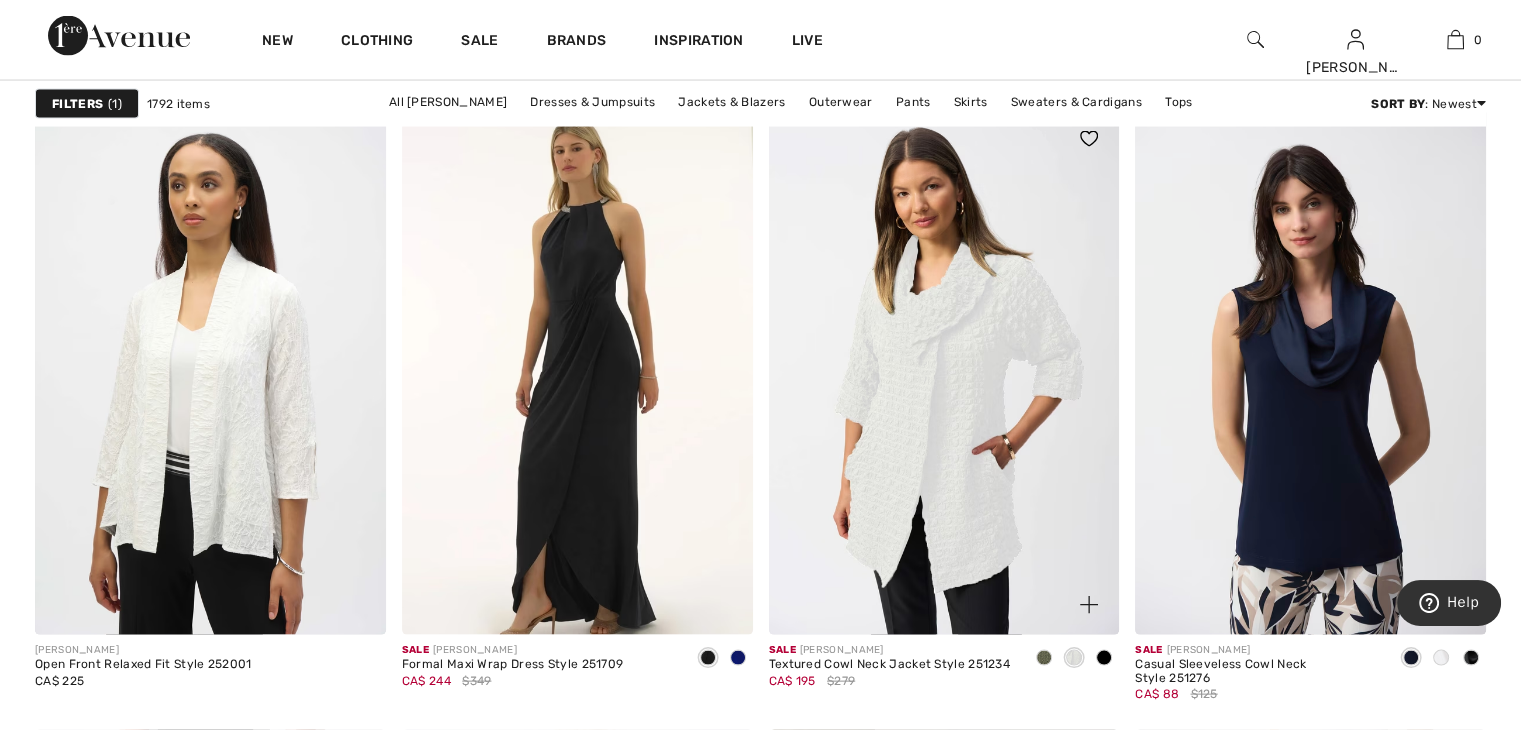 click at bounding box center [944, 372] 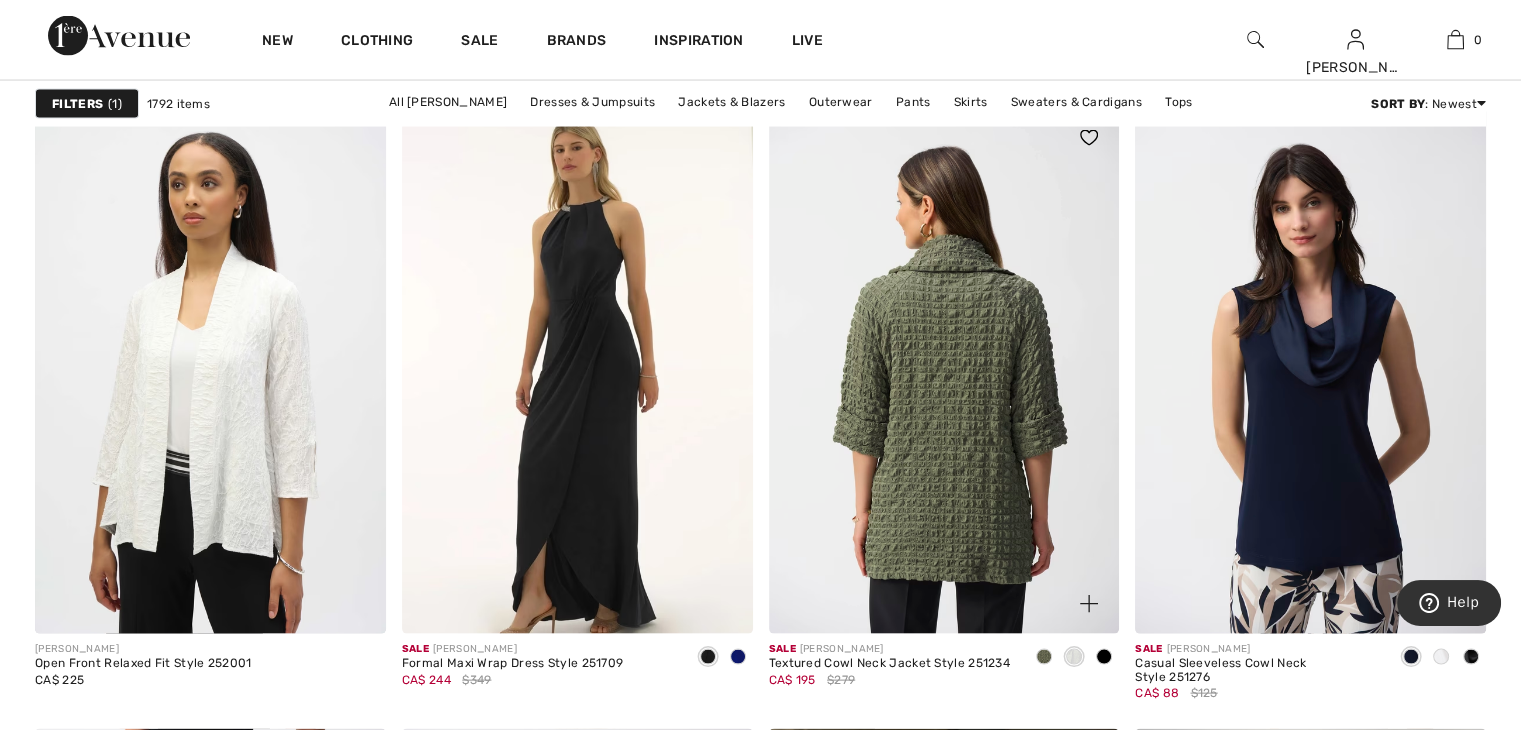 scroll, scrollTop: 4085, scrollLeft: 0, axis: vertical 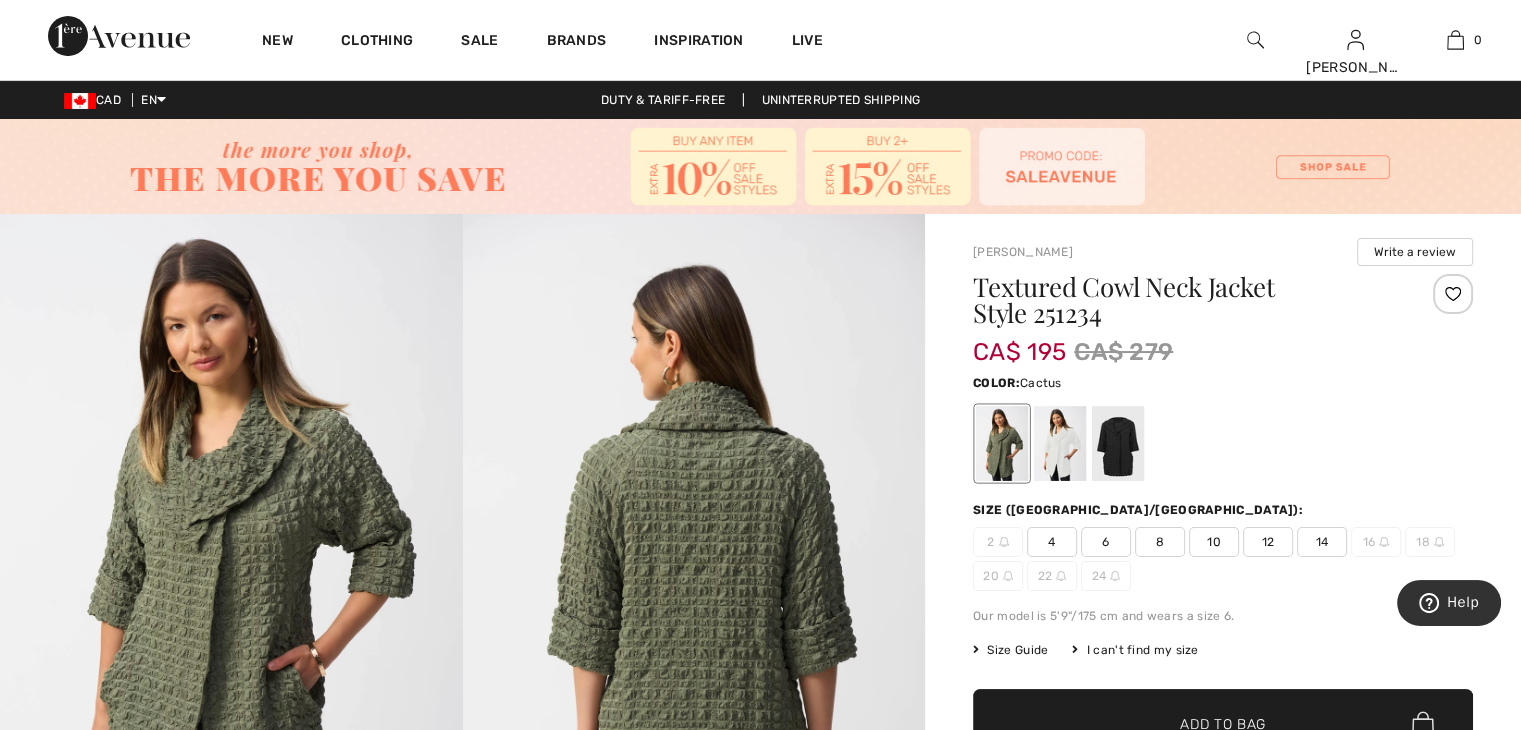 click at bounding box center (1118, 443) 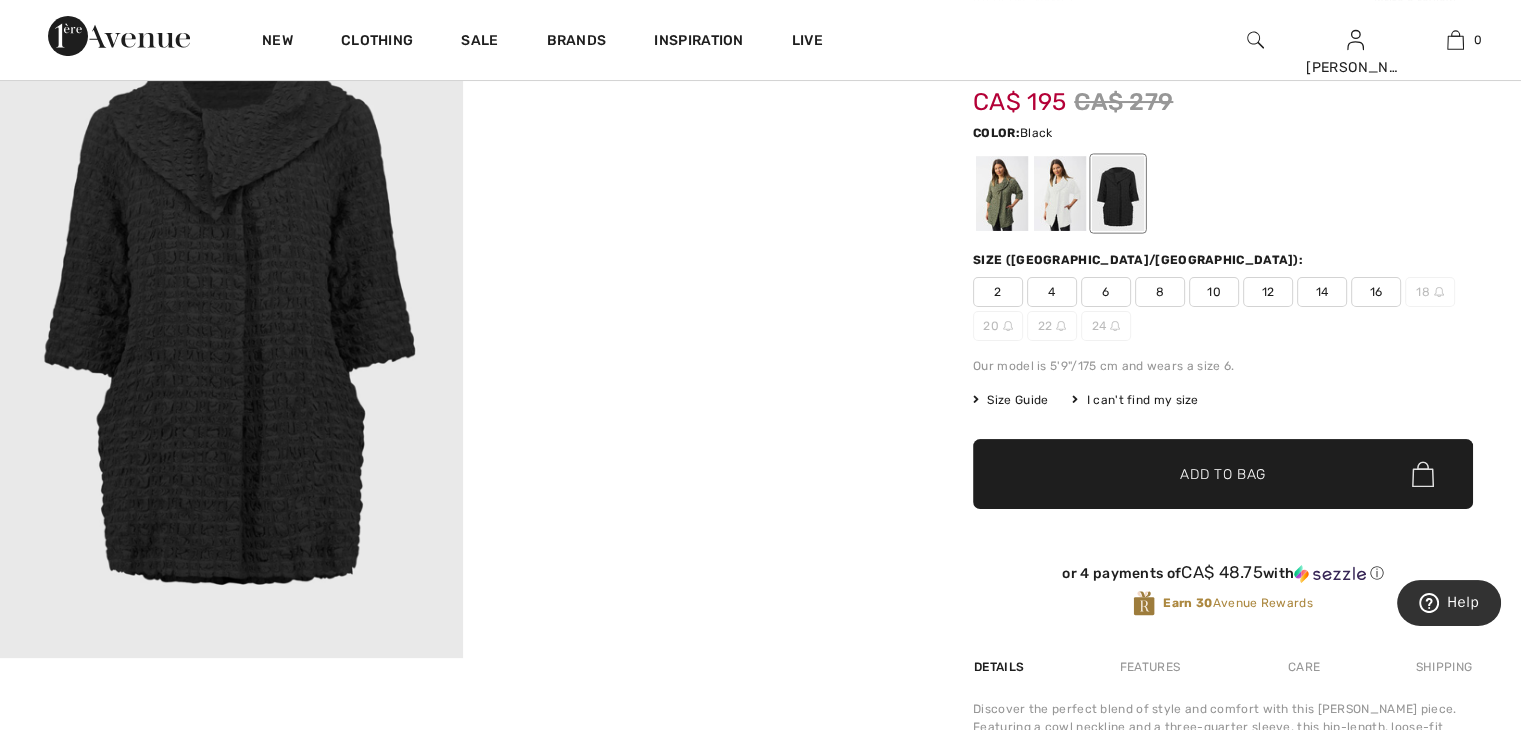 scroll, scrollTop: 240, scrollLeft: 0, axis: vertical 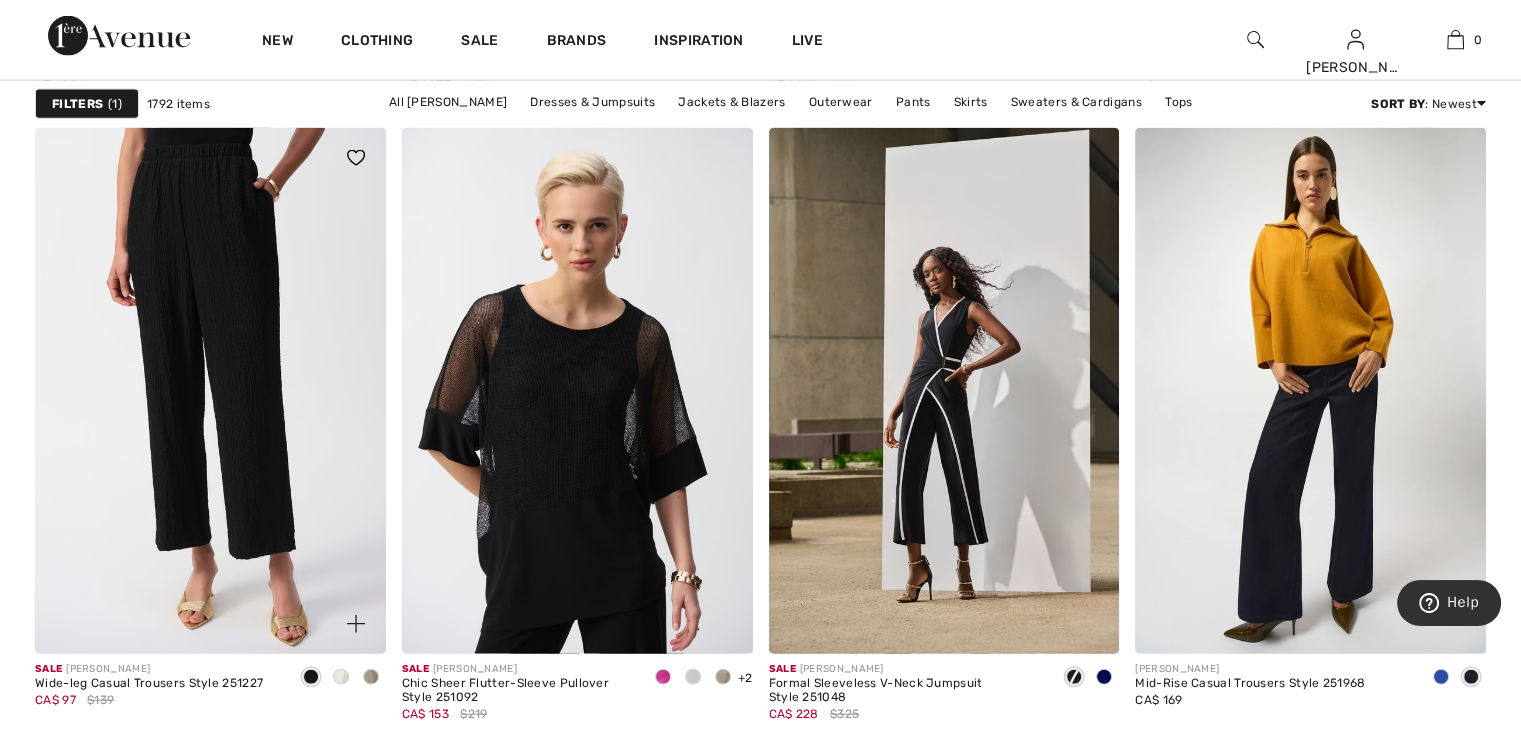 click at bounding box center (210, 391) 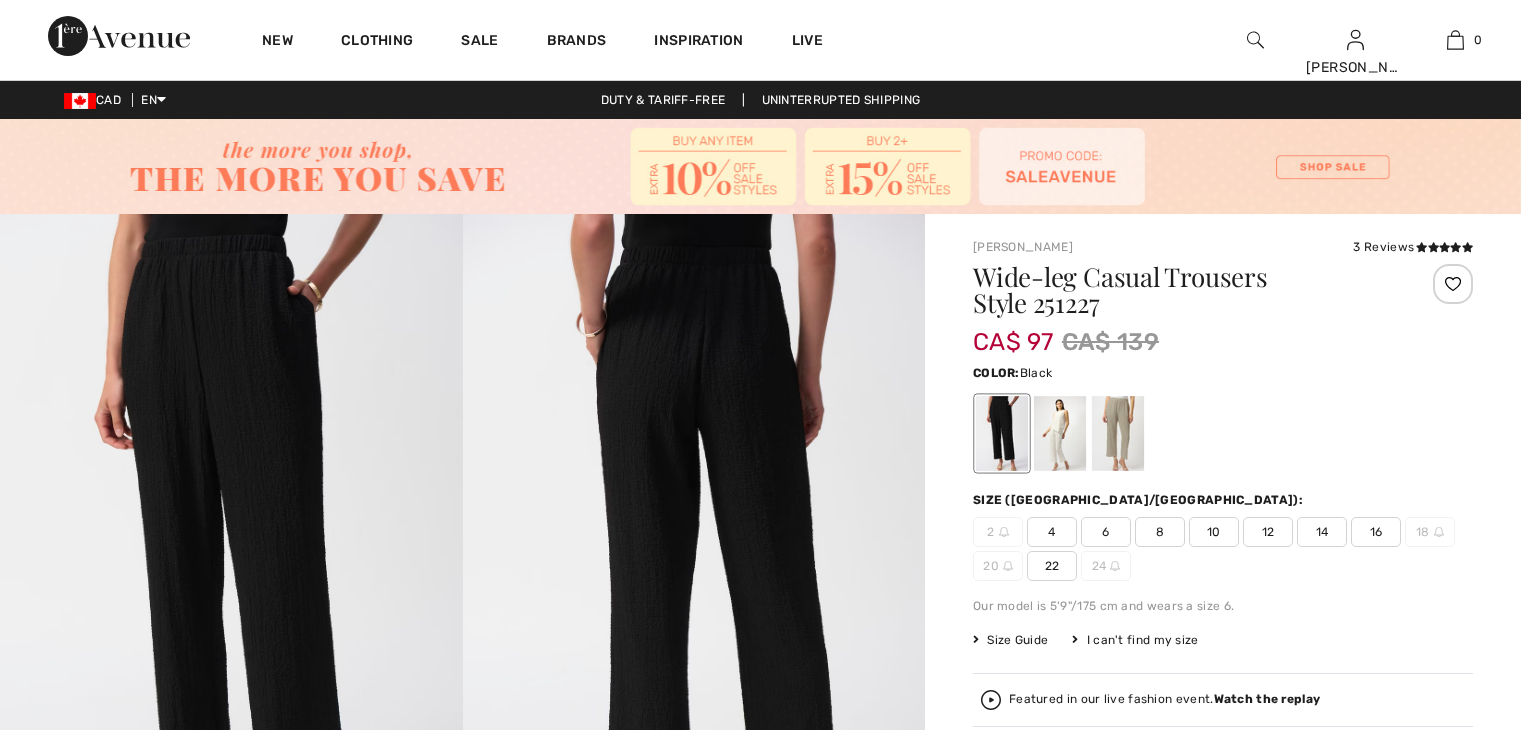 scroll, scrollTop: 0, scrollLeft: 0, axis: both 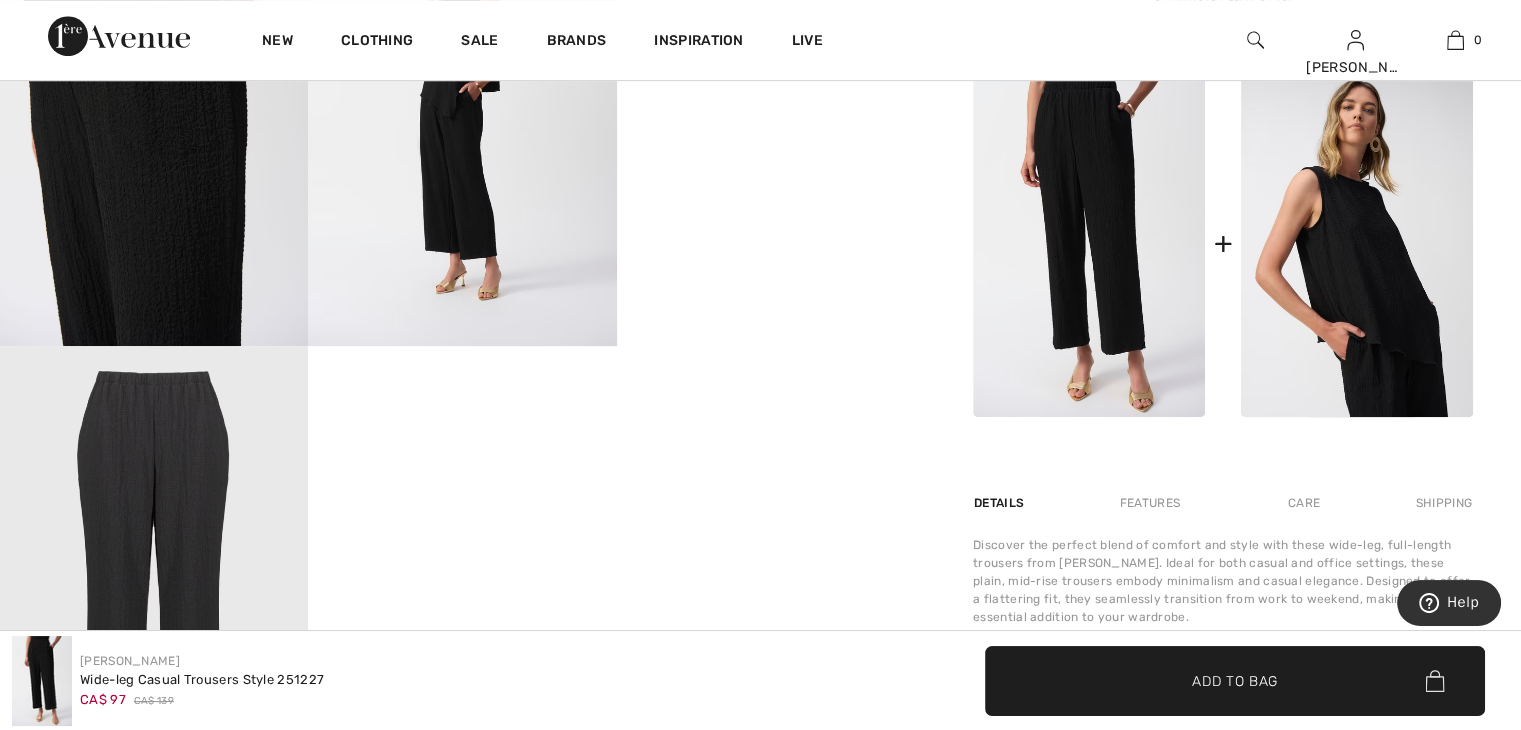click at bounding box center [1357, 243] 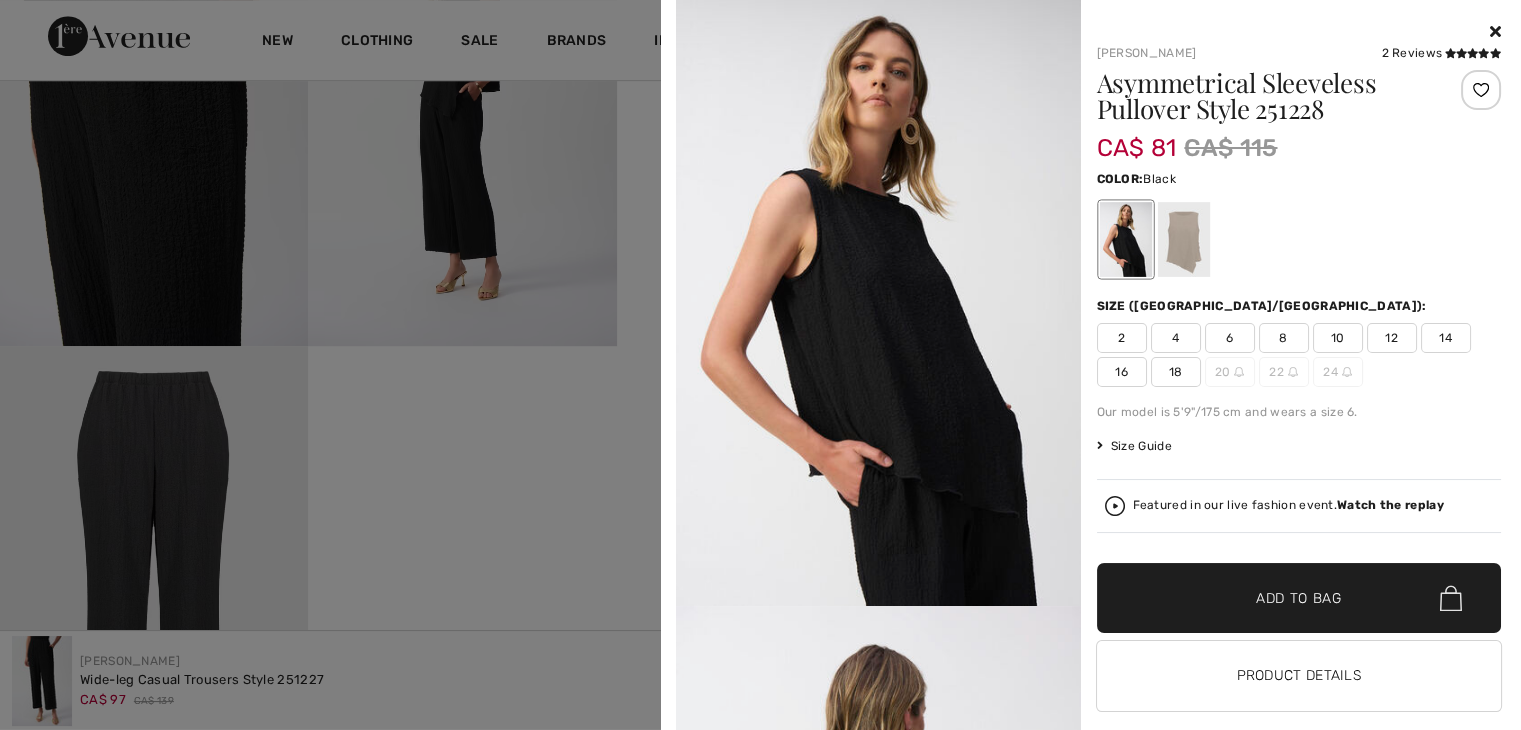 click on "12" at bounding box center [1392, 338] 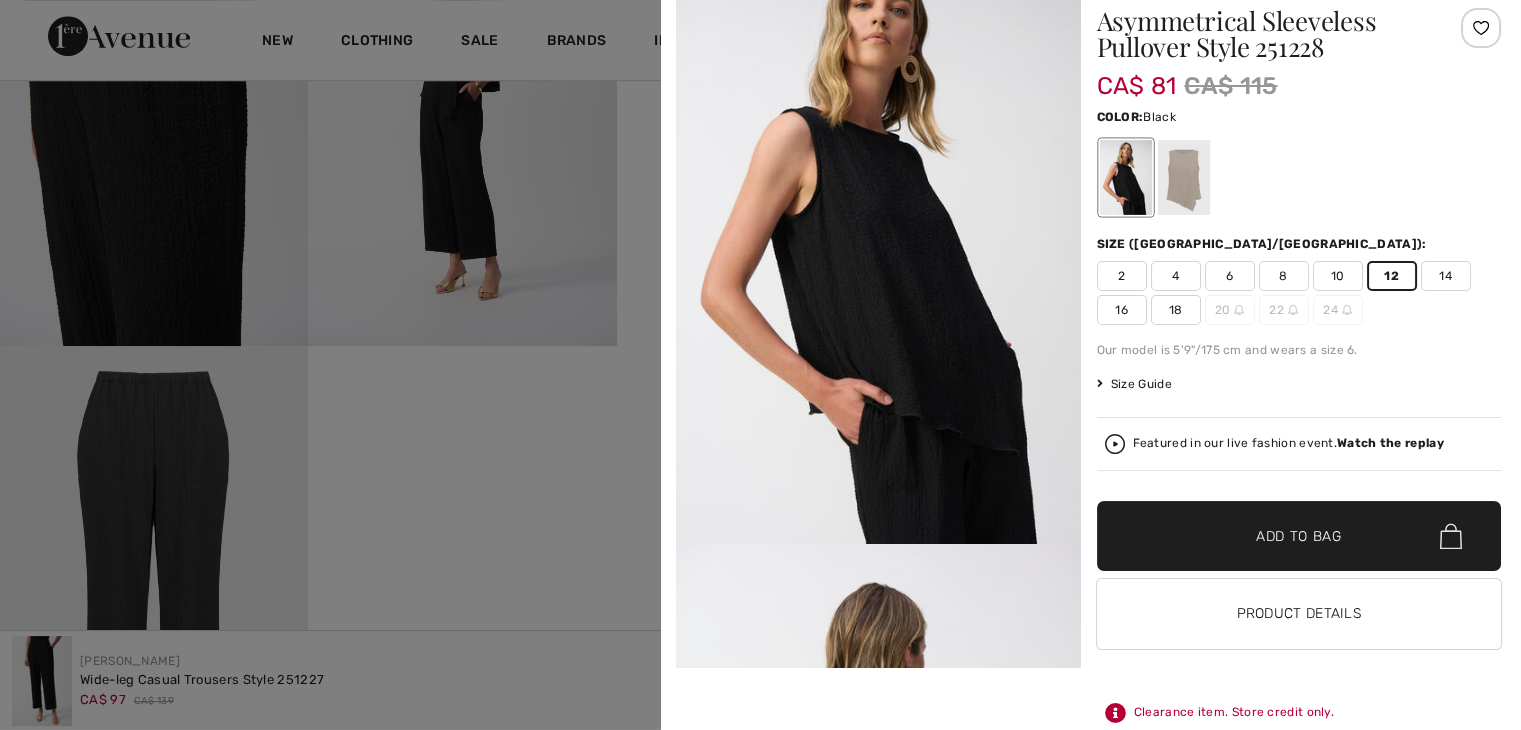 scroll, scrollTop: 71, scrollLeft: 0, axis: vertical 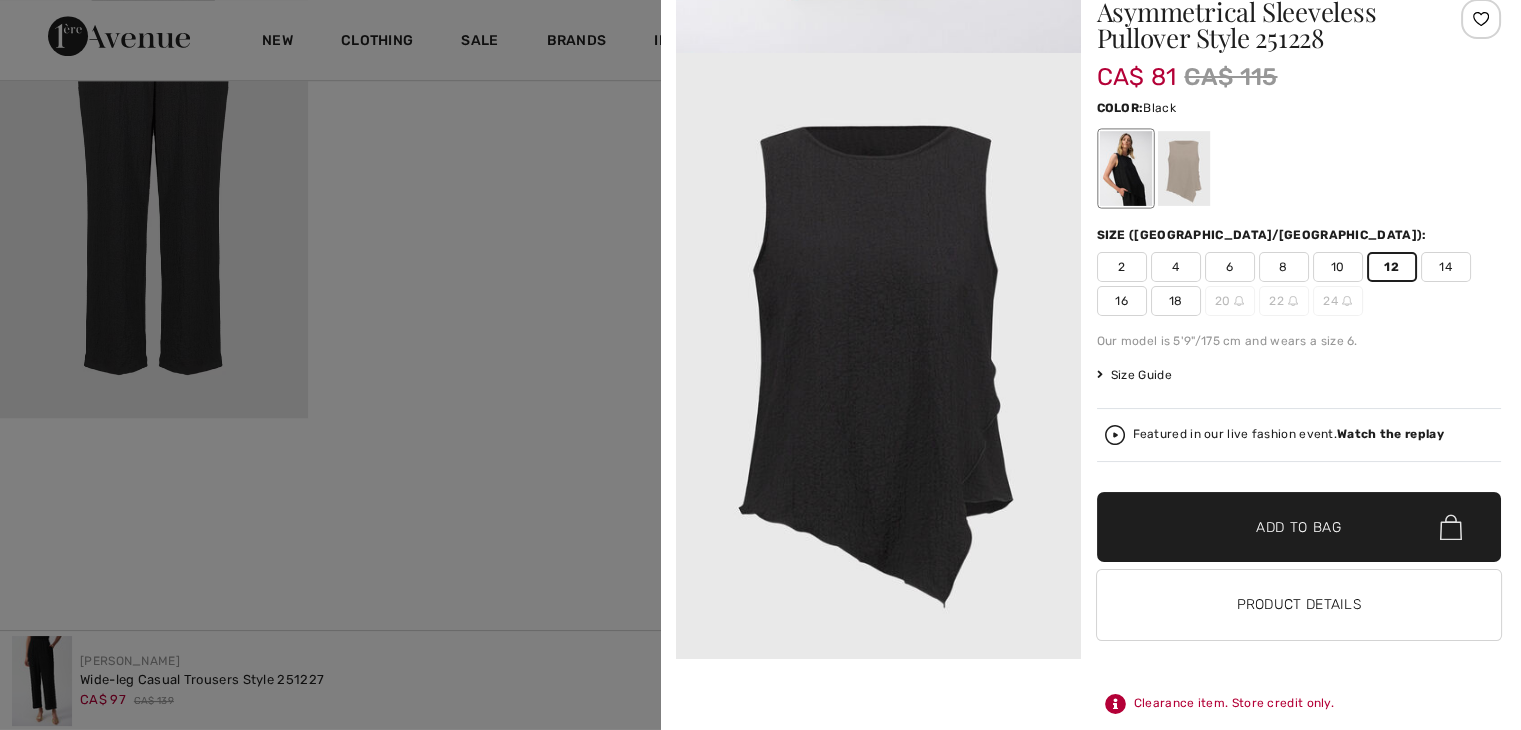 click at bounding box center (878, 356) 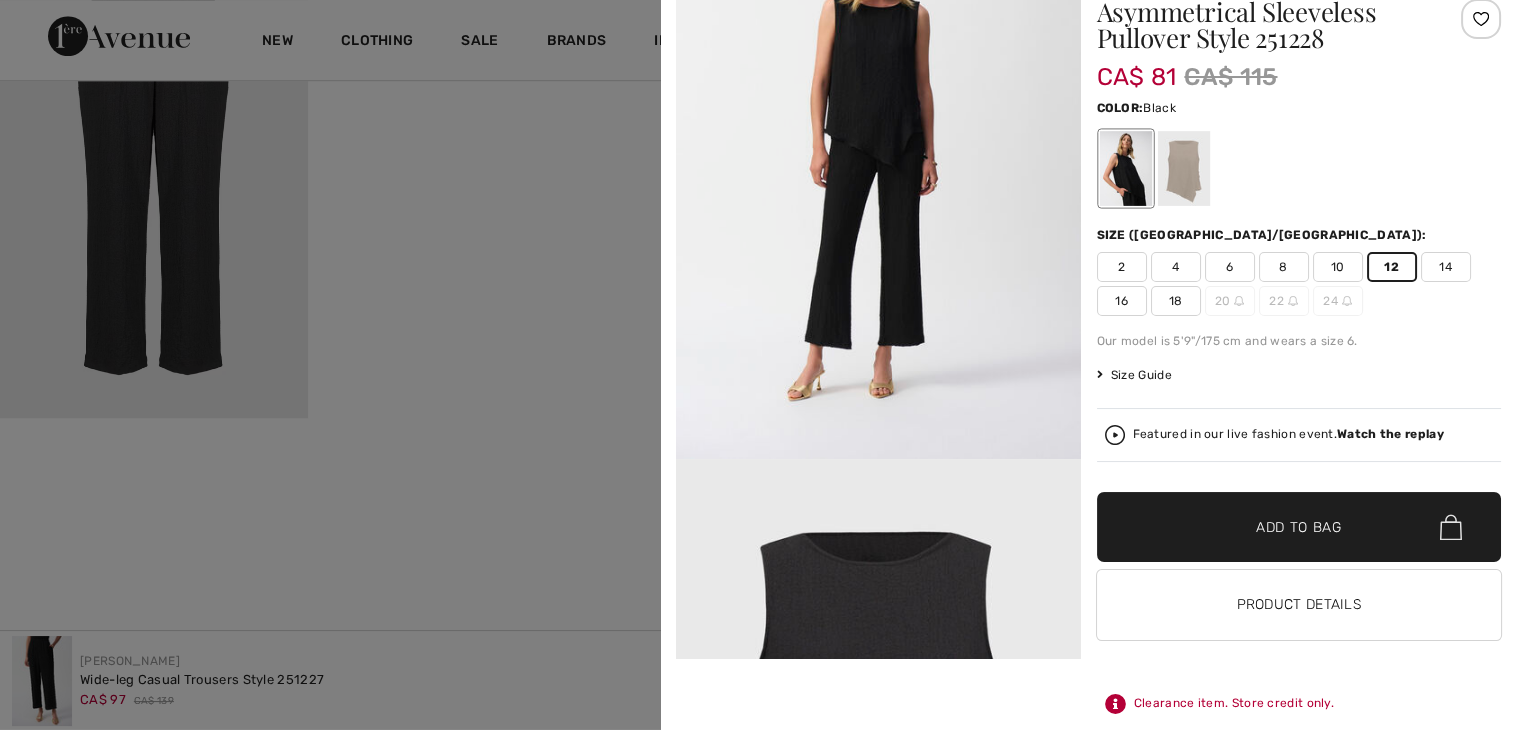 scroll, scrollTop: 2096, scrollLeft: 0, axis: vertical 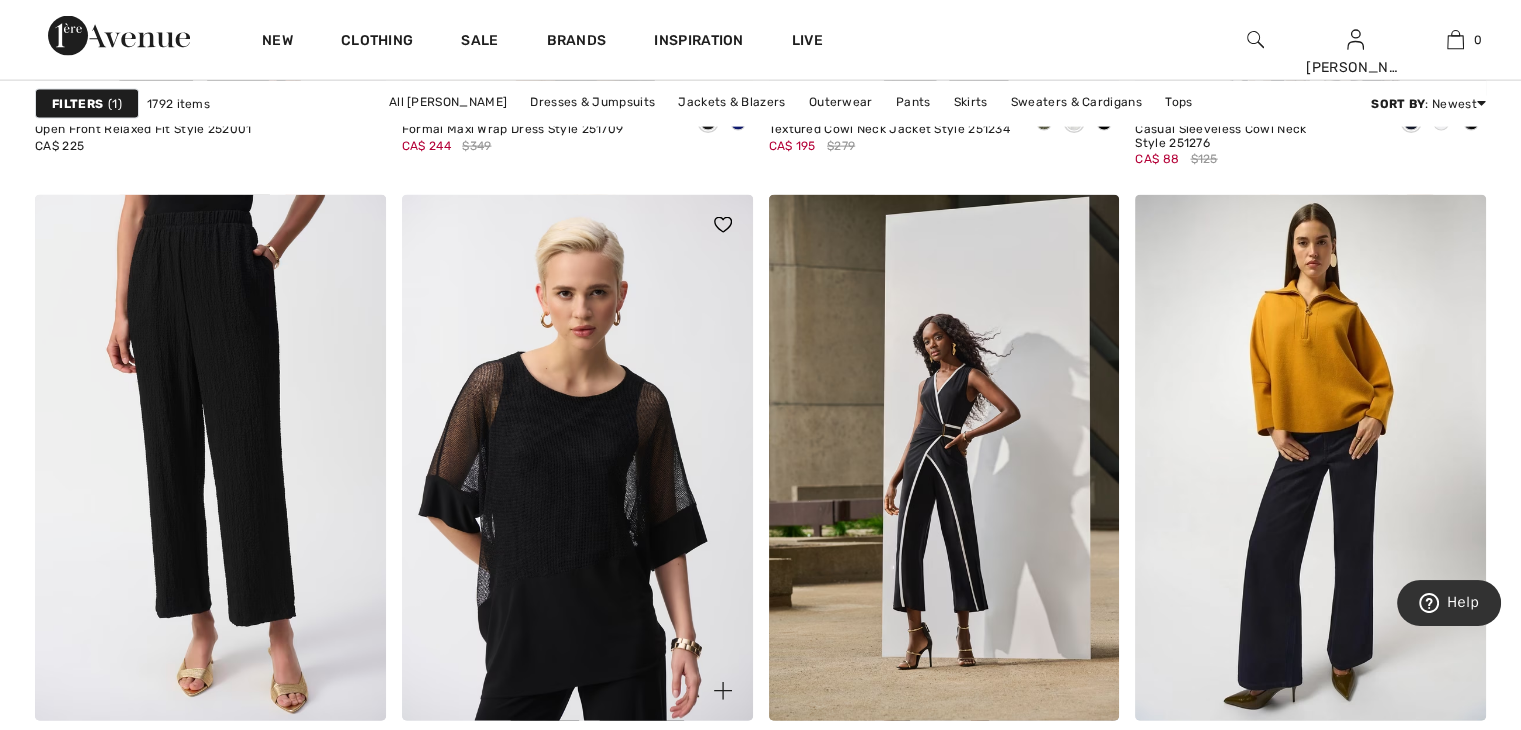 click at bounding box center [577, 458] 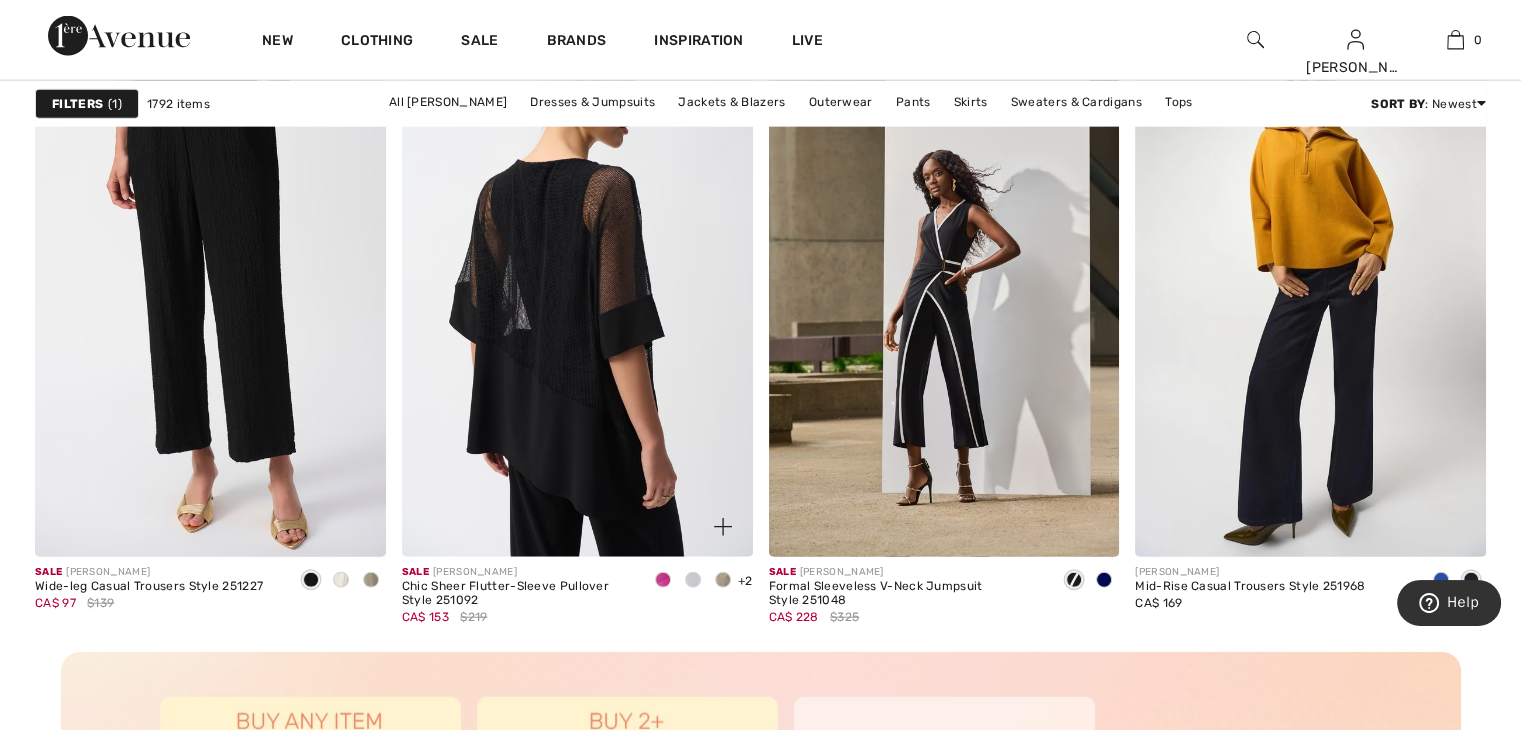 scroll, scrollTop: 4784, scrollLeft: 0, axis: vertical 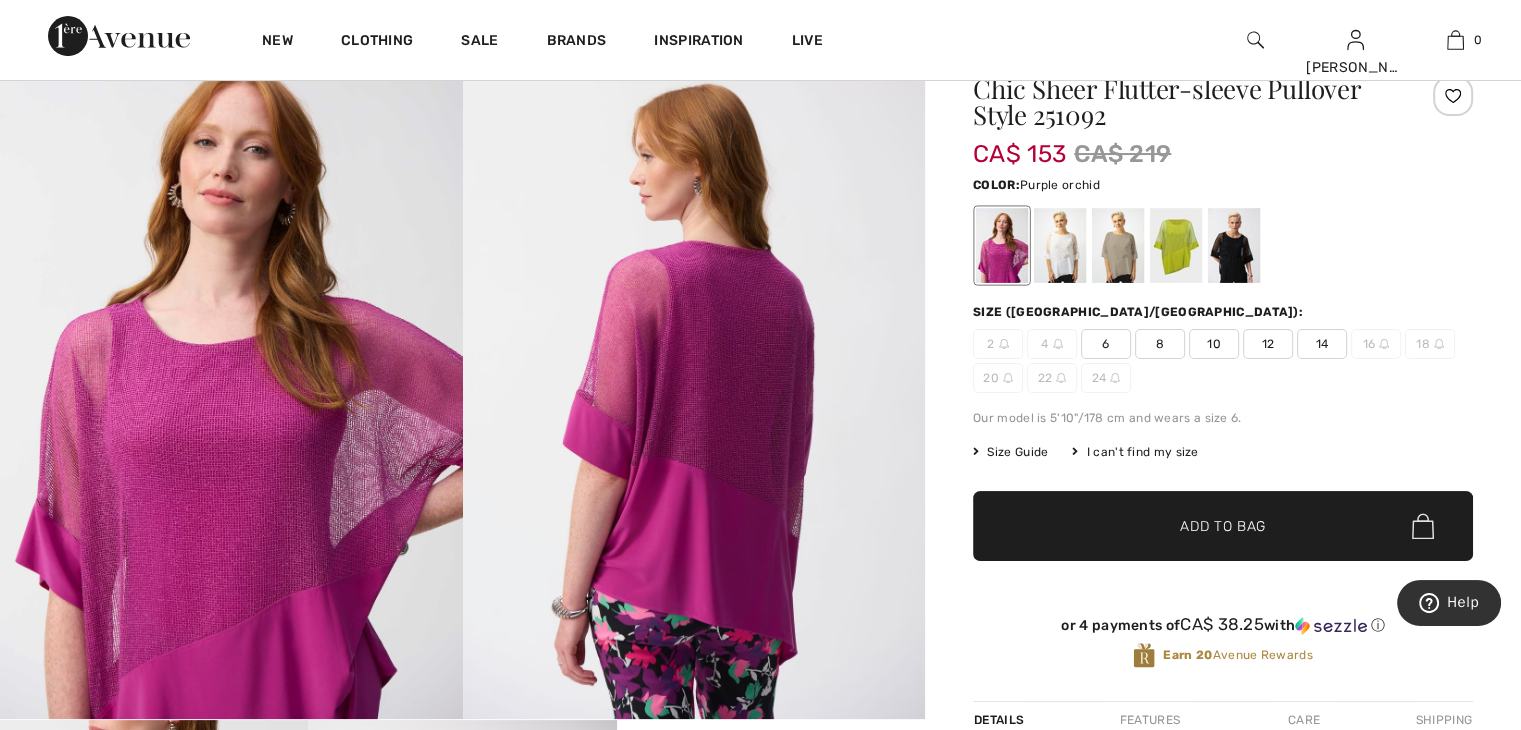 click at bounding box center [1234, 245] 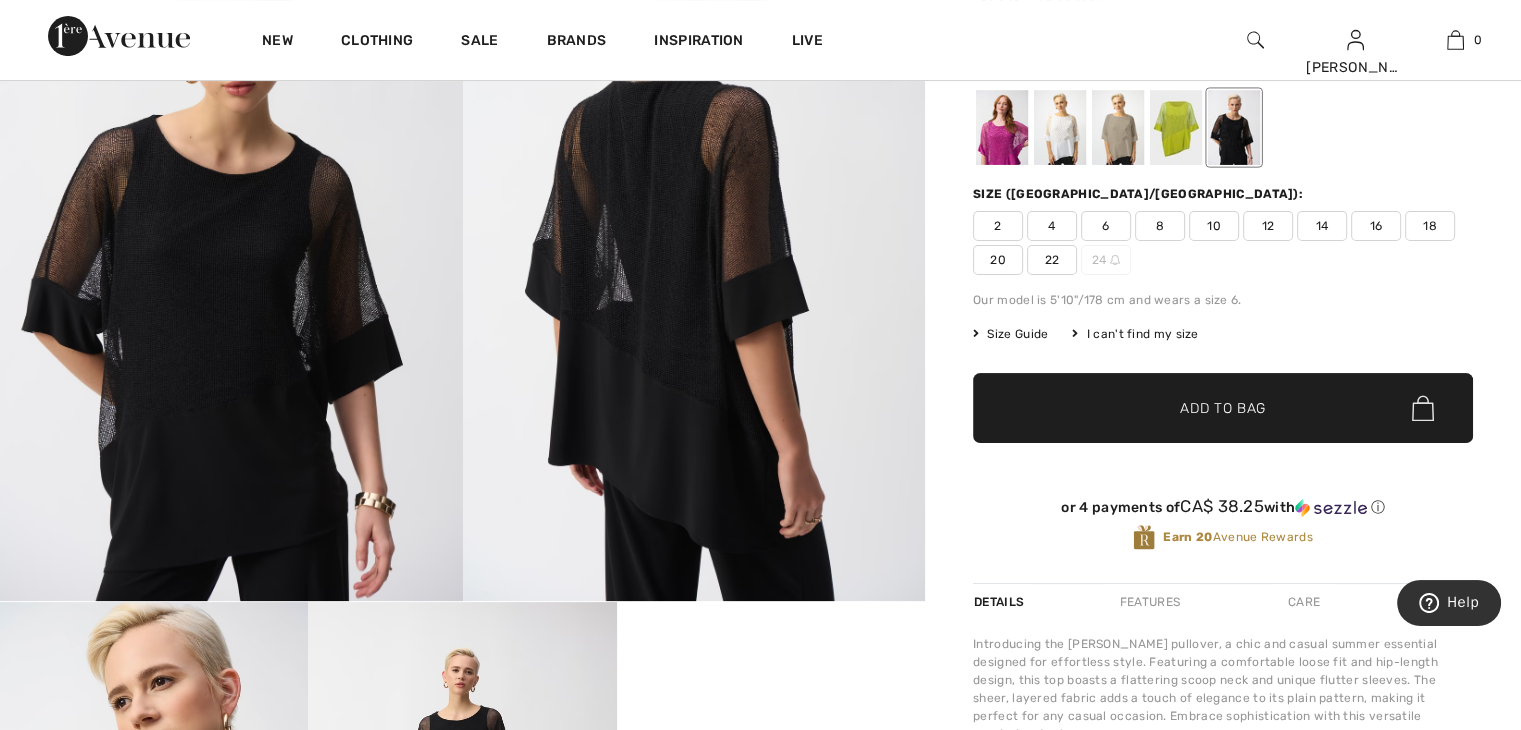 scroll, scrollTop: 307, scrollLeft: 0, axis: vertical 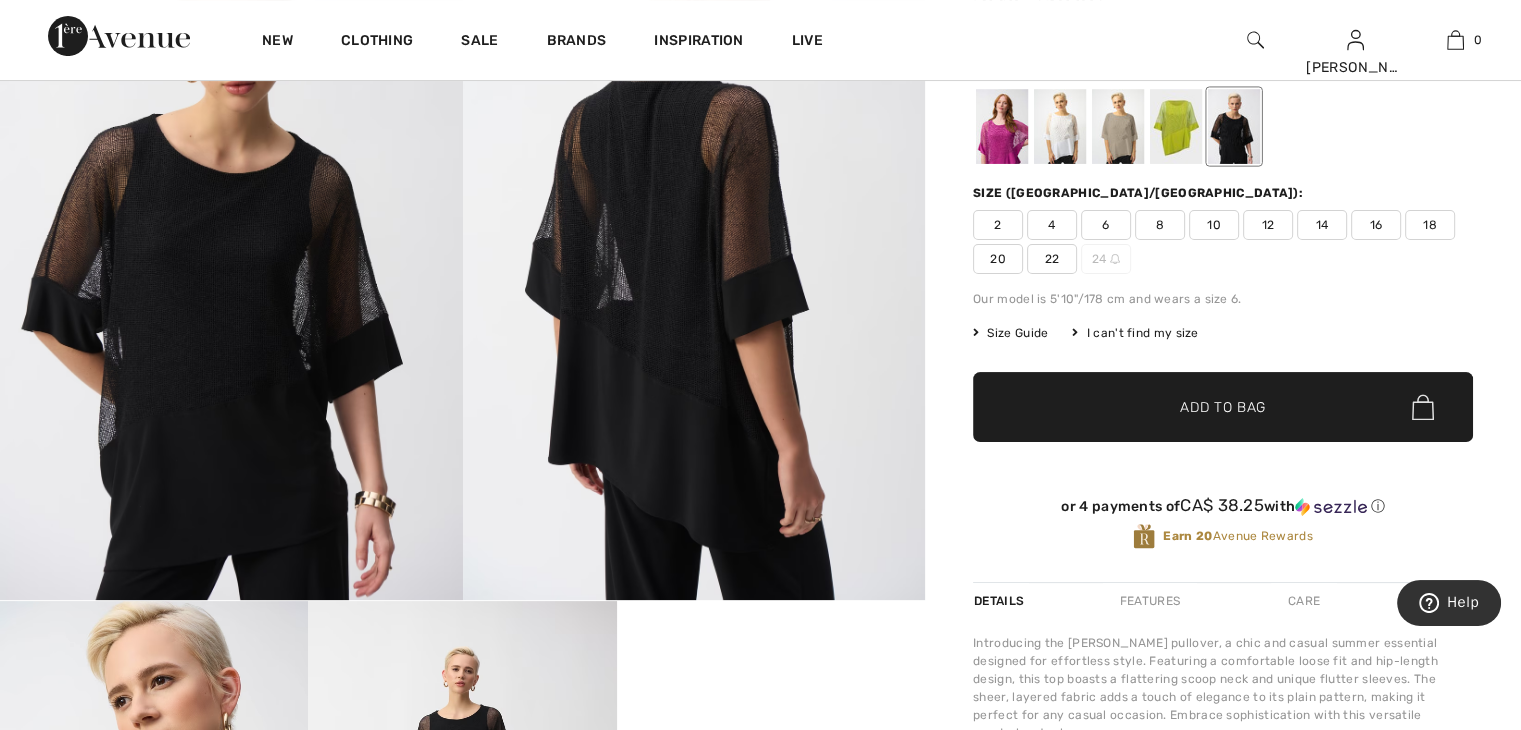 click at bounding box center (1118, 126) 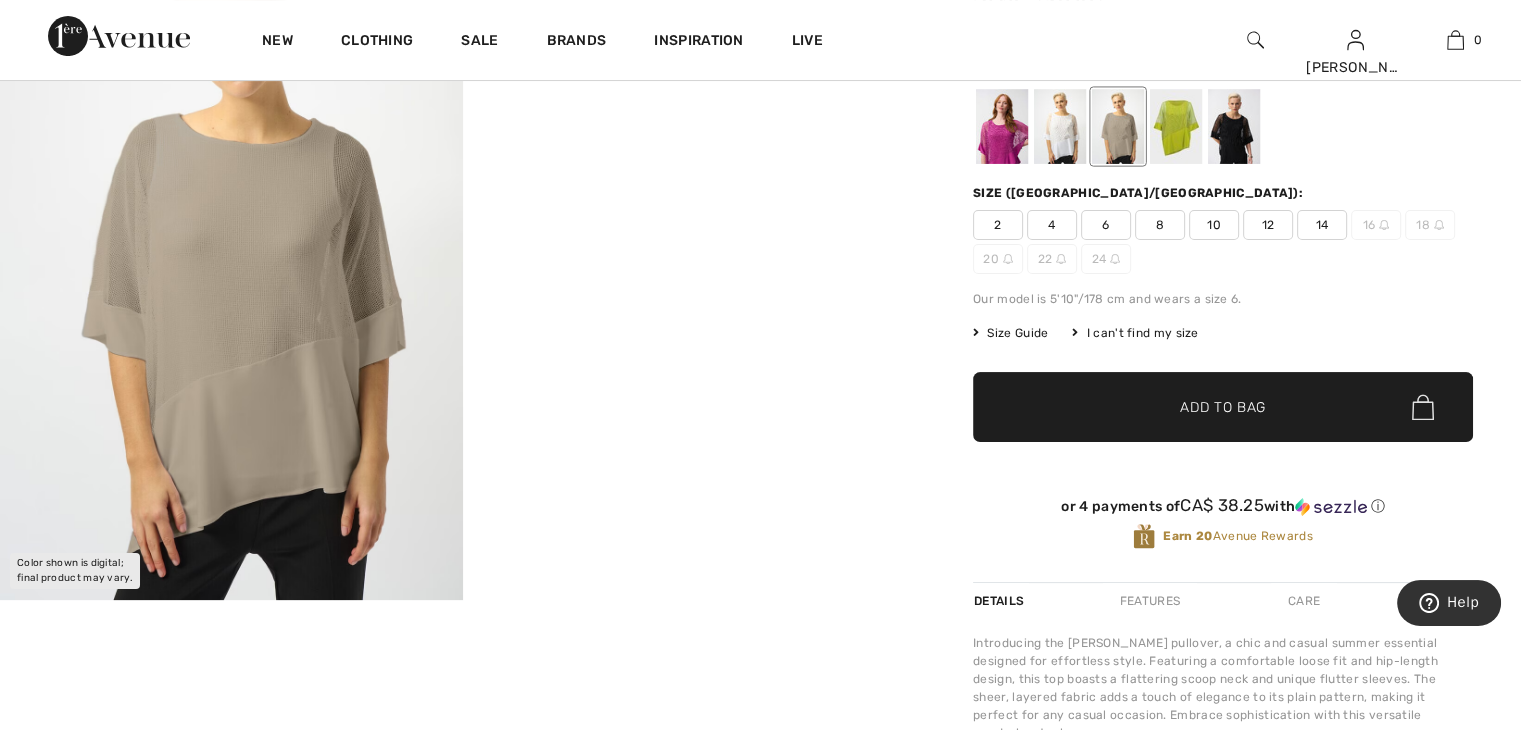 click at bounding box center [1176, 126] 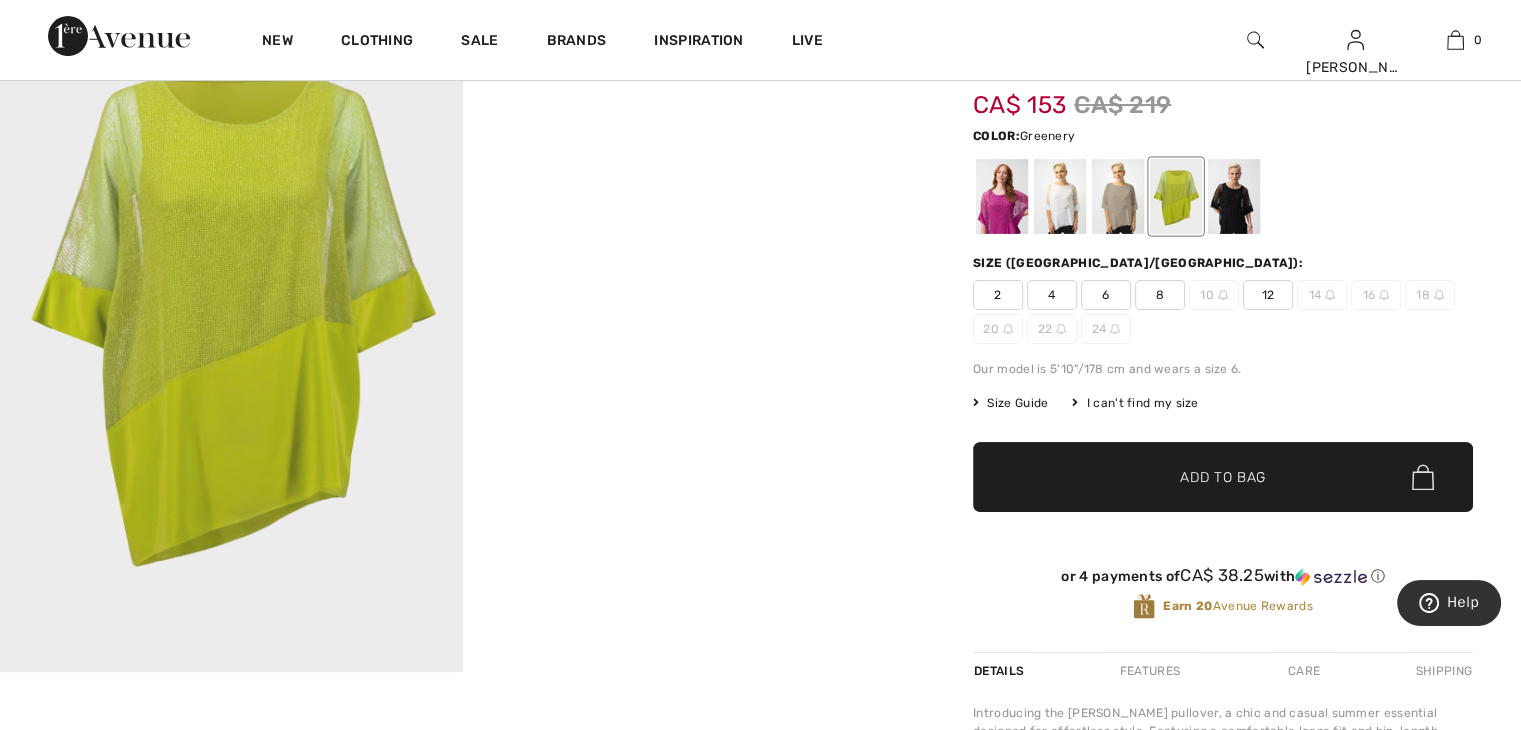 scroll, scrollTop: 252, scrollLeft: 0, axis: vertical 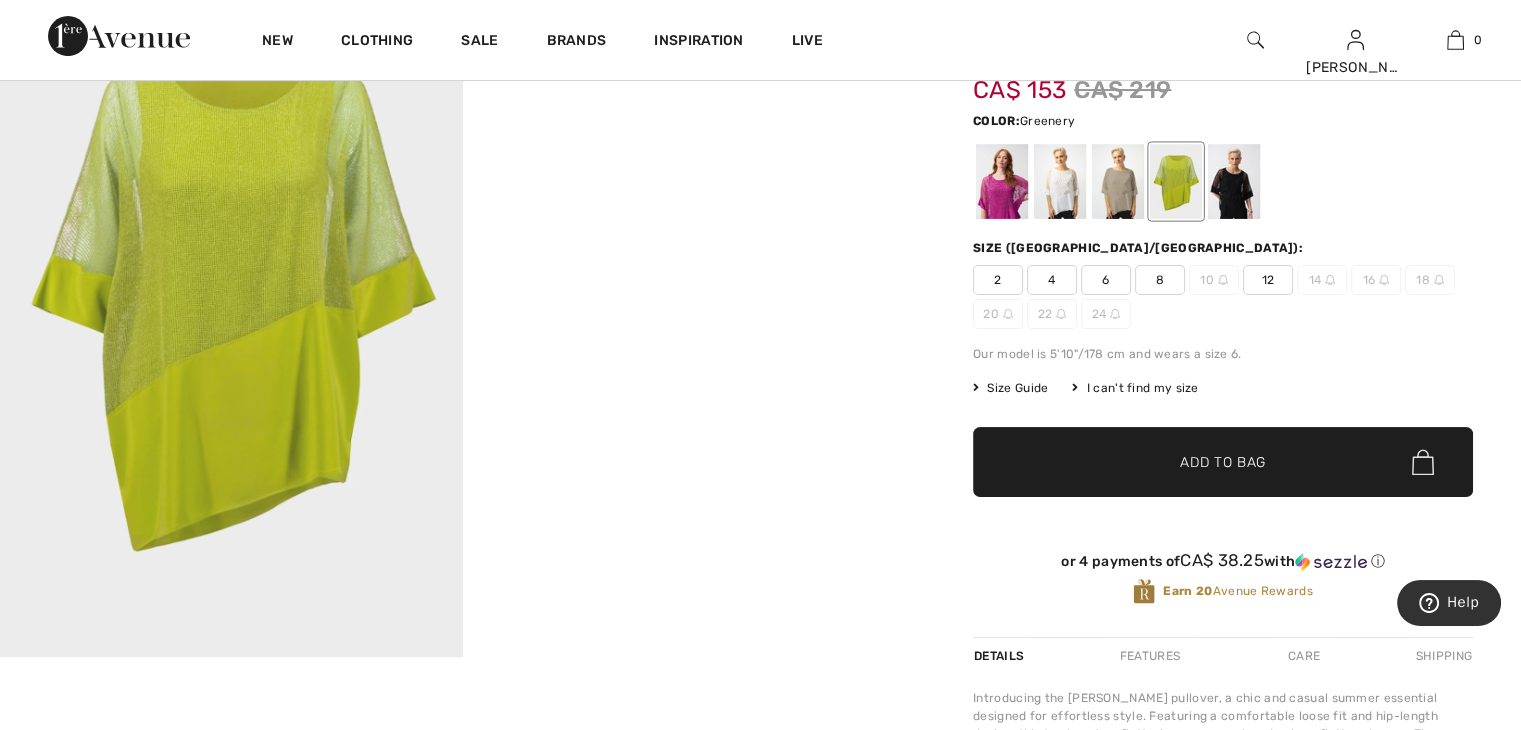 click at bounding box center [1002, 181] 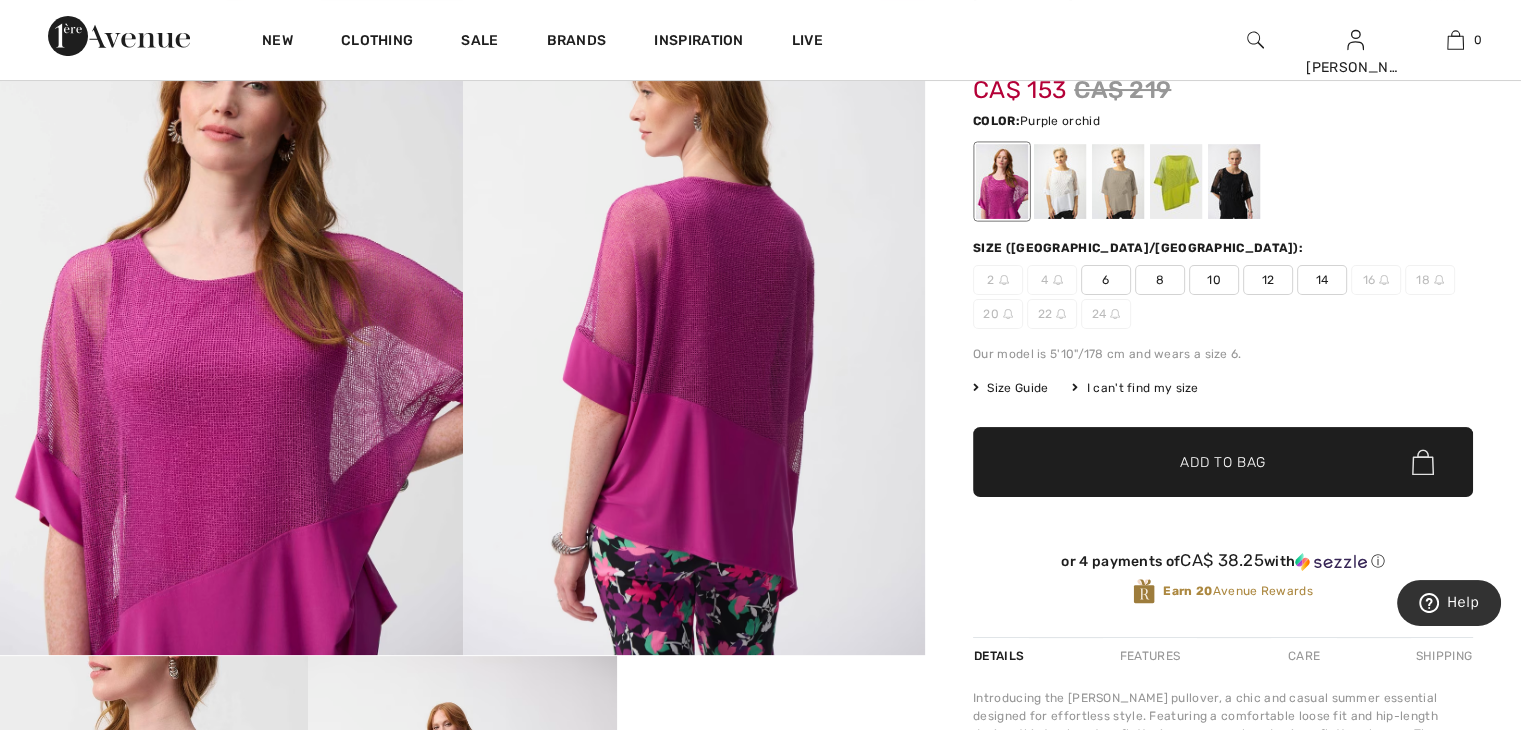 click at bounding box center [1060, 181] 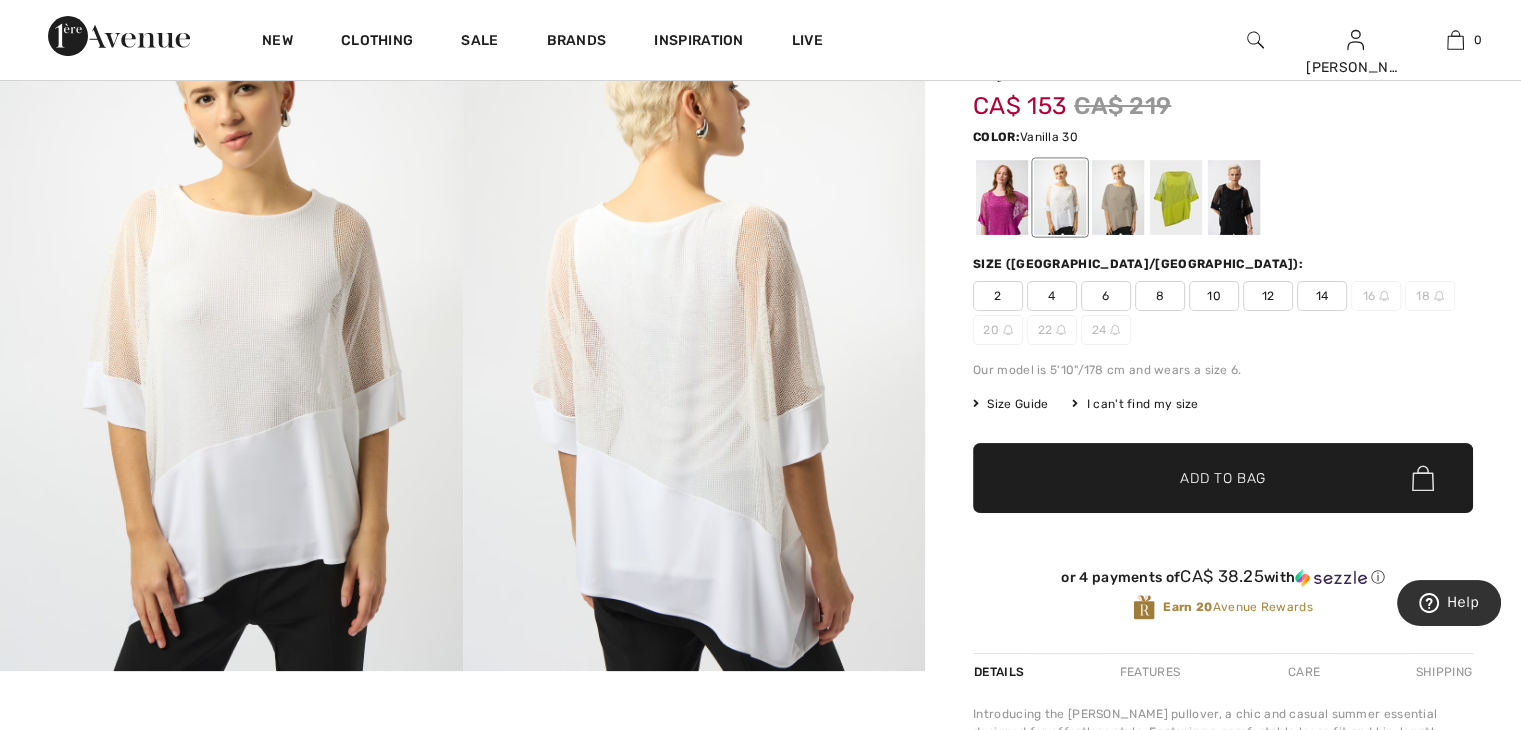scroll, scrollTop: 228, scrollLeft: 0, axis: vertical 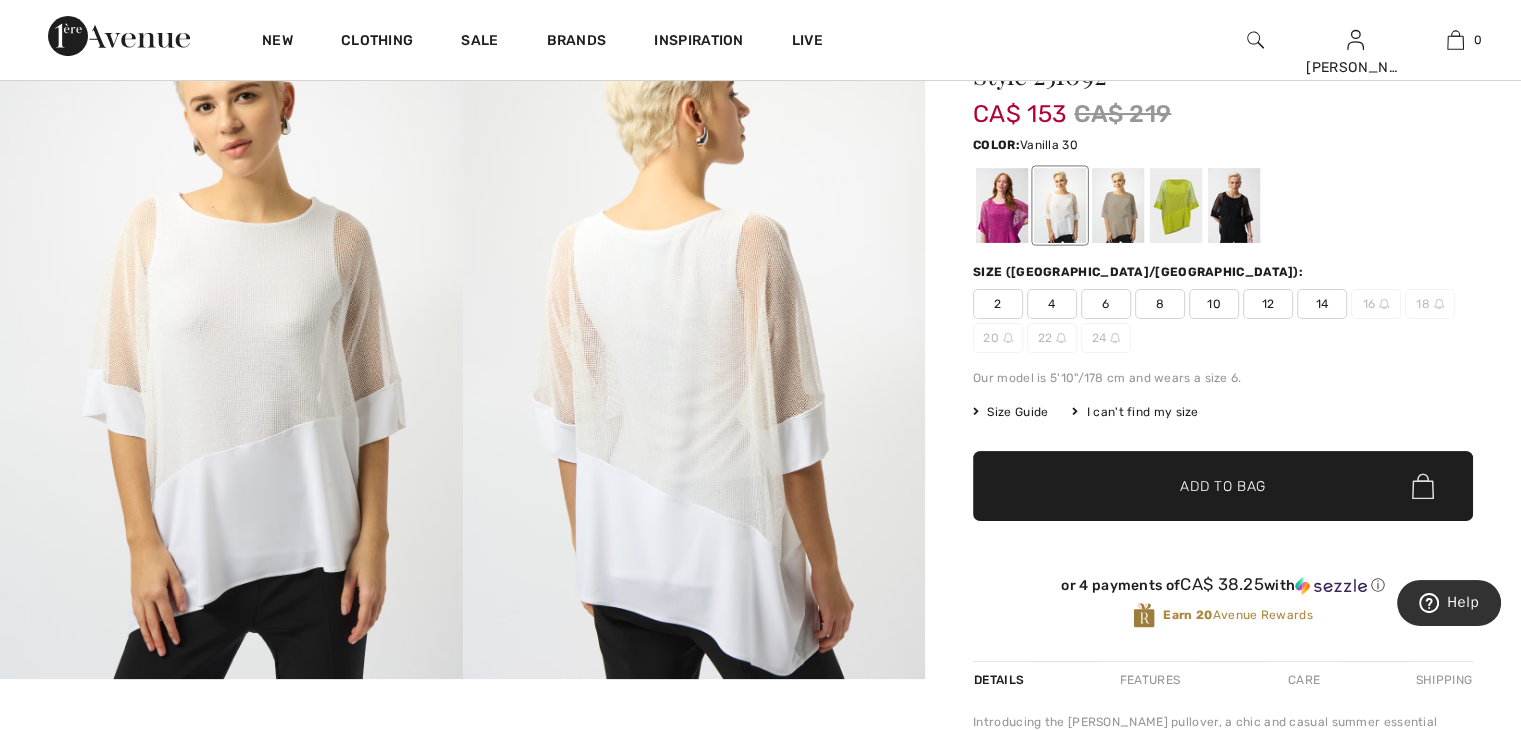 click at bounding box center [1234, 205] 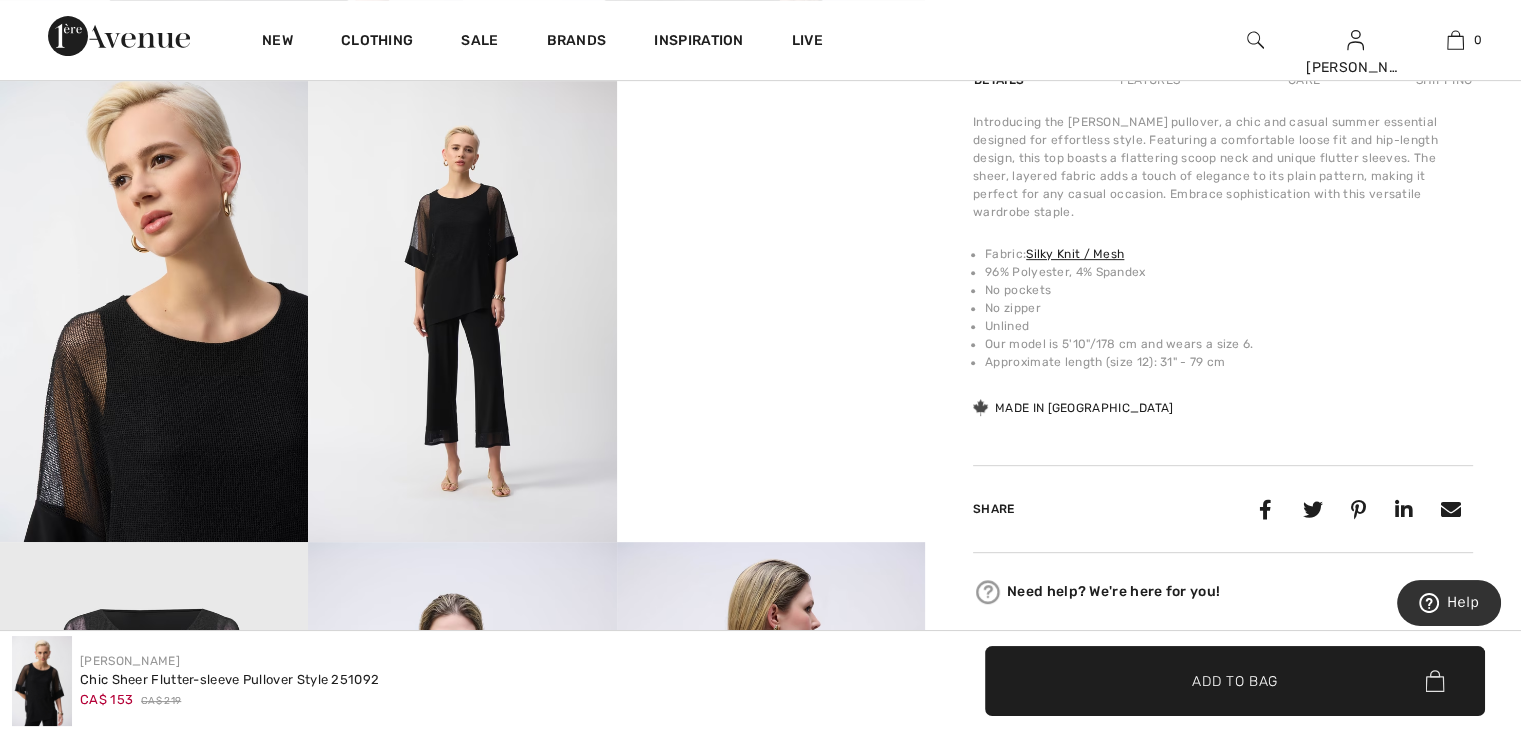 scroll, scrollTop: 826, scrollLeft: 0, axis: vertical 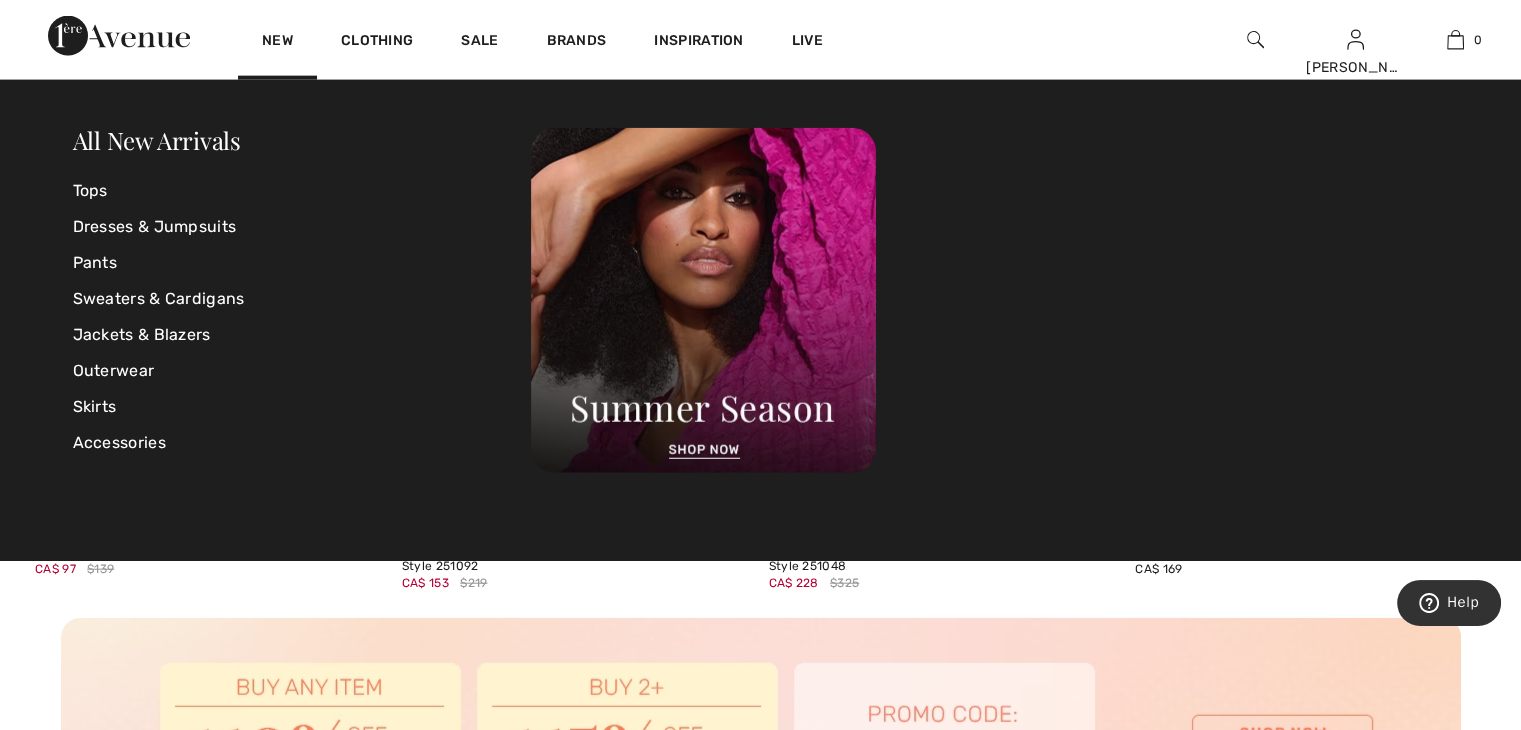 click on "New
Clothing
Sale
Brands
Inspiration
Live
Mary
Hi, Mary!    775 = Free Pants
My Info
Orders
My Addresses
Wishlist
My Closet
Payment Methods
Logout
0
Your bag is empty" at bounding box center [760, 40] 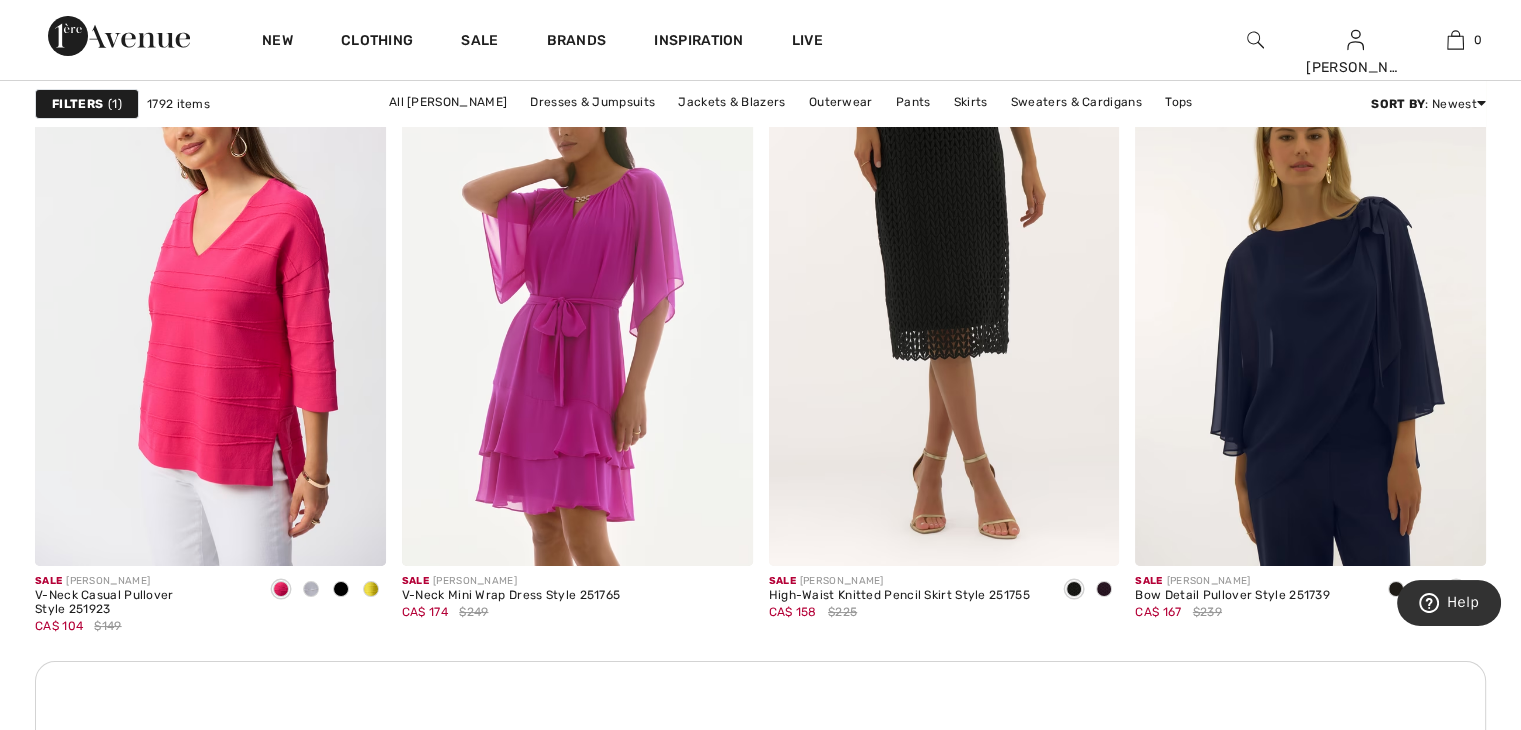 scroll, scrollTop: 7529, scrollLeft: 0, axis: vertical 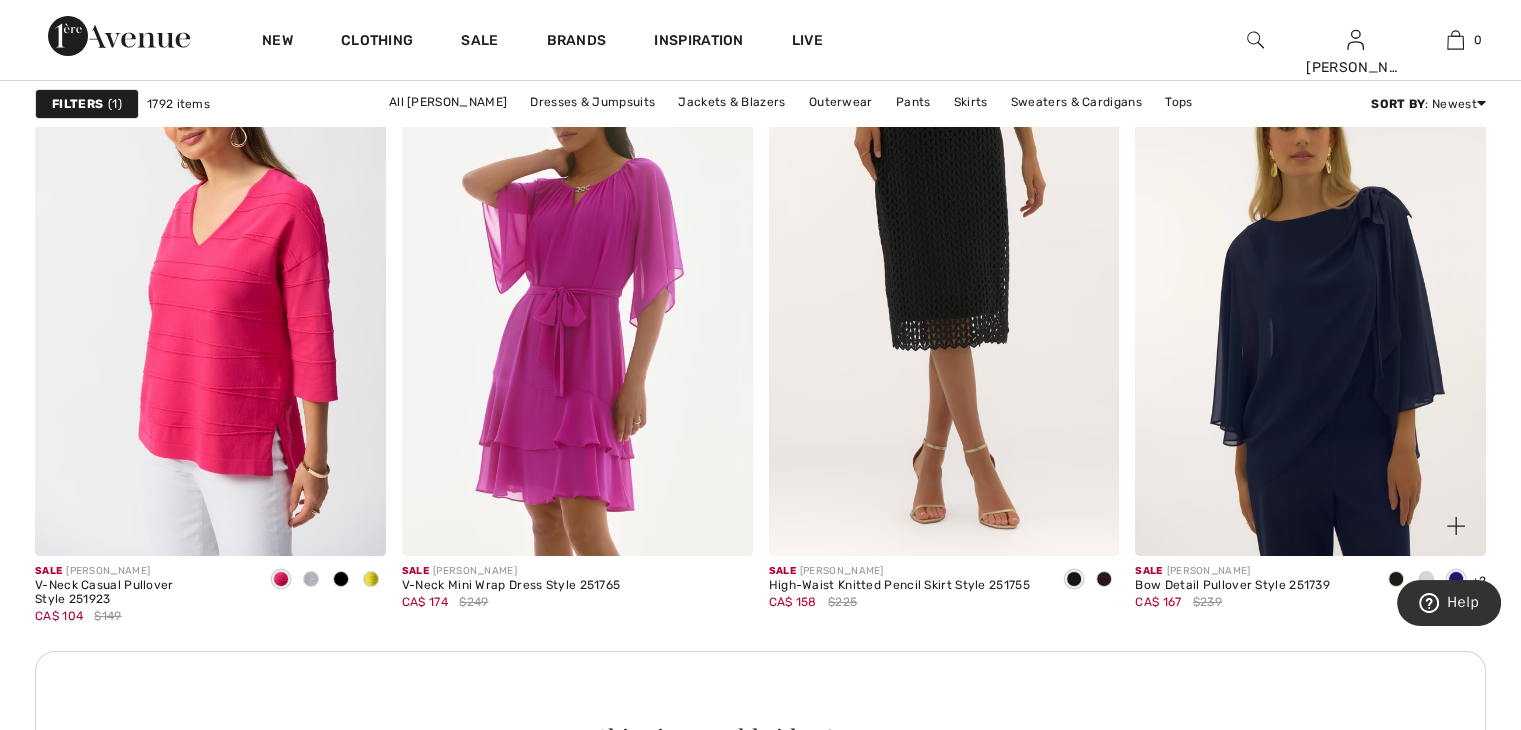click at bounding box center [1310, 293] 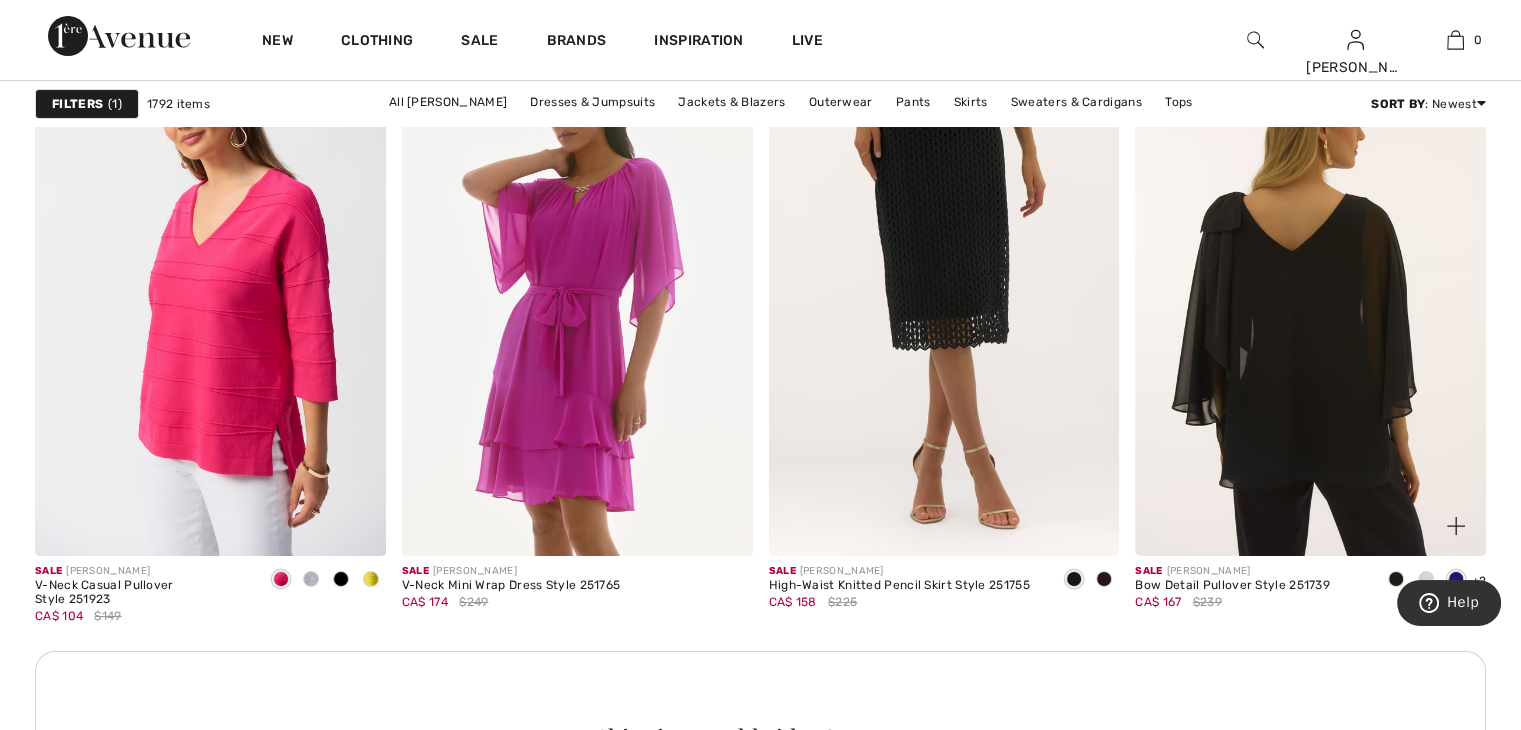 click at bounding box center [1310, 293] 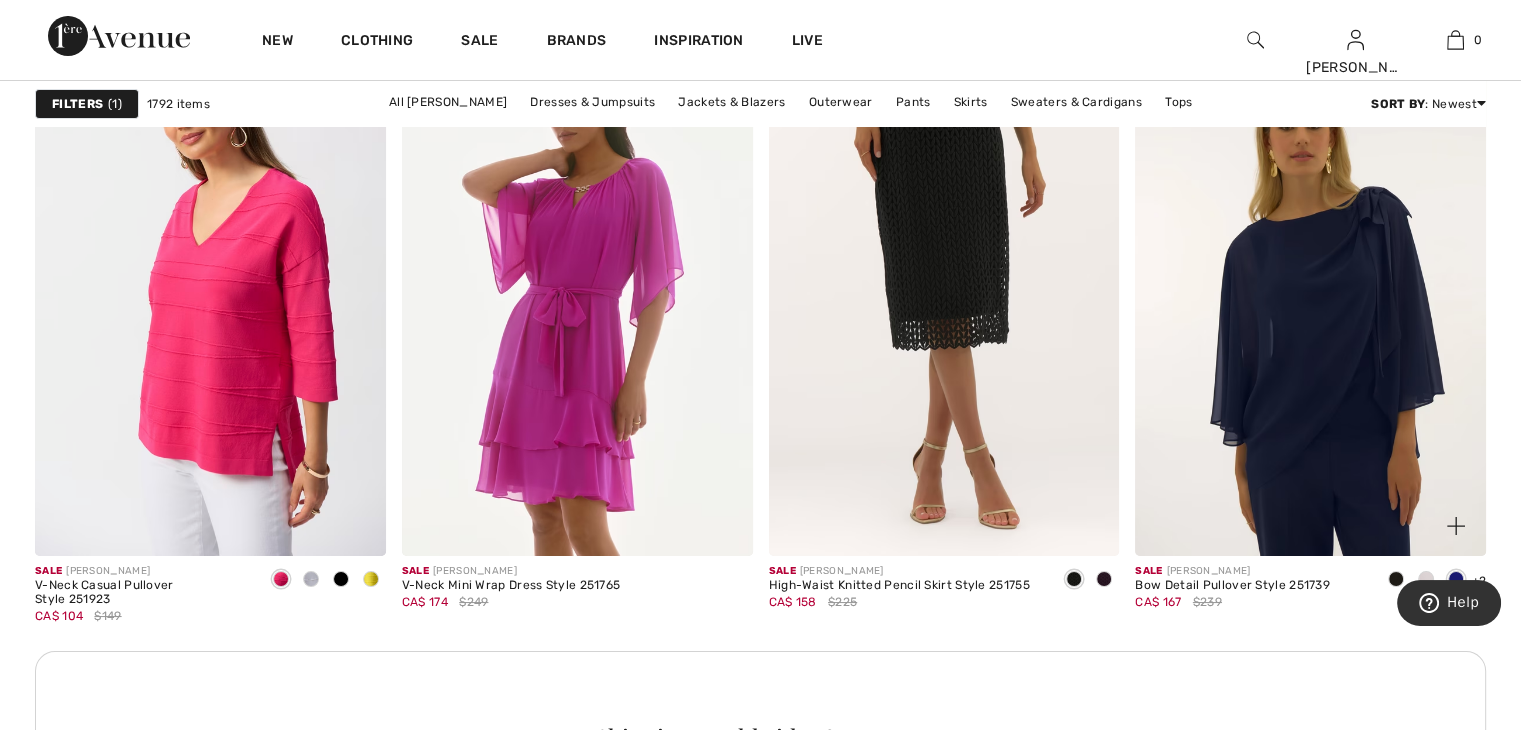 click at bounding box center [1310, 293] 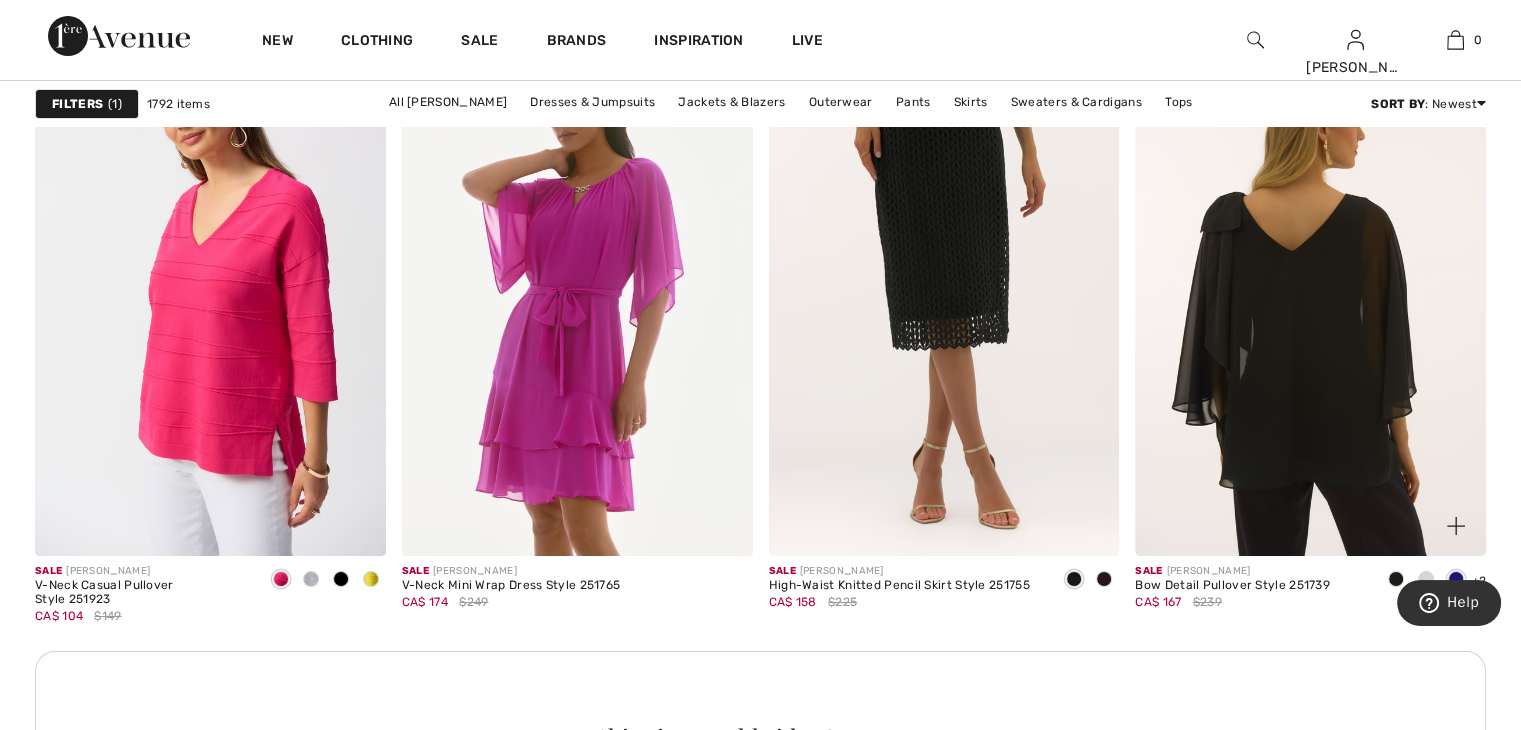 click at bounding box center [1310, 293] 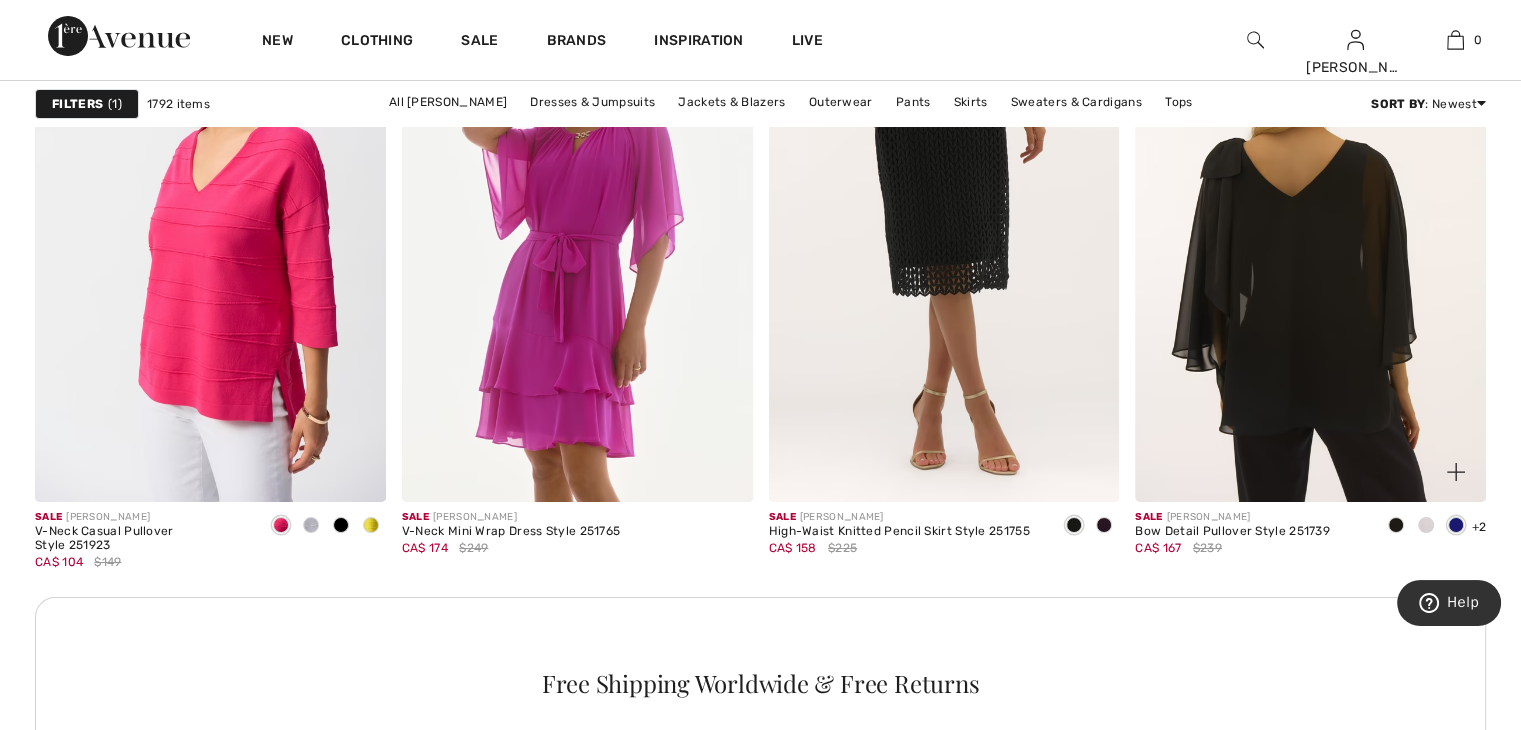 scroll, scrollTop: 7584, scrollLeft: 0, axis: vertical 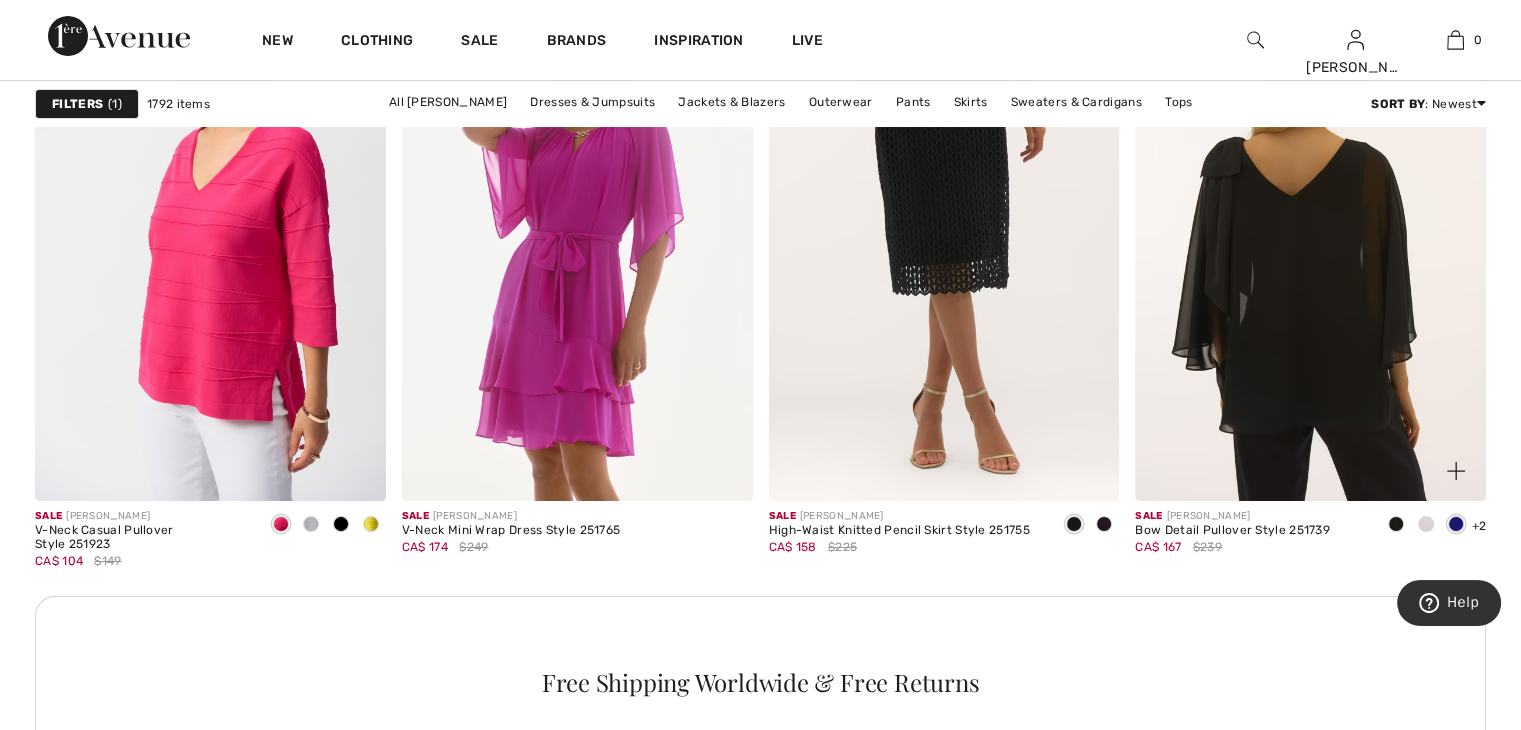 click at bounding box center [1310, 238] 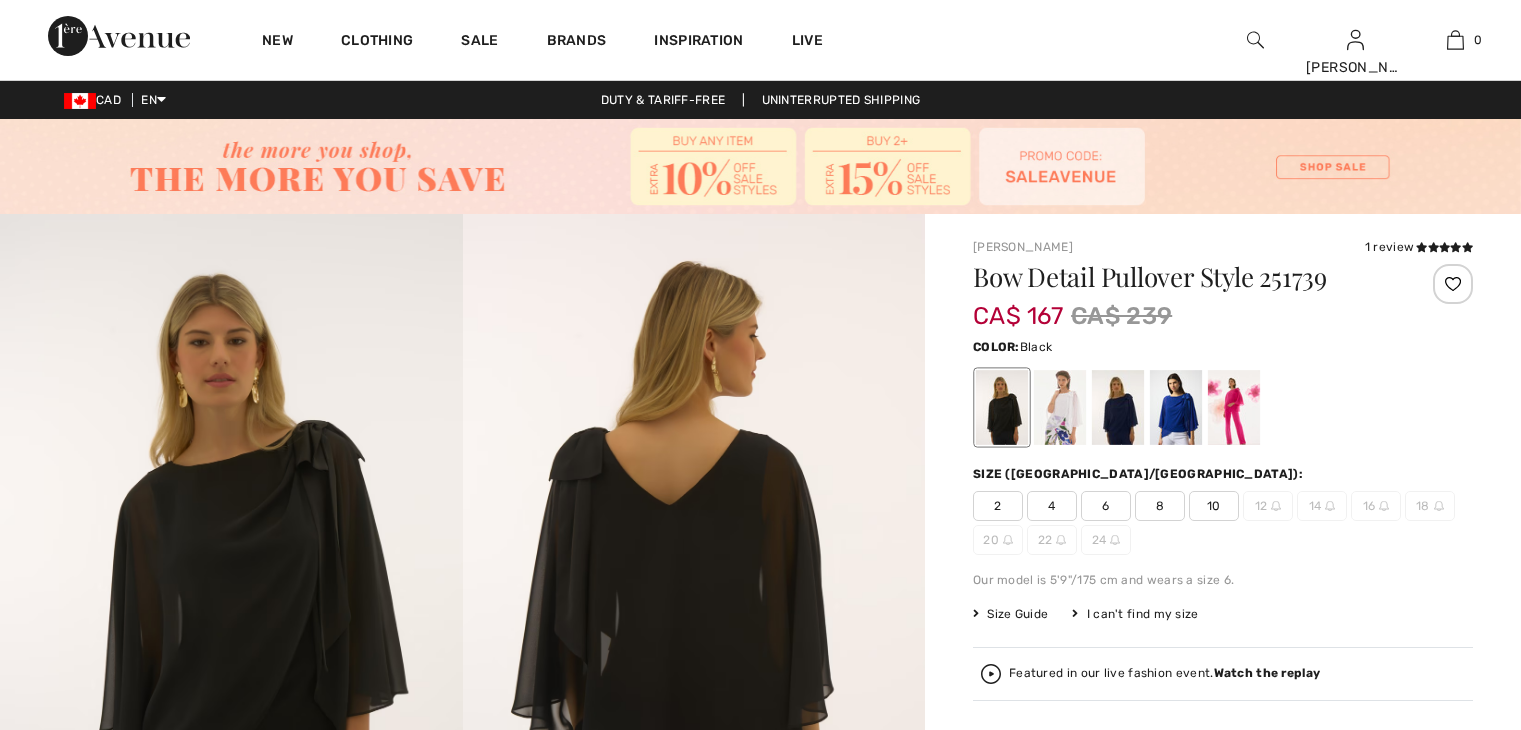 scroll, scrollTop: 0, scrollLeft: 0, axis: both 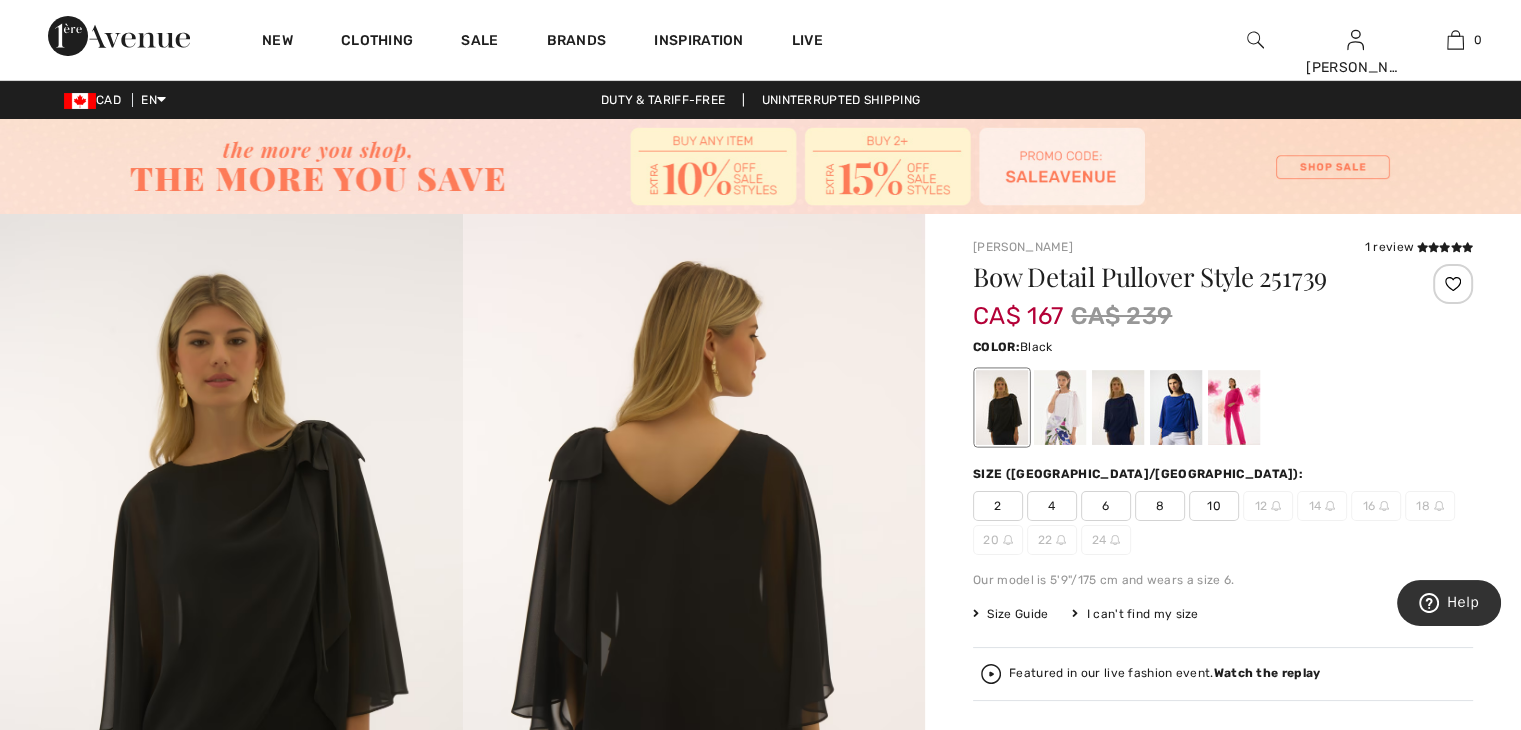 click at bounding box center [1060, 407] 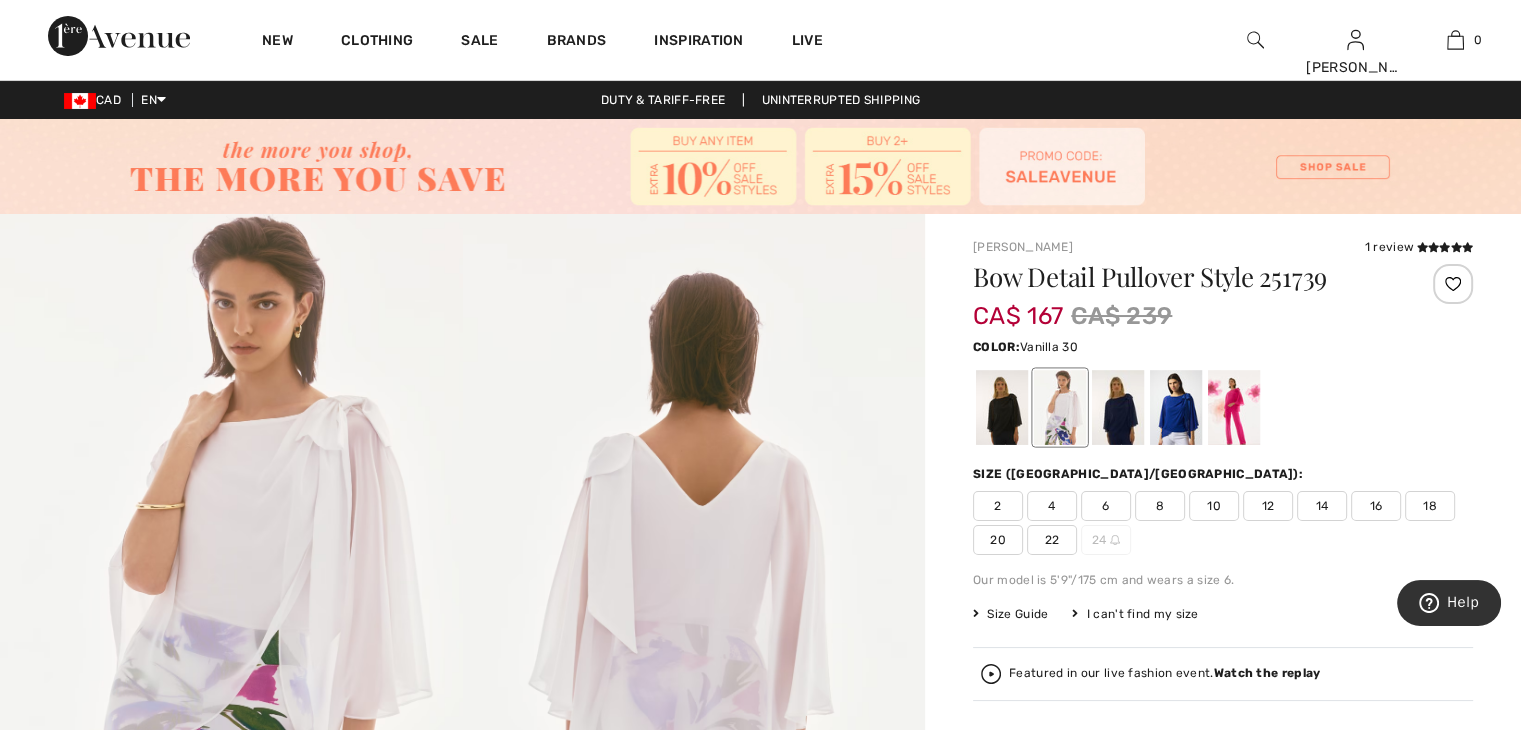 click at bounding box center [1118, 407] 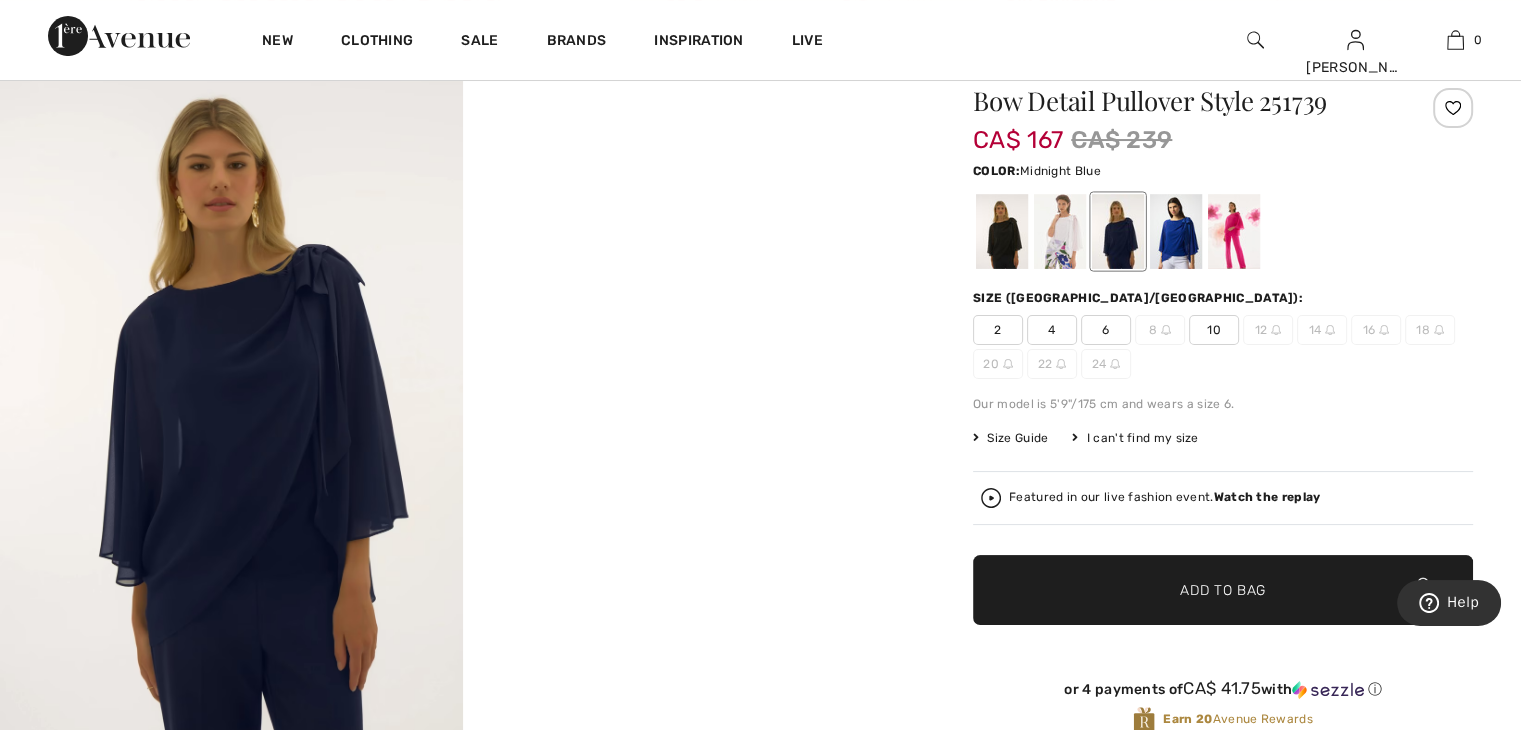 scroll, scrollTop: 169, scrollLeft: 0, axis: vertical 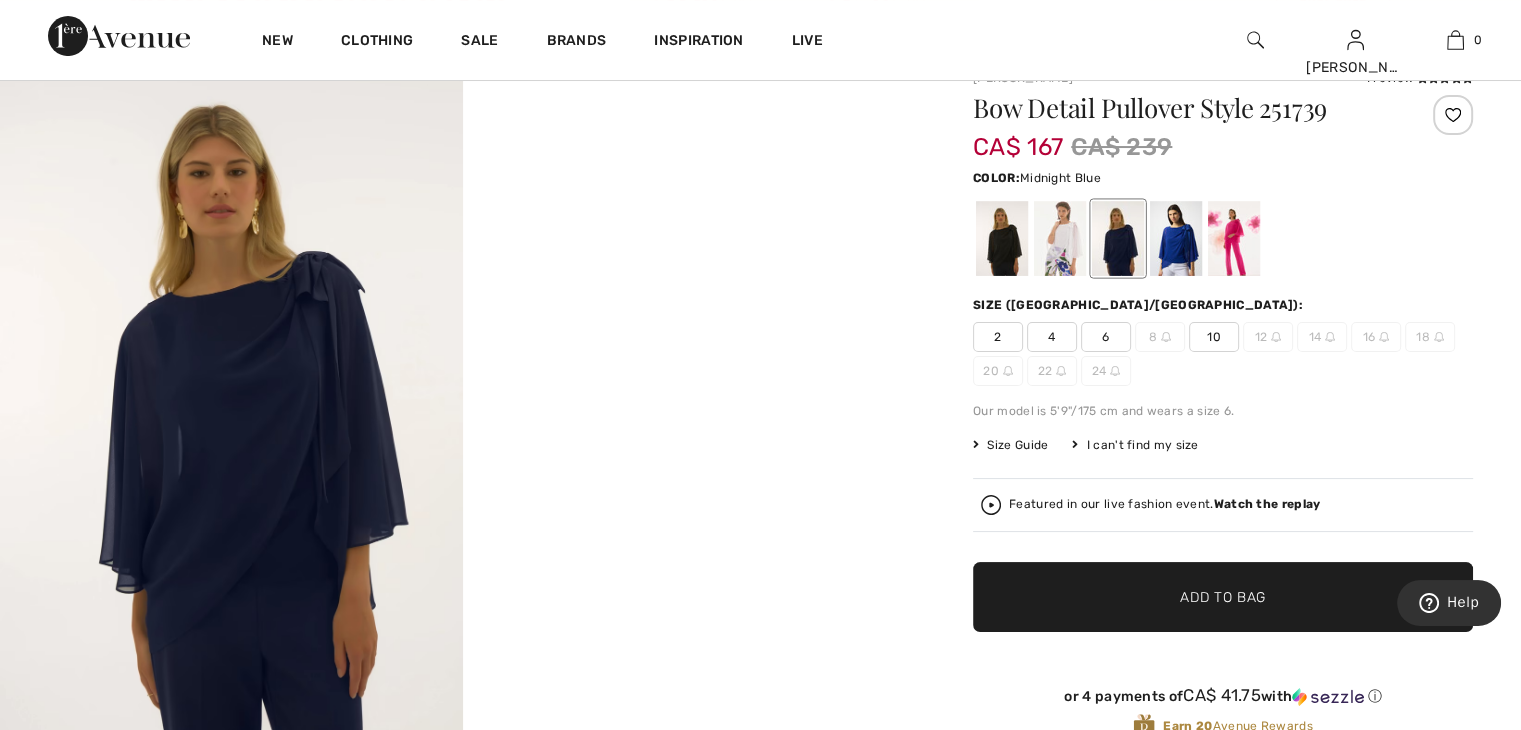 click at bounding box center (1176, 238) 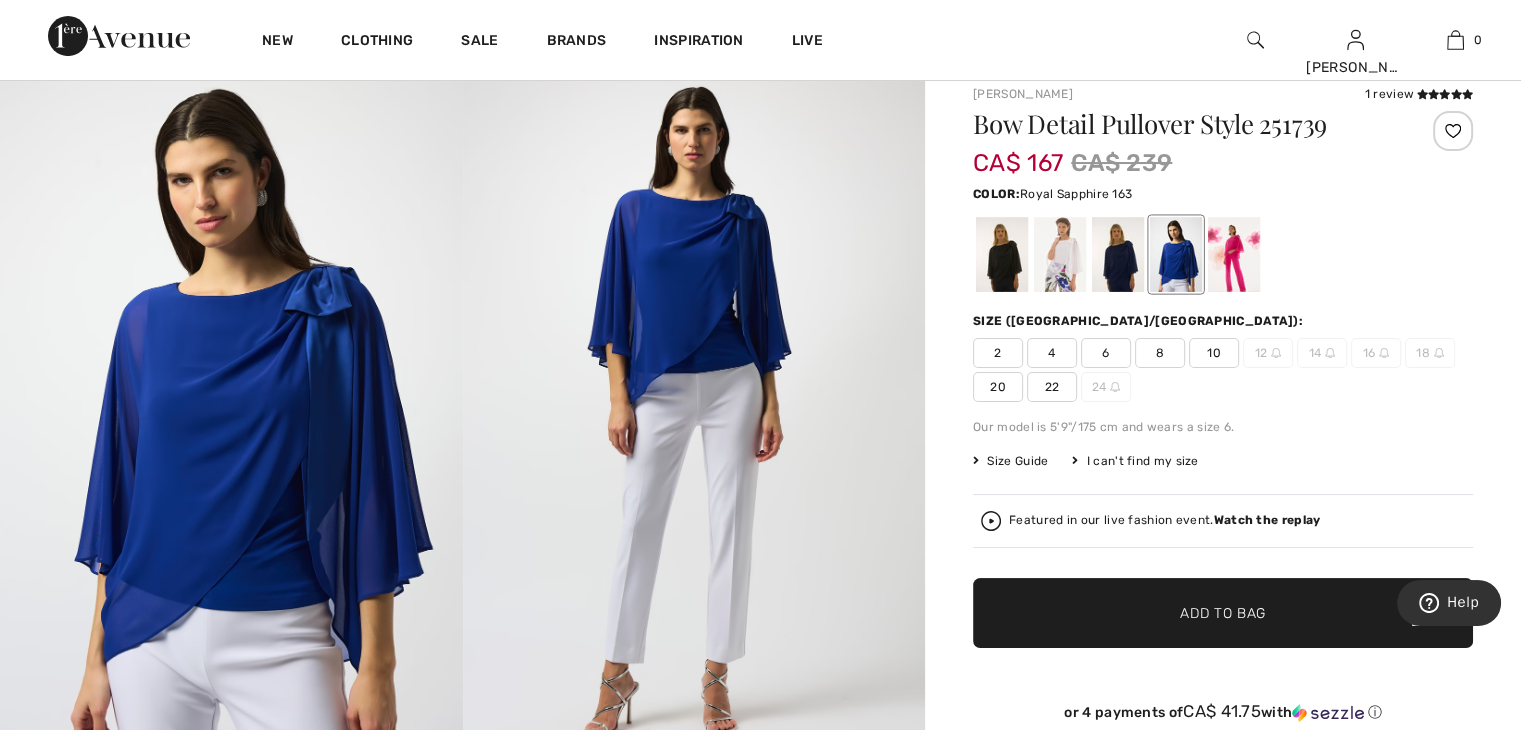 scroll, scrollTop: 162, scrollLeft: 0, axis: vertical 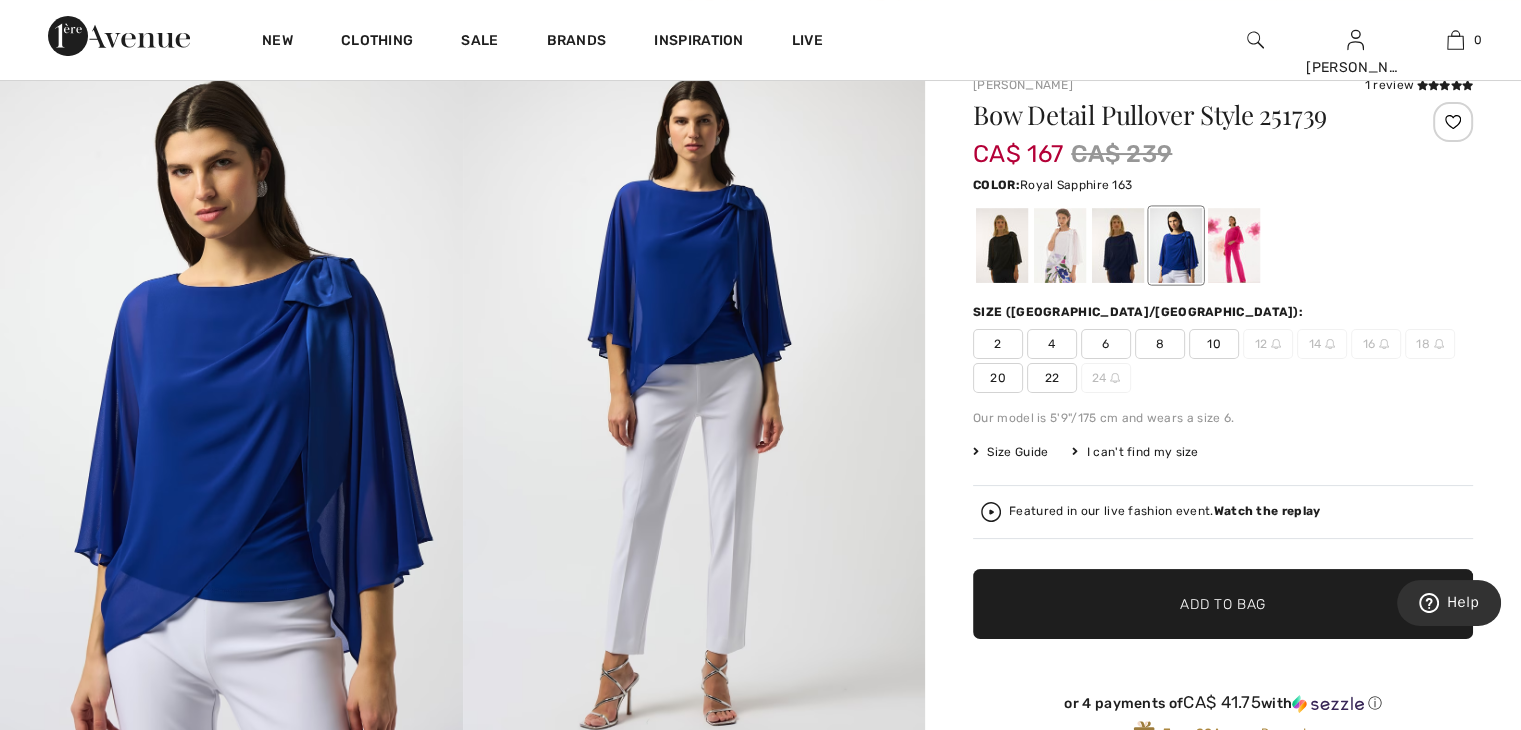 click at bounding box center [1234, 245] 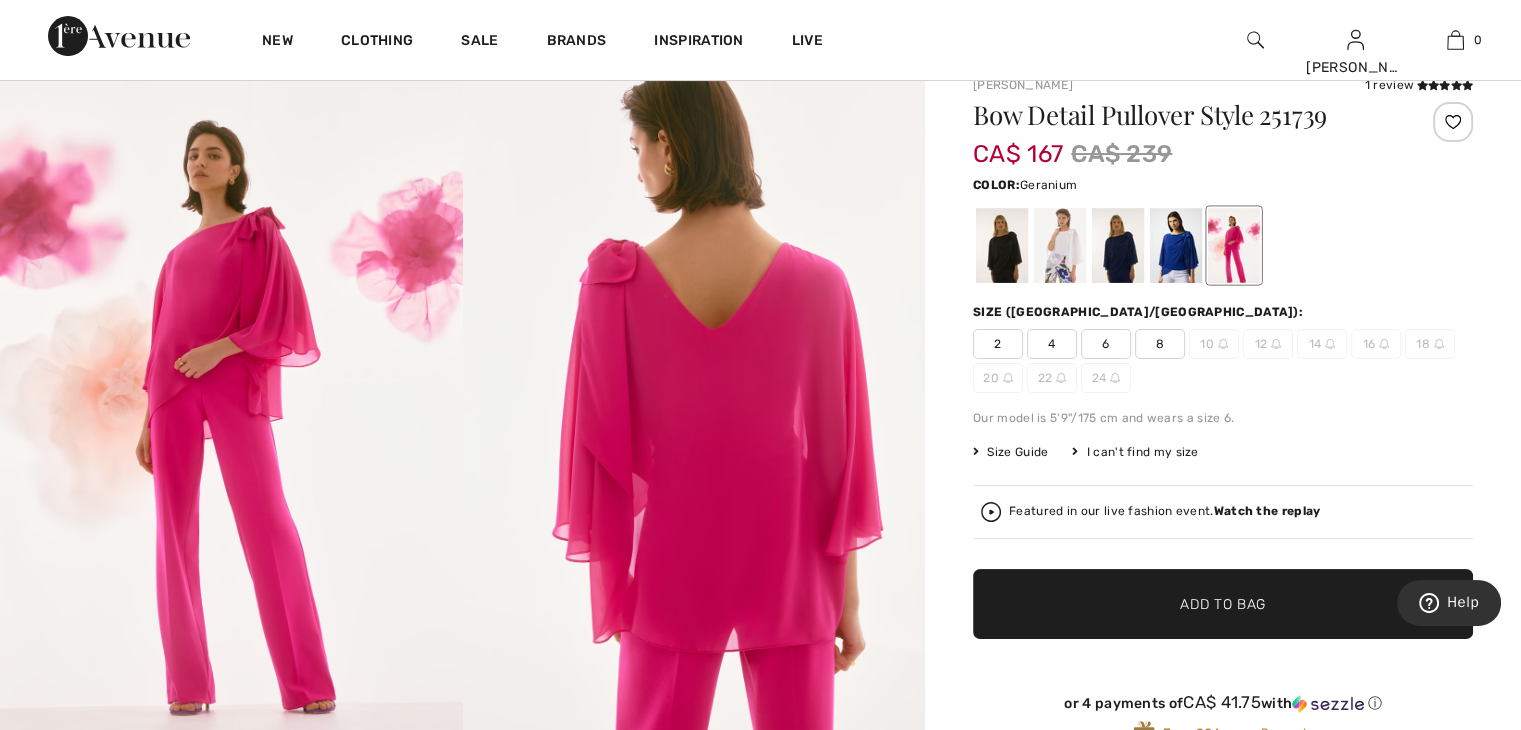 click at bounding box center (1060, 245) 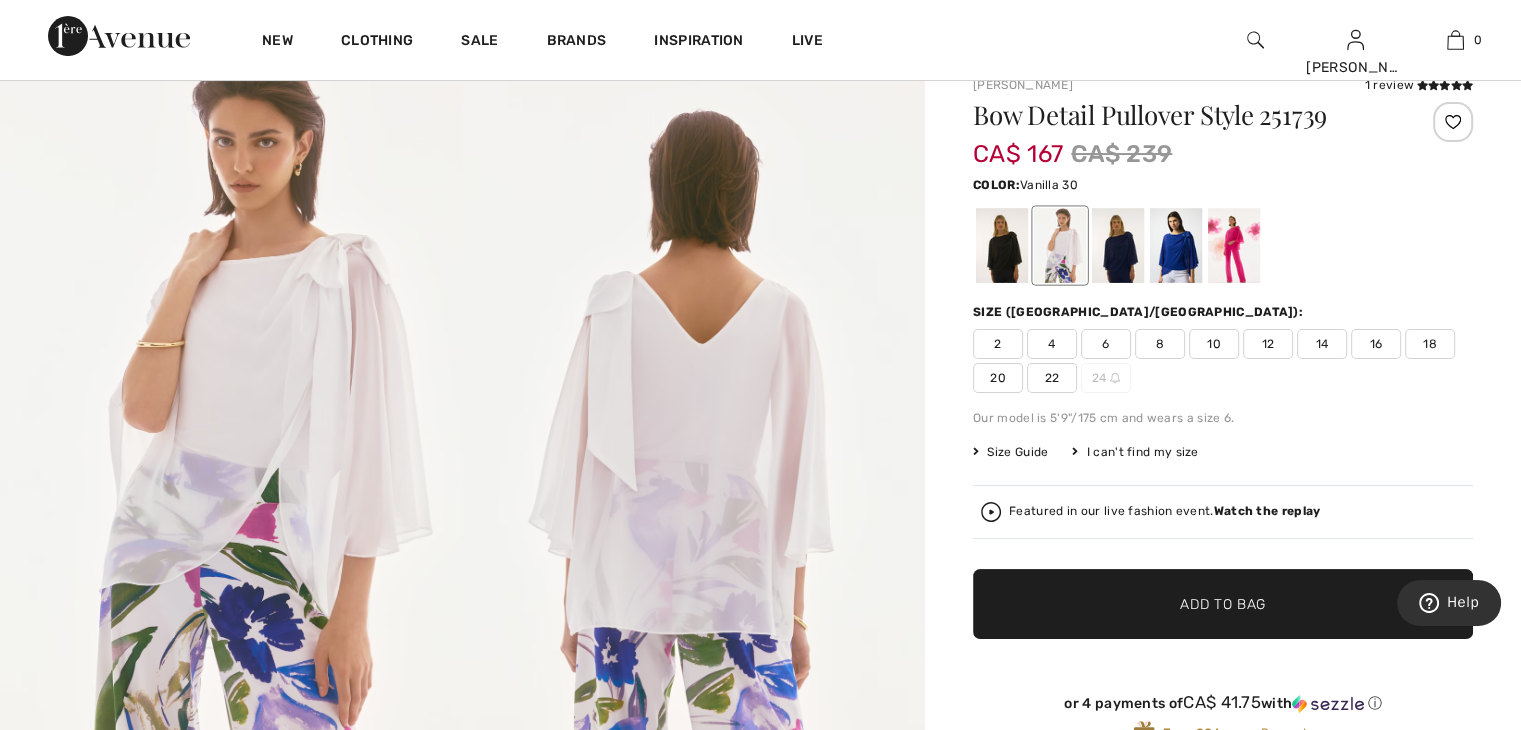 click on "12" at bounding box center [1268, 344] 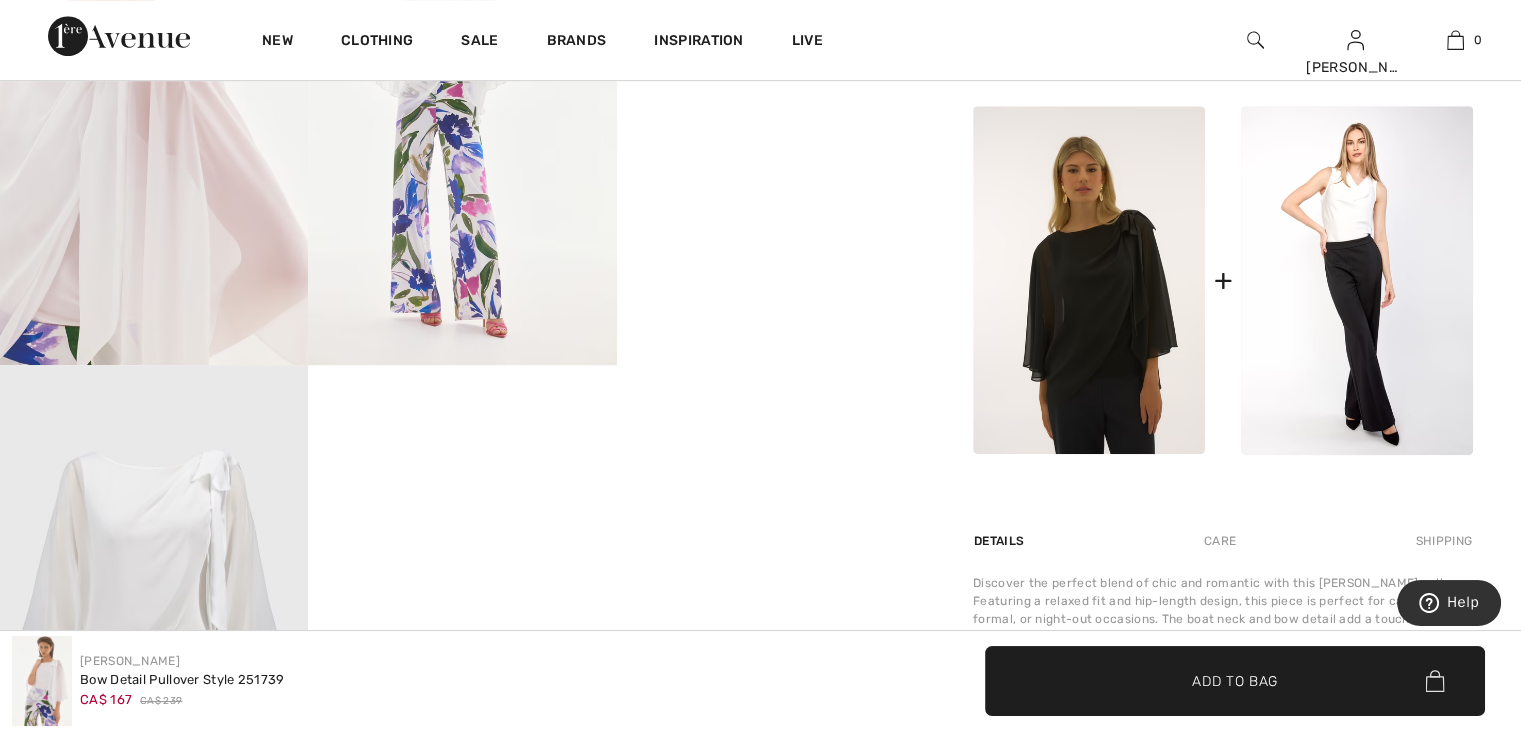 scroll, scrollTop: 1000, scrollLeft: 0, axis: vertical 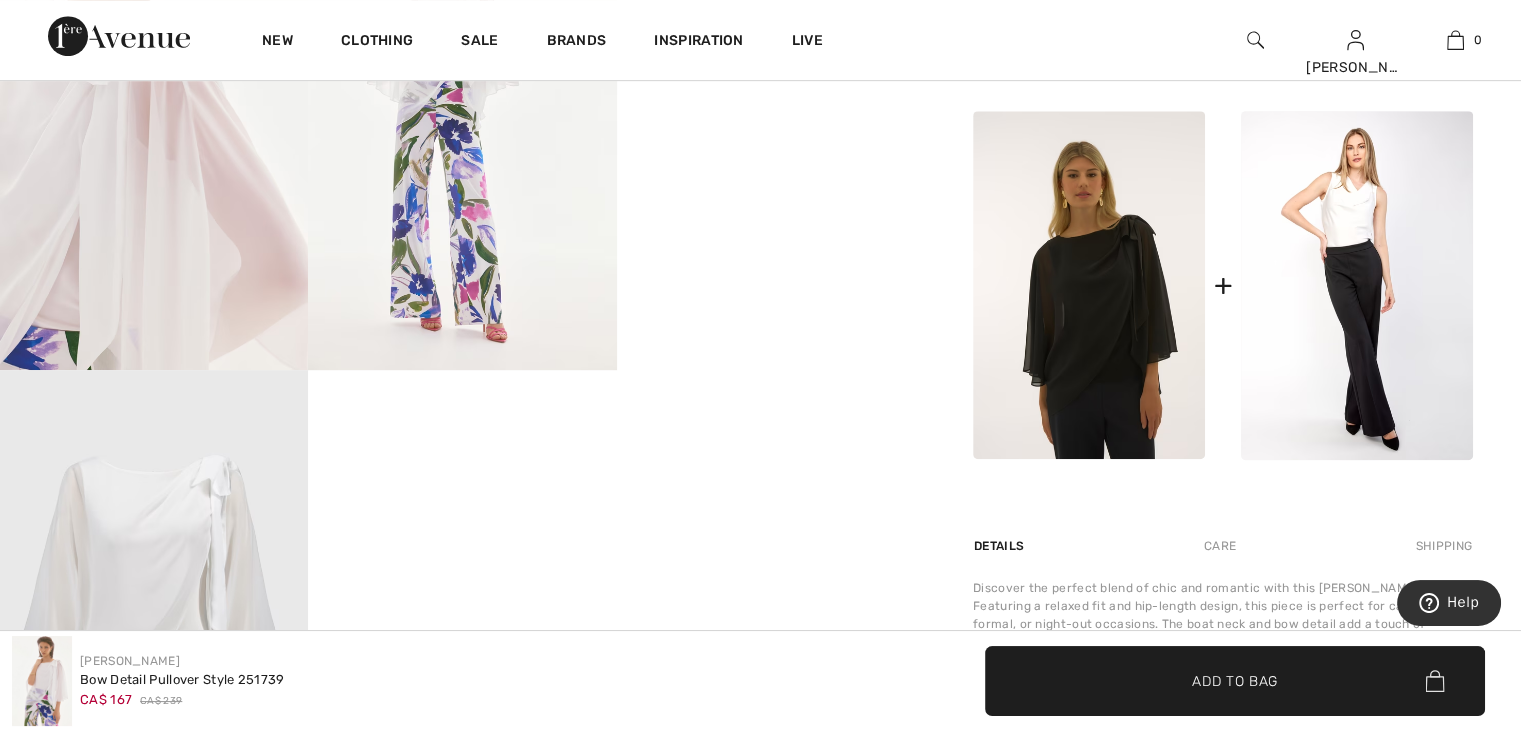 click at bounding box center [1357, 285] 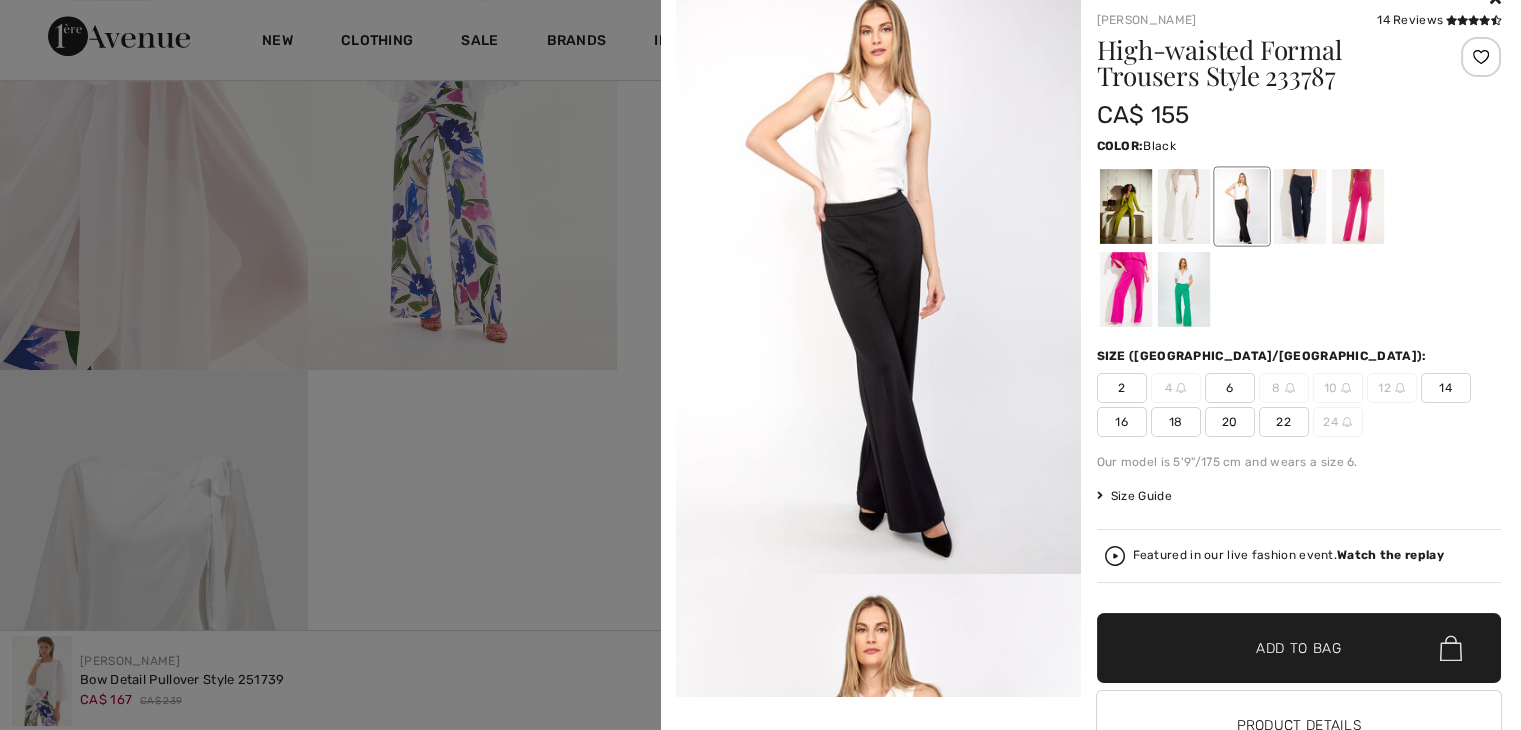 scroll, scrollTop: 110, scrollLeft: 0, axis: vertical 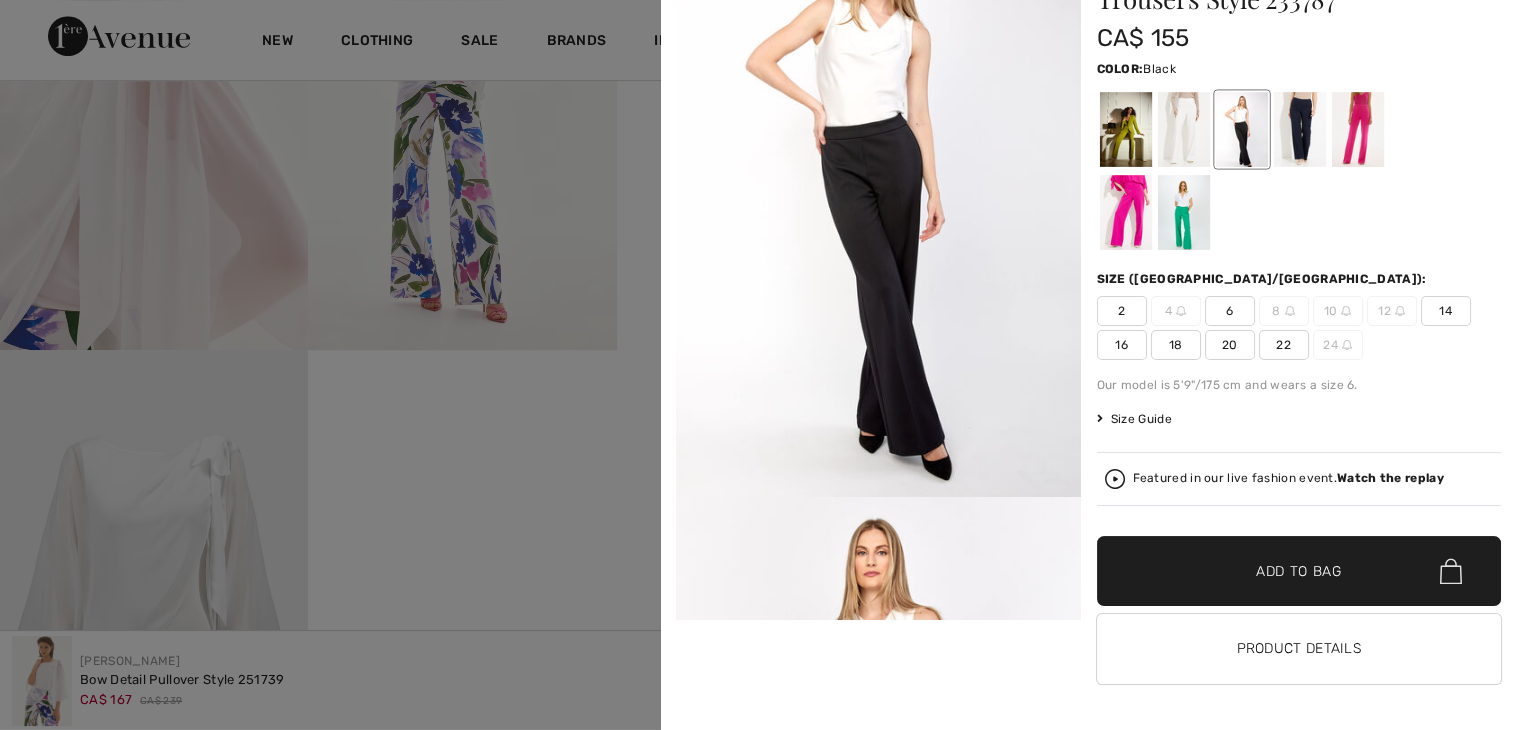 click at bounding box center (1183, 129) 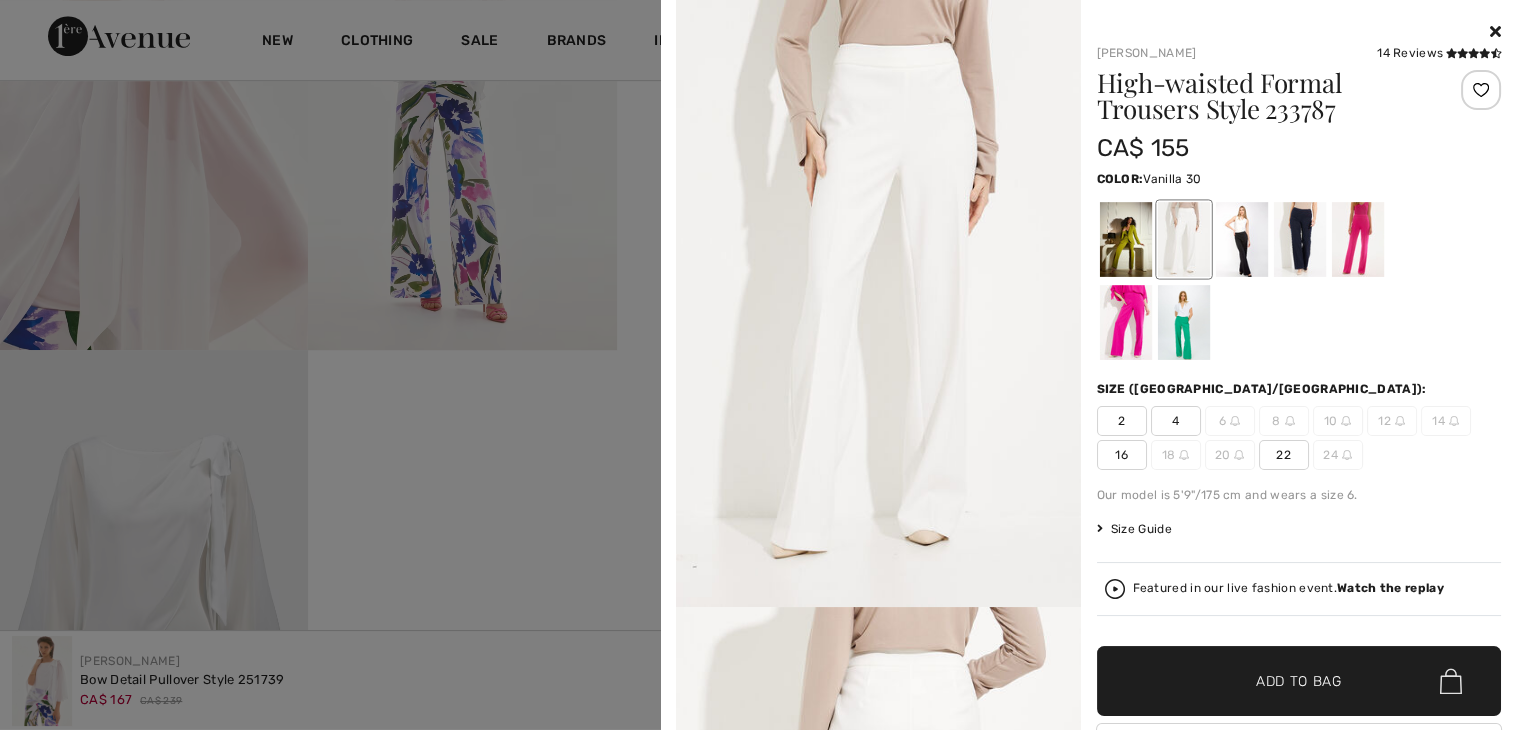scroll, scrollTop: 4, scrollLeft: 0, axis: vertical 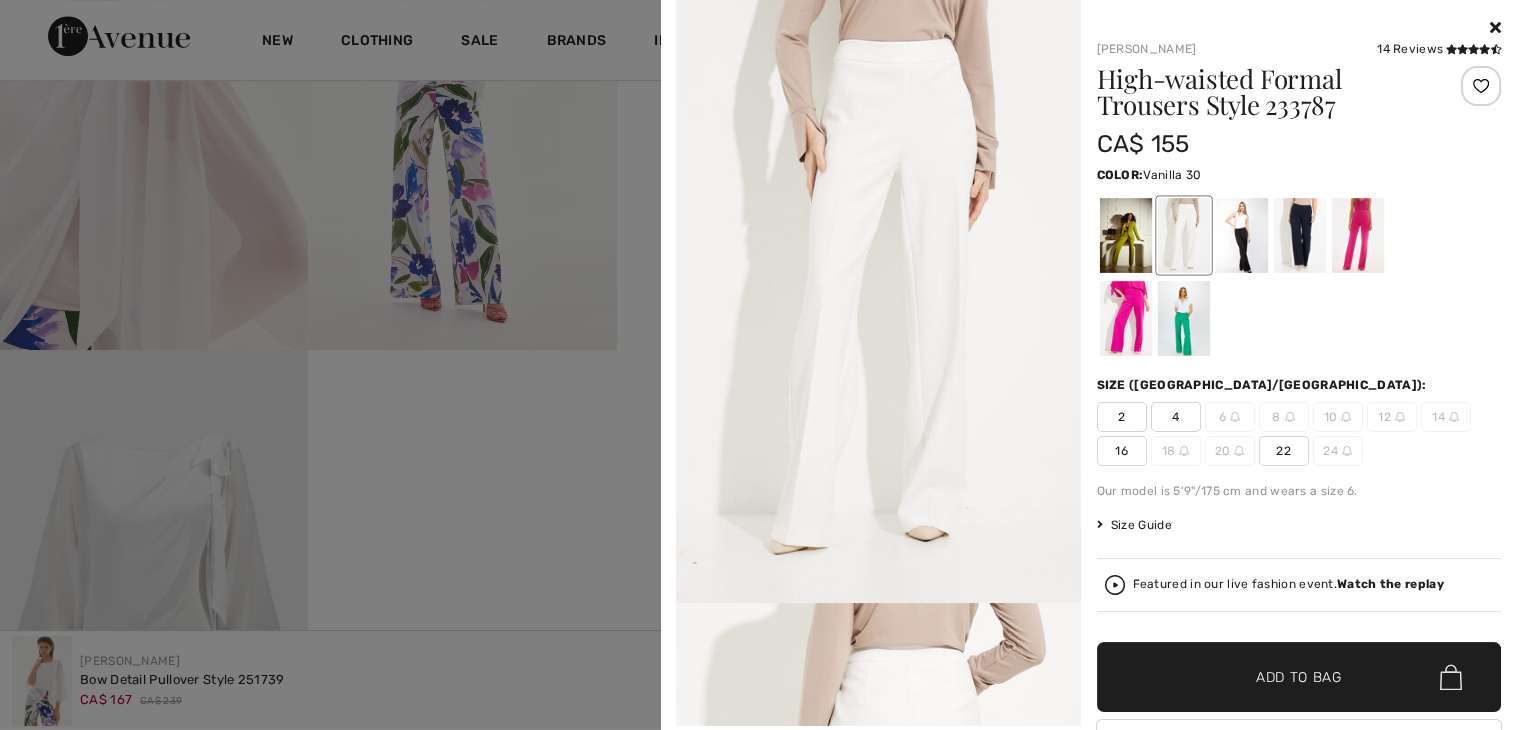 click at bounding box center (1125, 318) 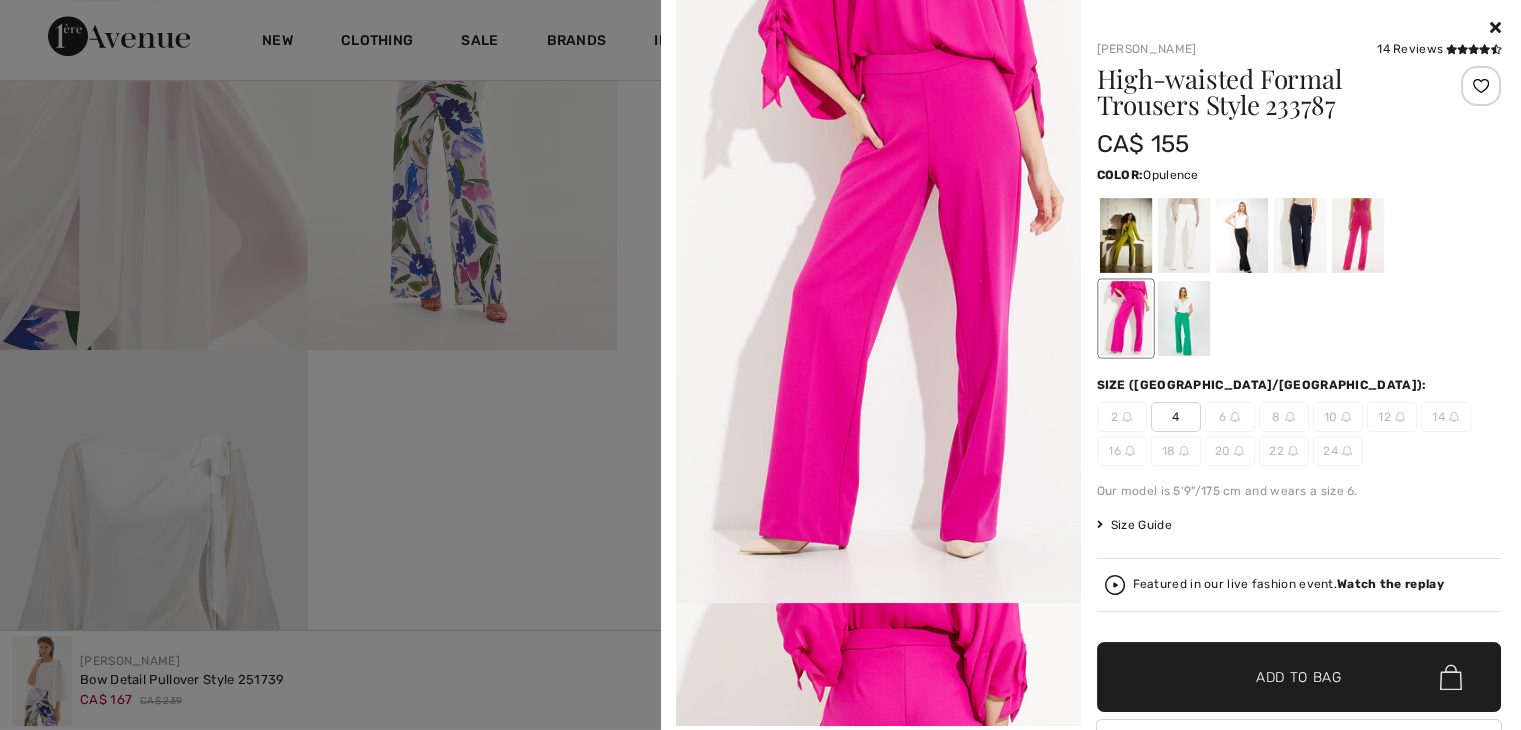 click at bounding box center (1183, 318) 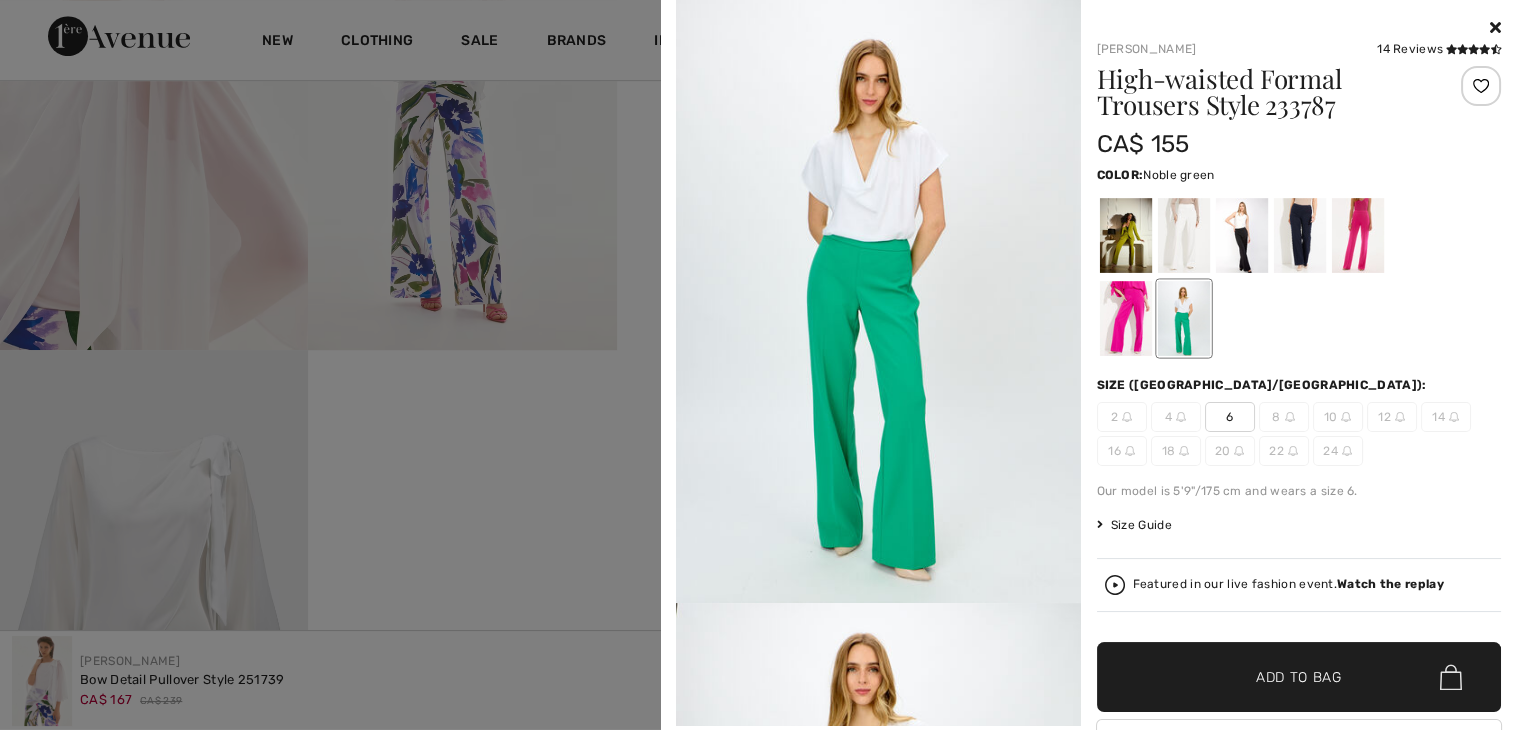 click at bounding box center [1125, 318] 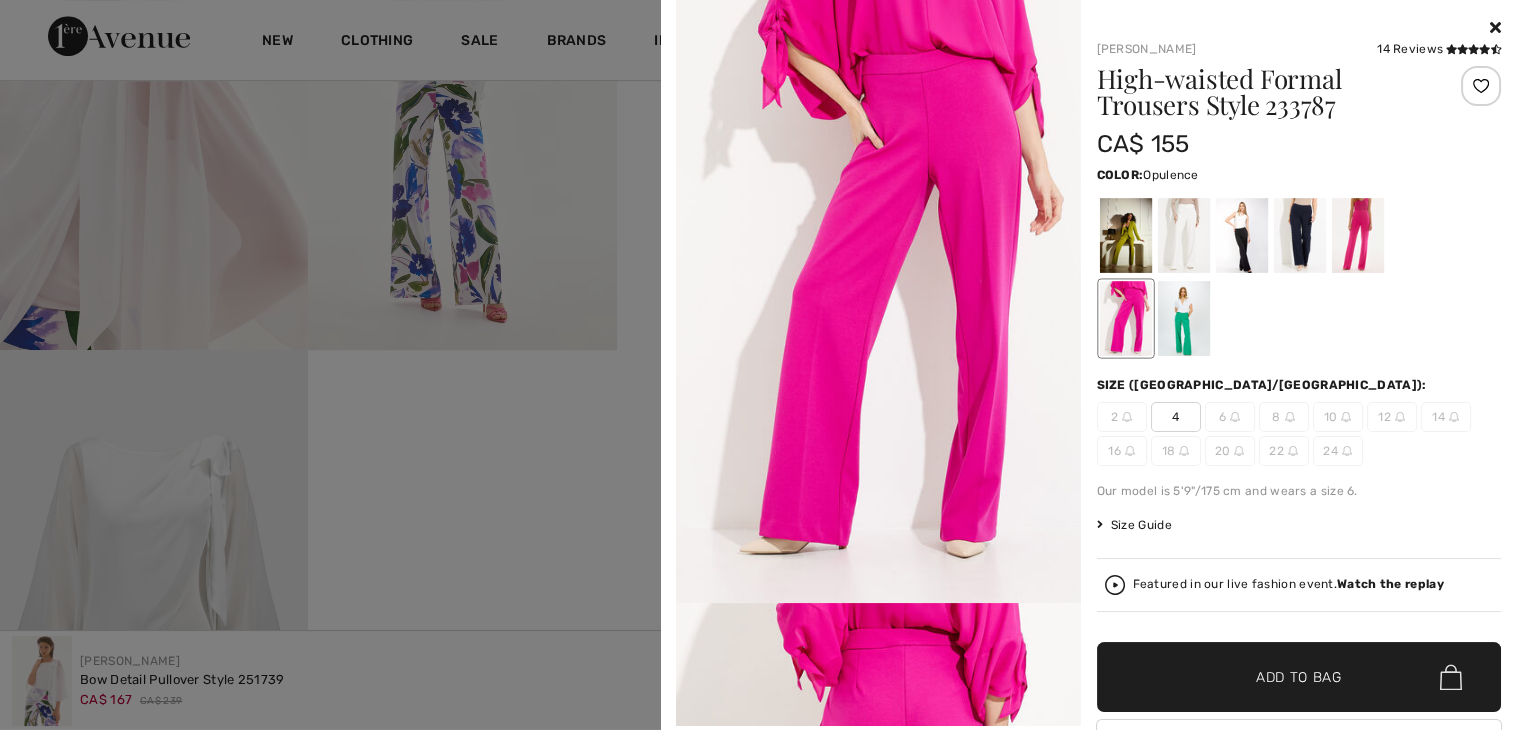 click at bounding box center (1299, 235) 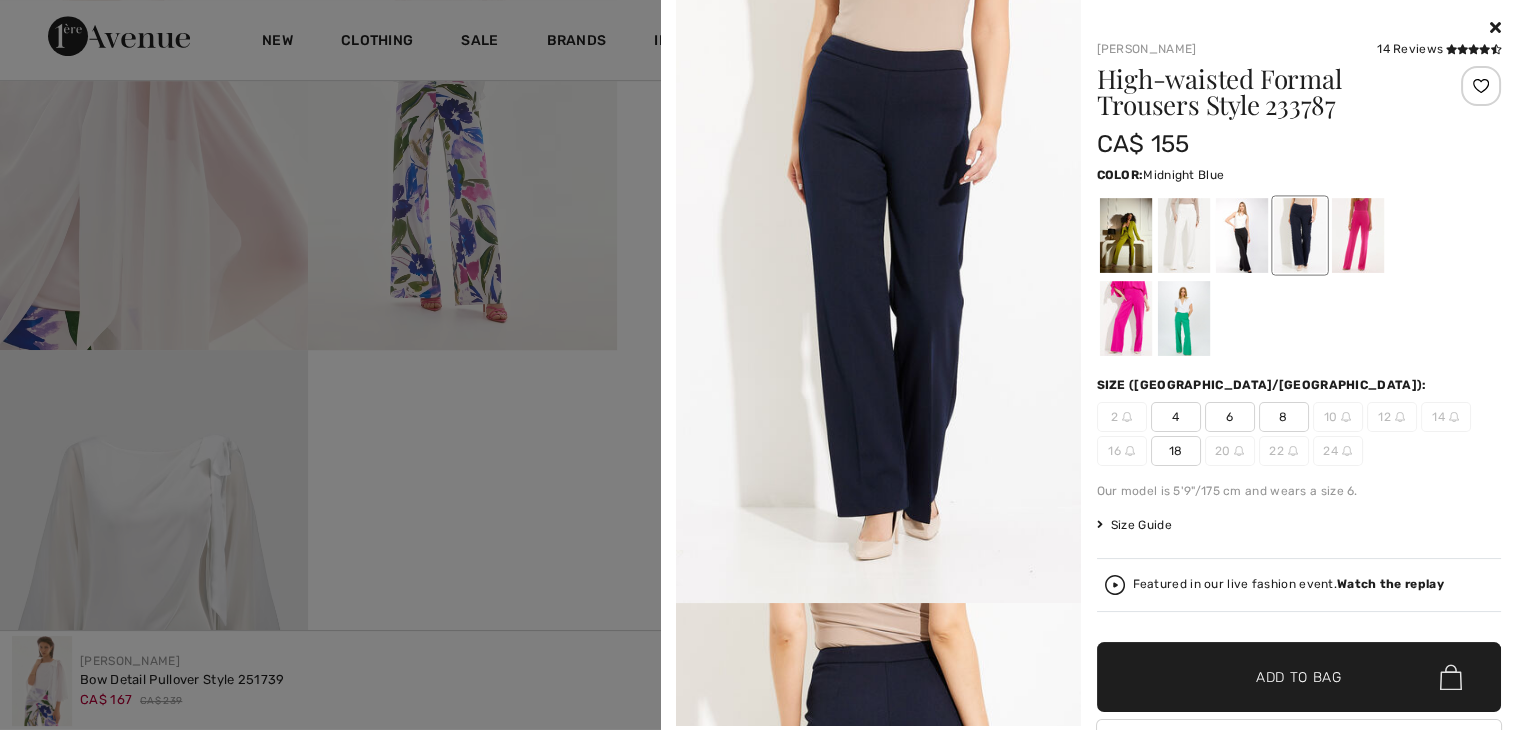 click at bounding box center [1241, 235] 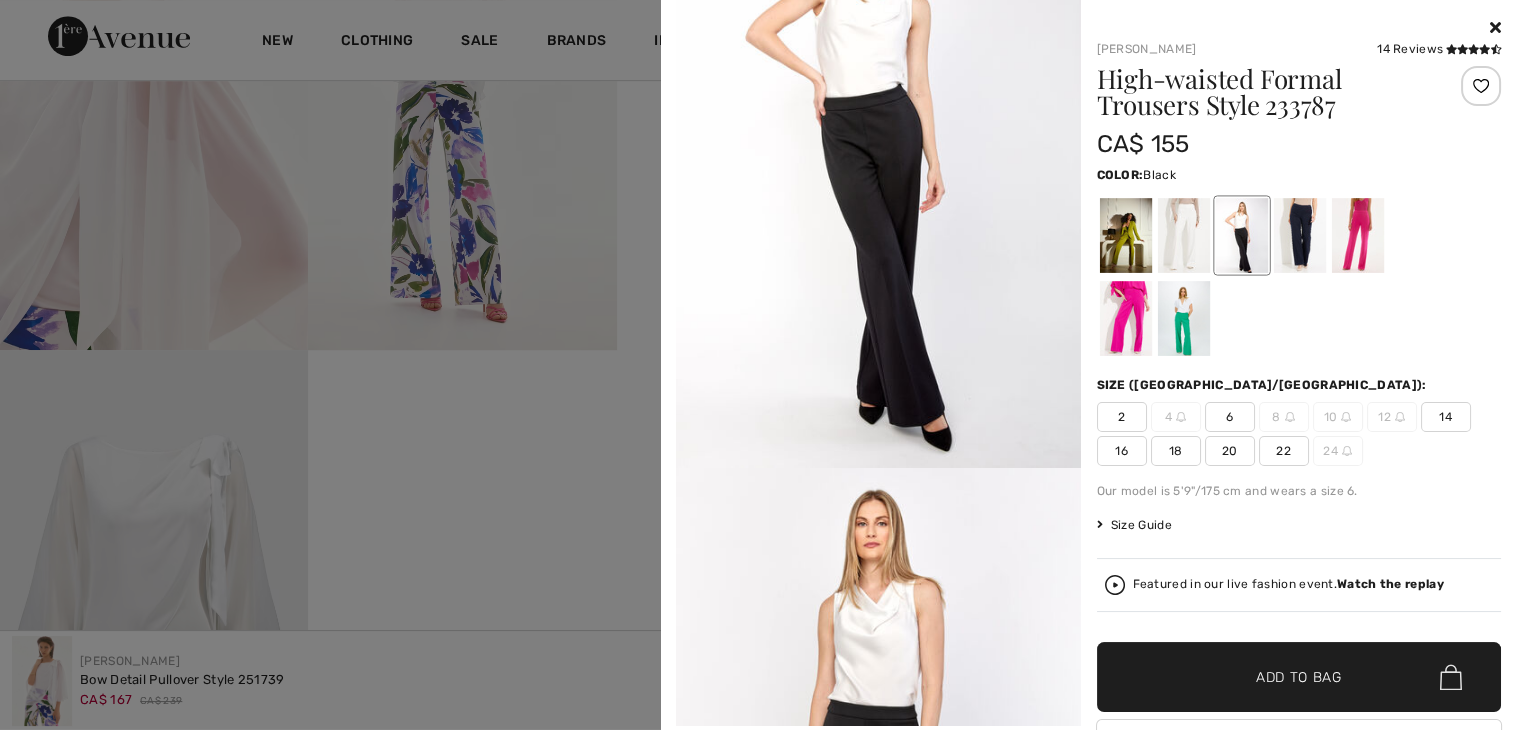 scroll, scrollTop: 139, scrollLeft: 0, axis: vertical 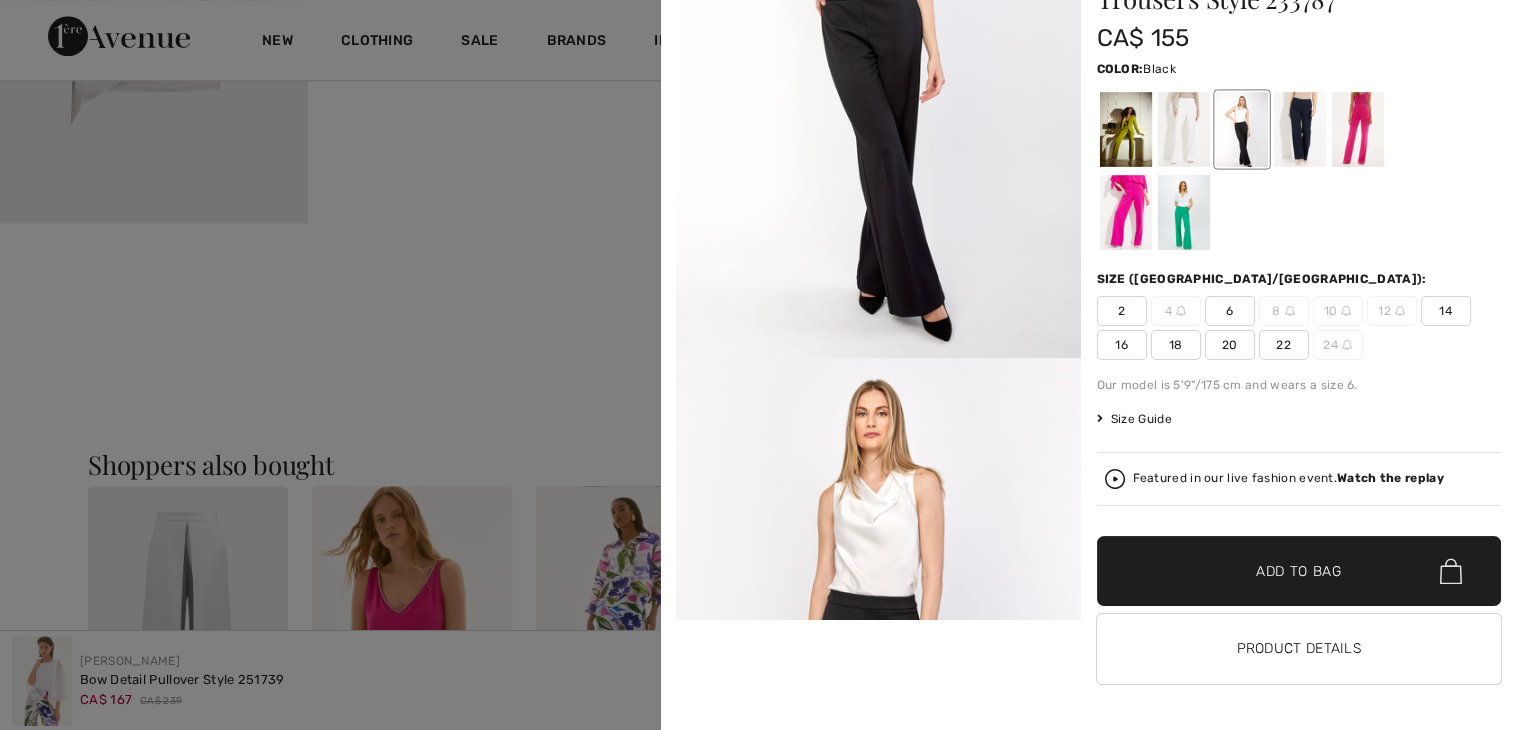 click at bounding box center [1299, 129] 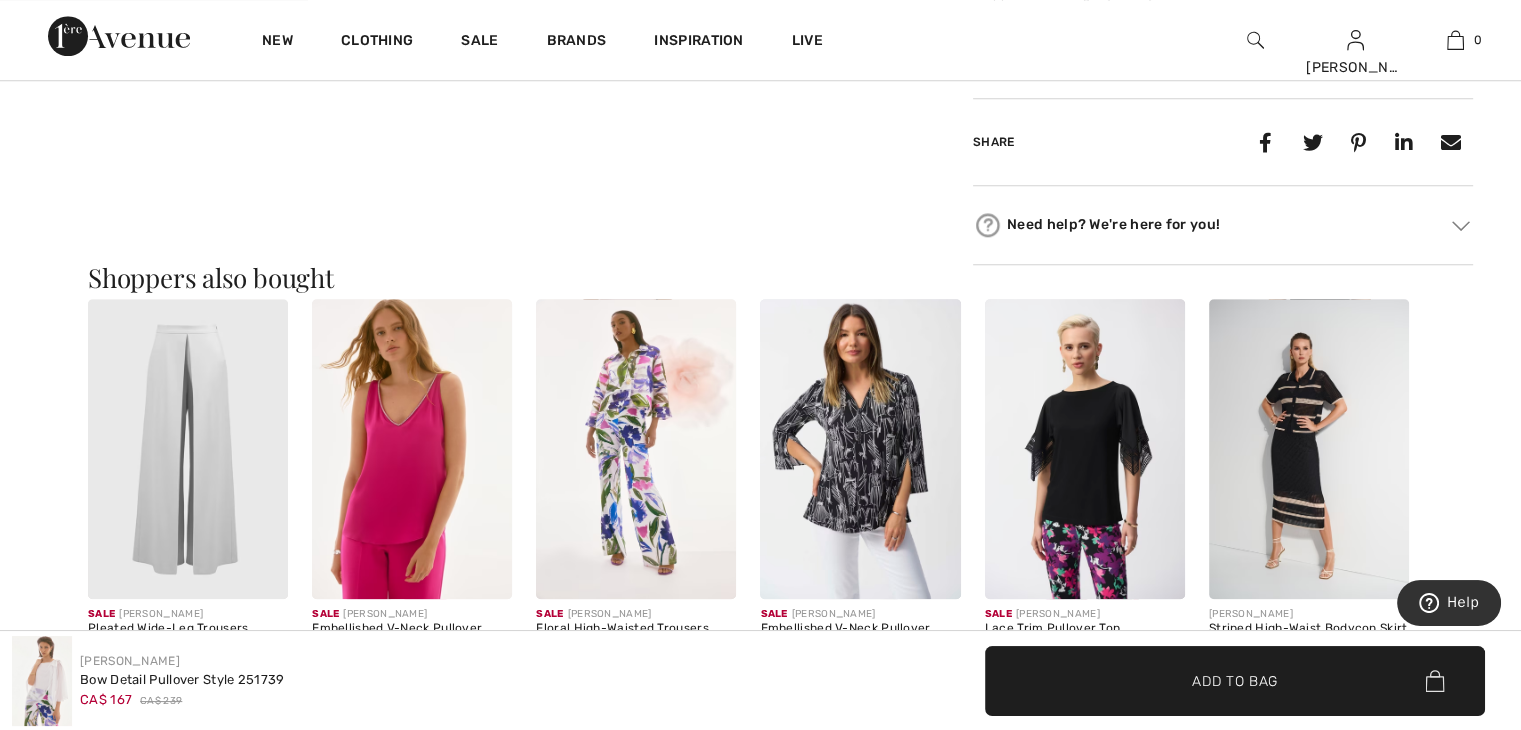 scroll, scrollTop: 1796, scrollLeft: 0, axis: vertical 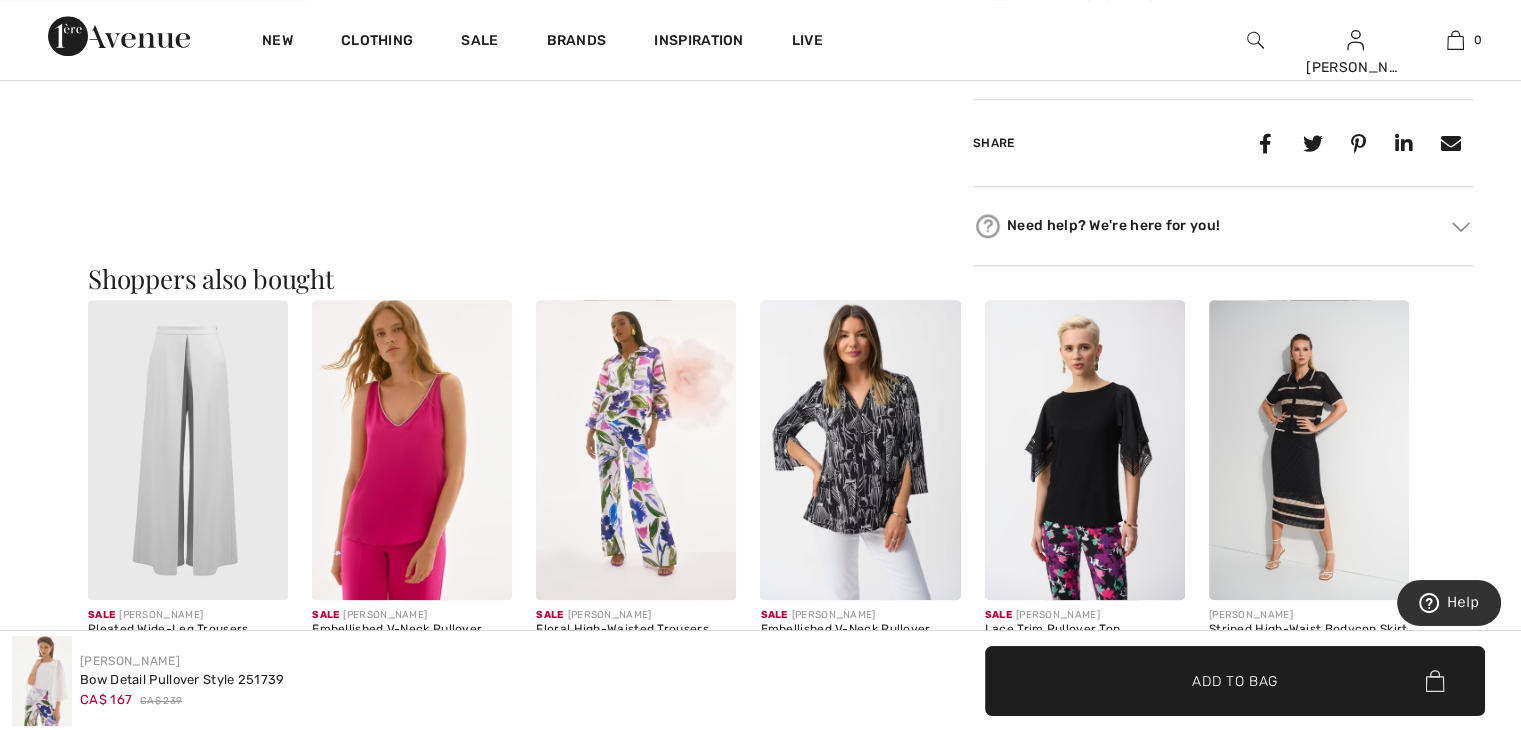 click at bounding box center [412, 450] 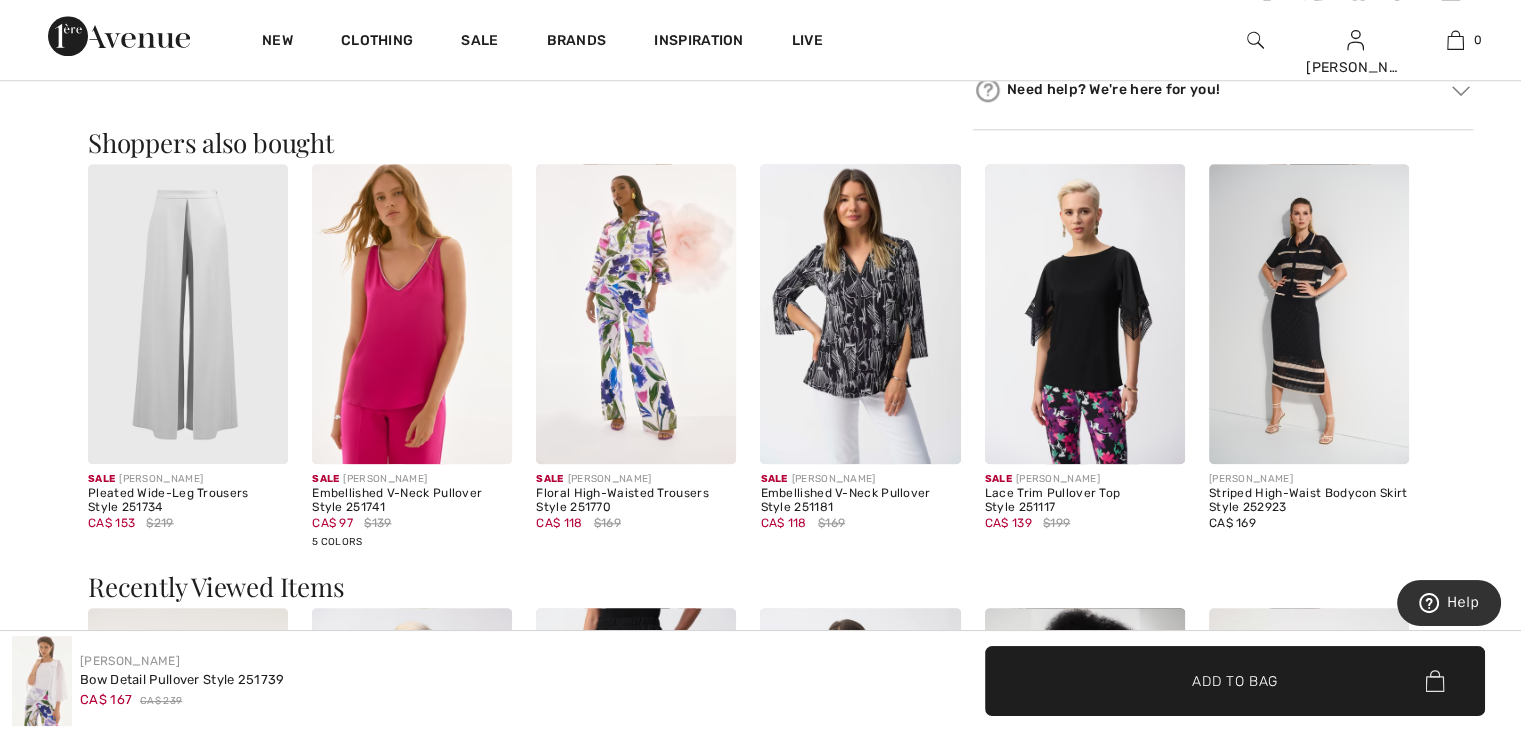 scroll, scrollTop: 1935, scrollLeft: 0, axis: vertical 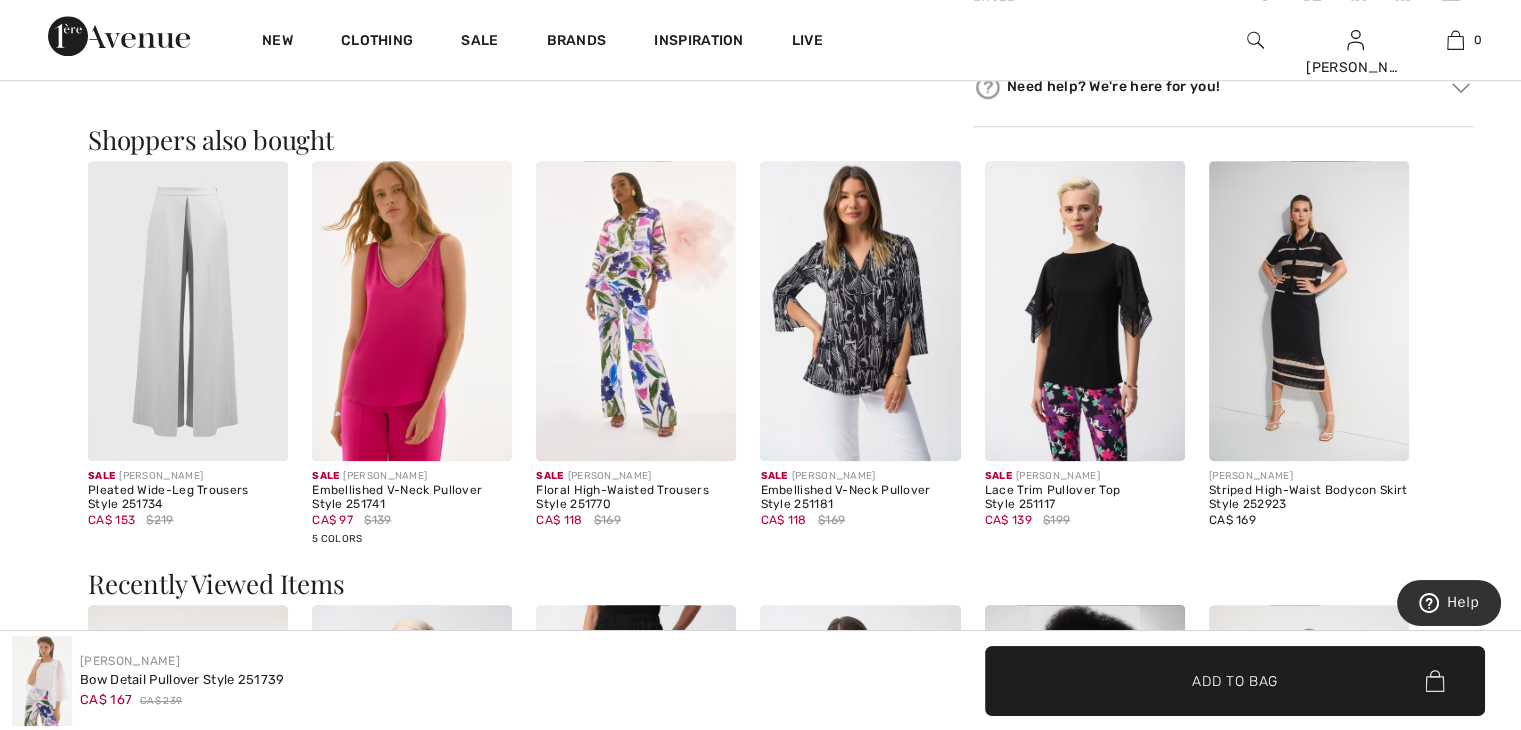 click on "Embellished V-Neck Pullover Style 251741" at bounding box center [412, 498] 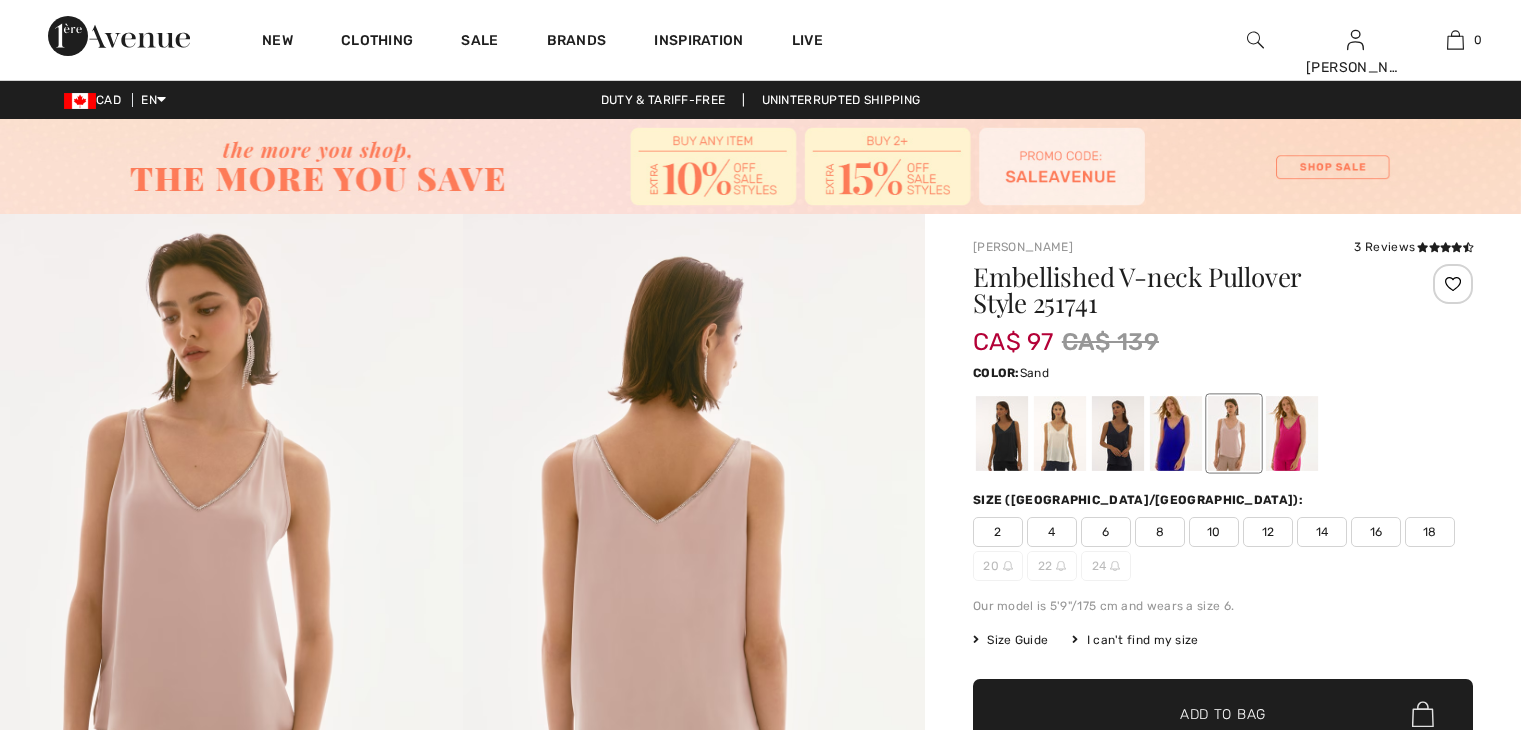 scroll, scrollTop: 0, scrollLeft: 0, axis: both 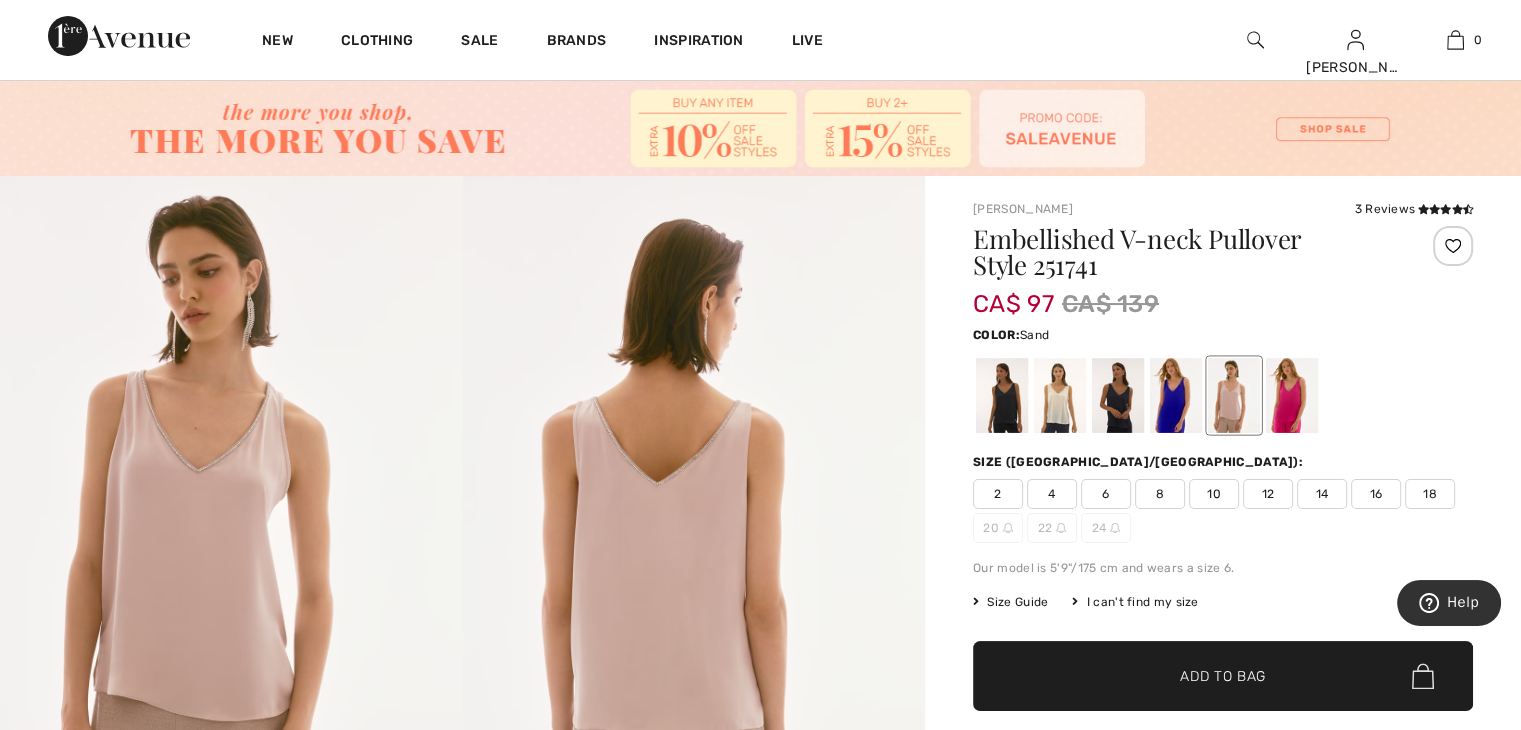 click at bounding box center (1060, 395) 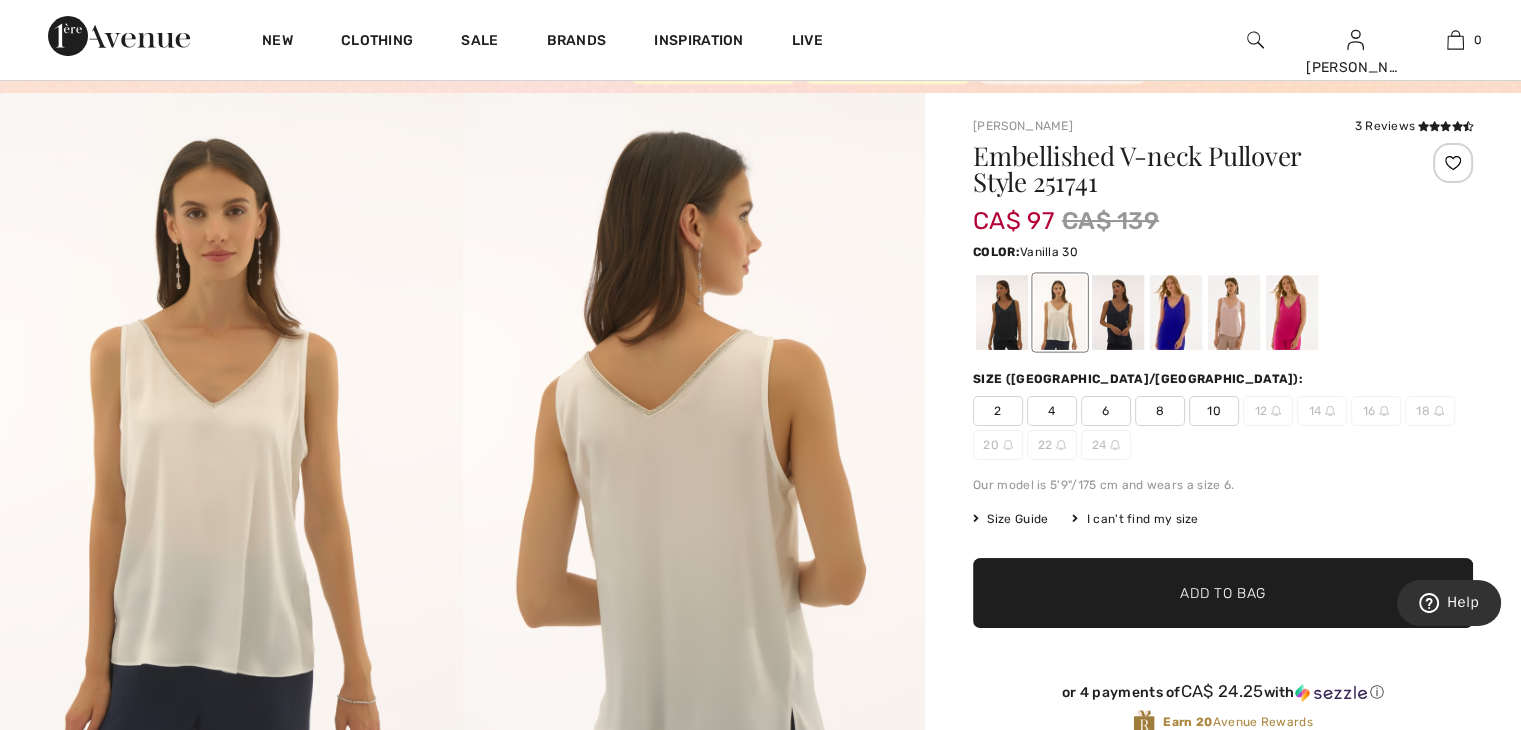 scroll, scrollTop: 0, scrollLeft: 0, axis: both 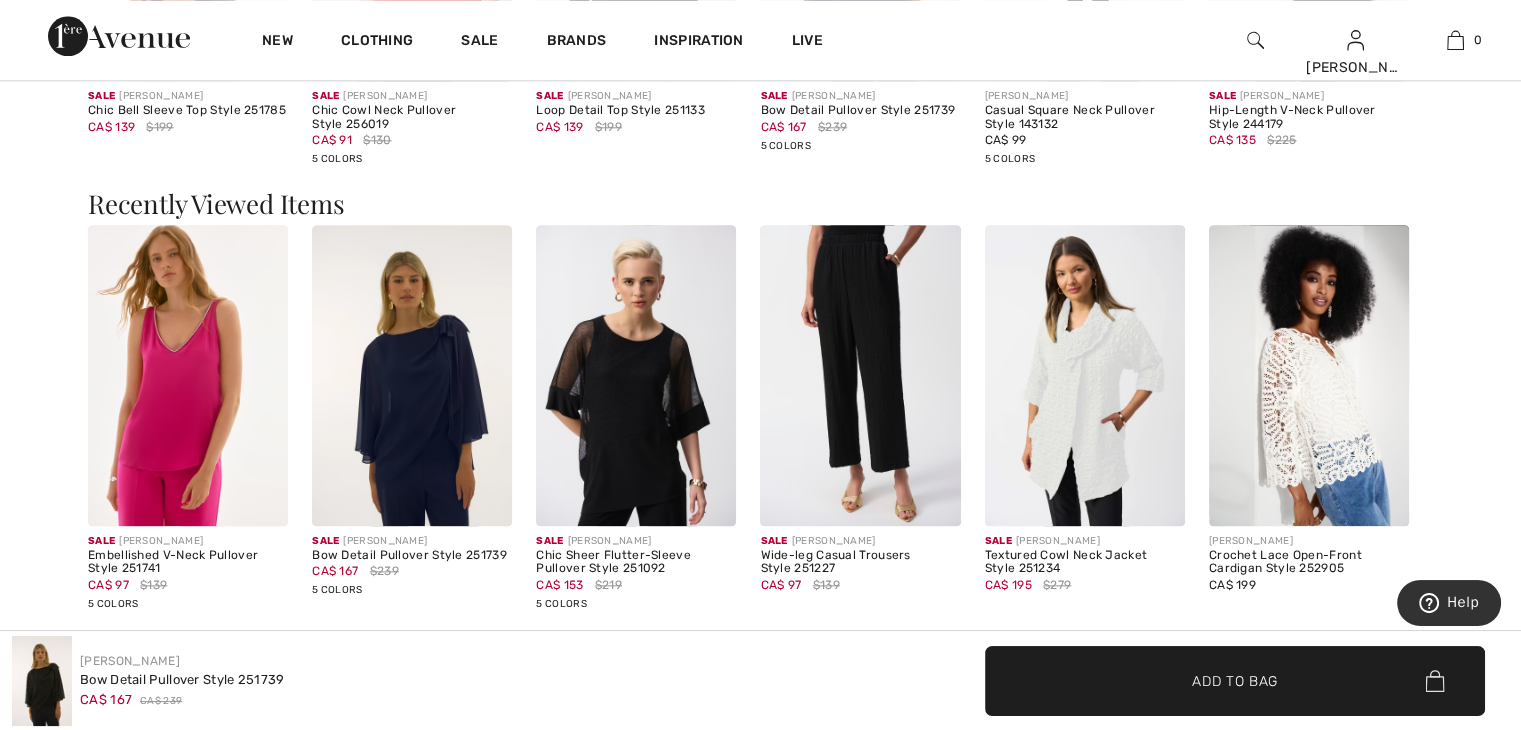 click at bounding box center (412, 375) 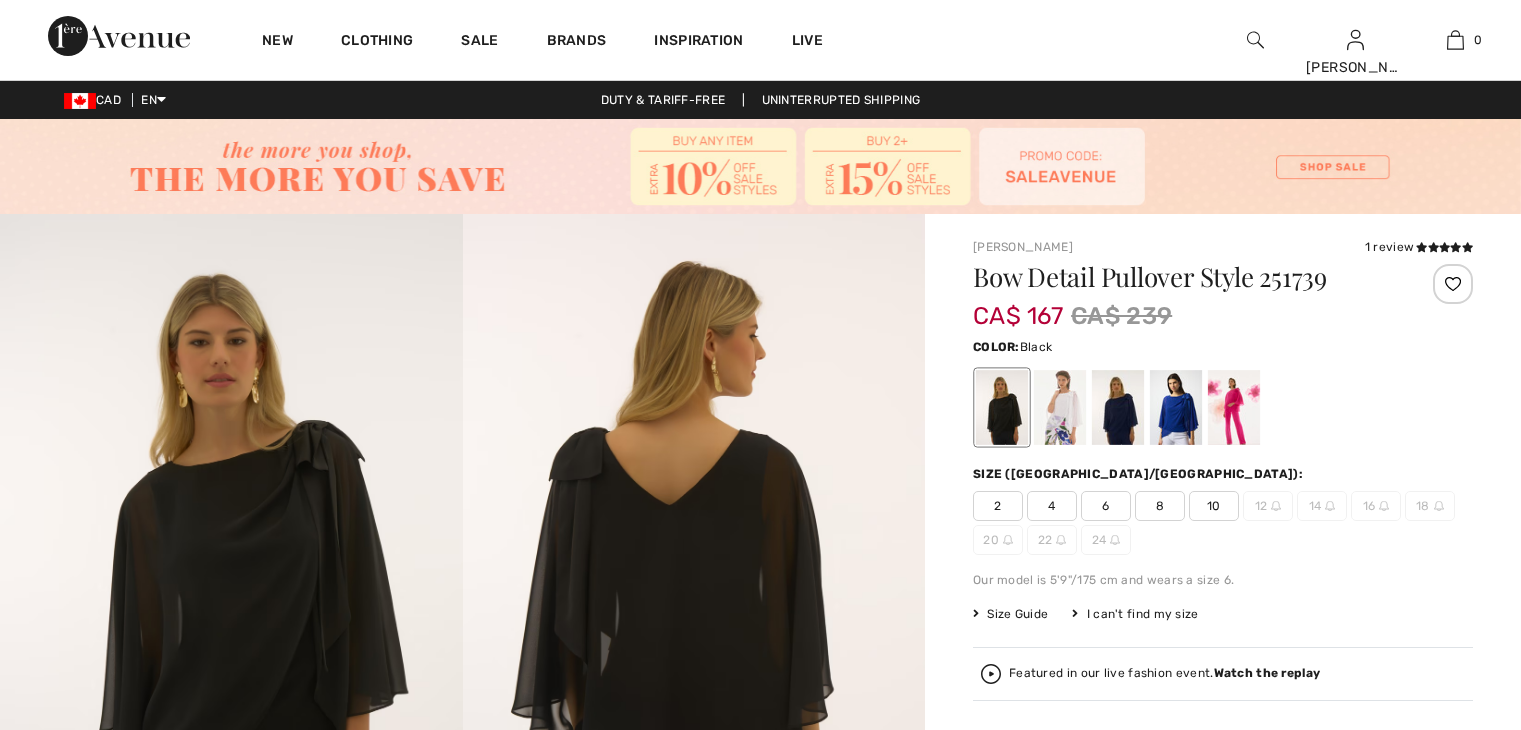 scroll, scrollTop: 0, scrollLeft: 0, axis: both 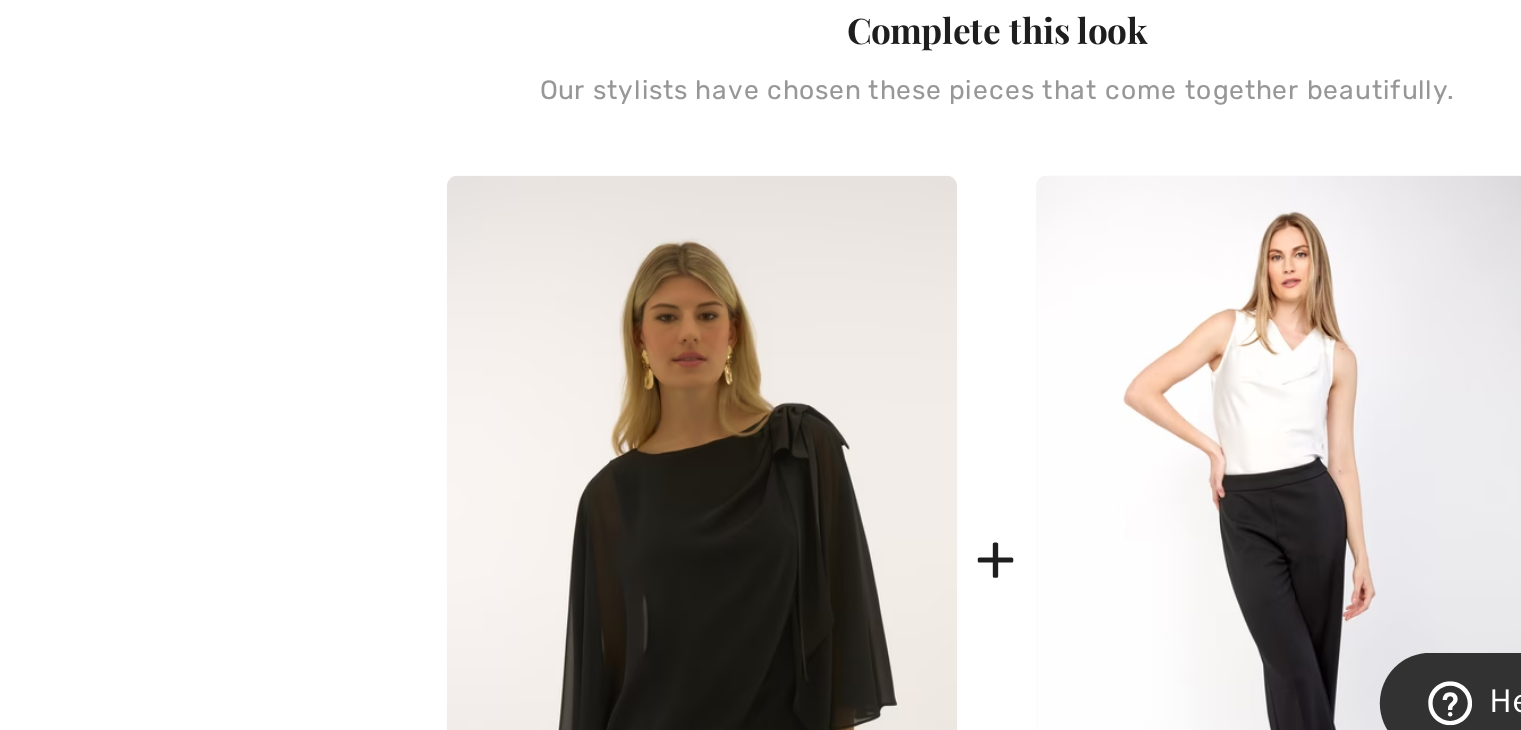 click at bounding box center (1089, 537) 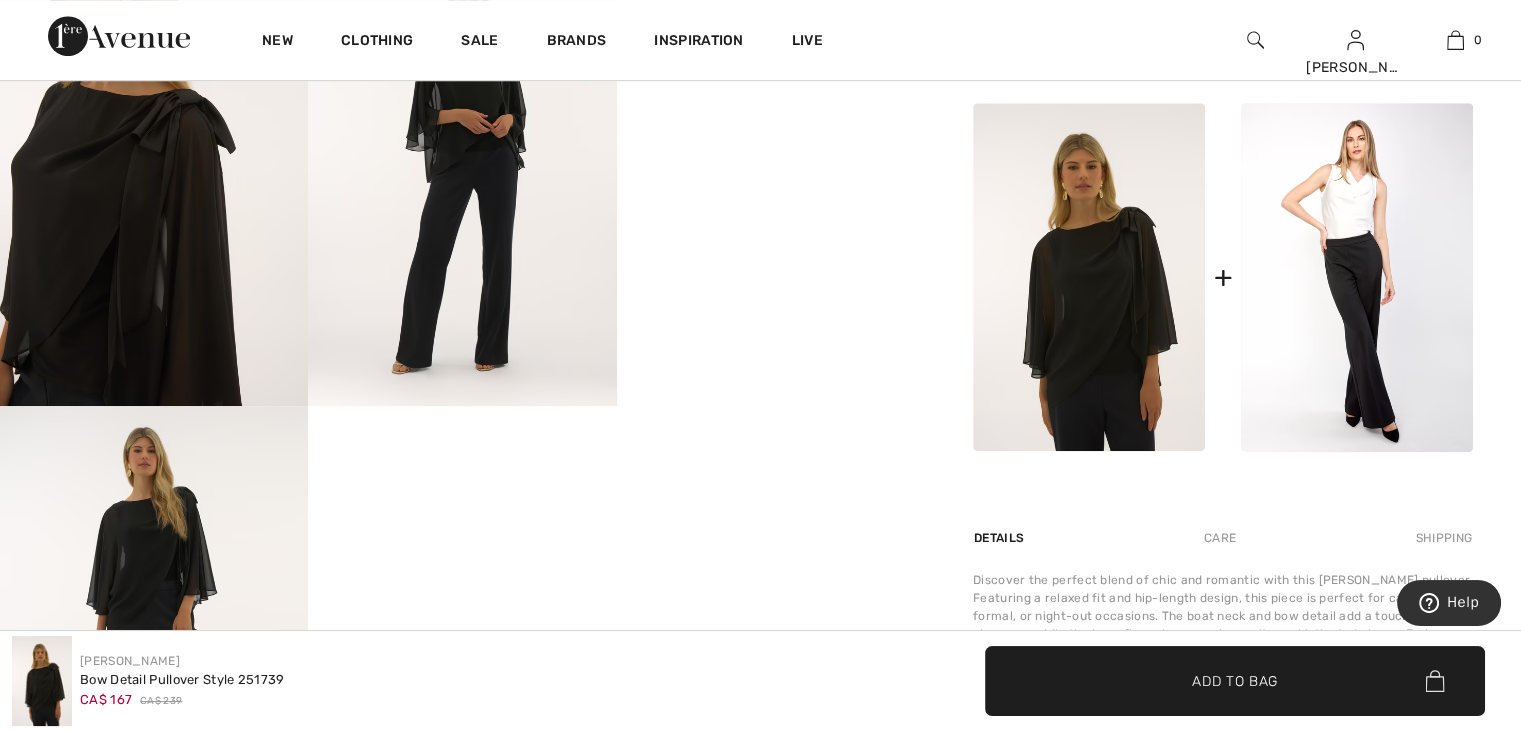 scroll, scrollTop: 936, scrollLeft: 0, axis: vertical 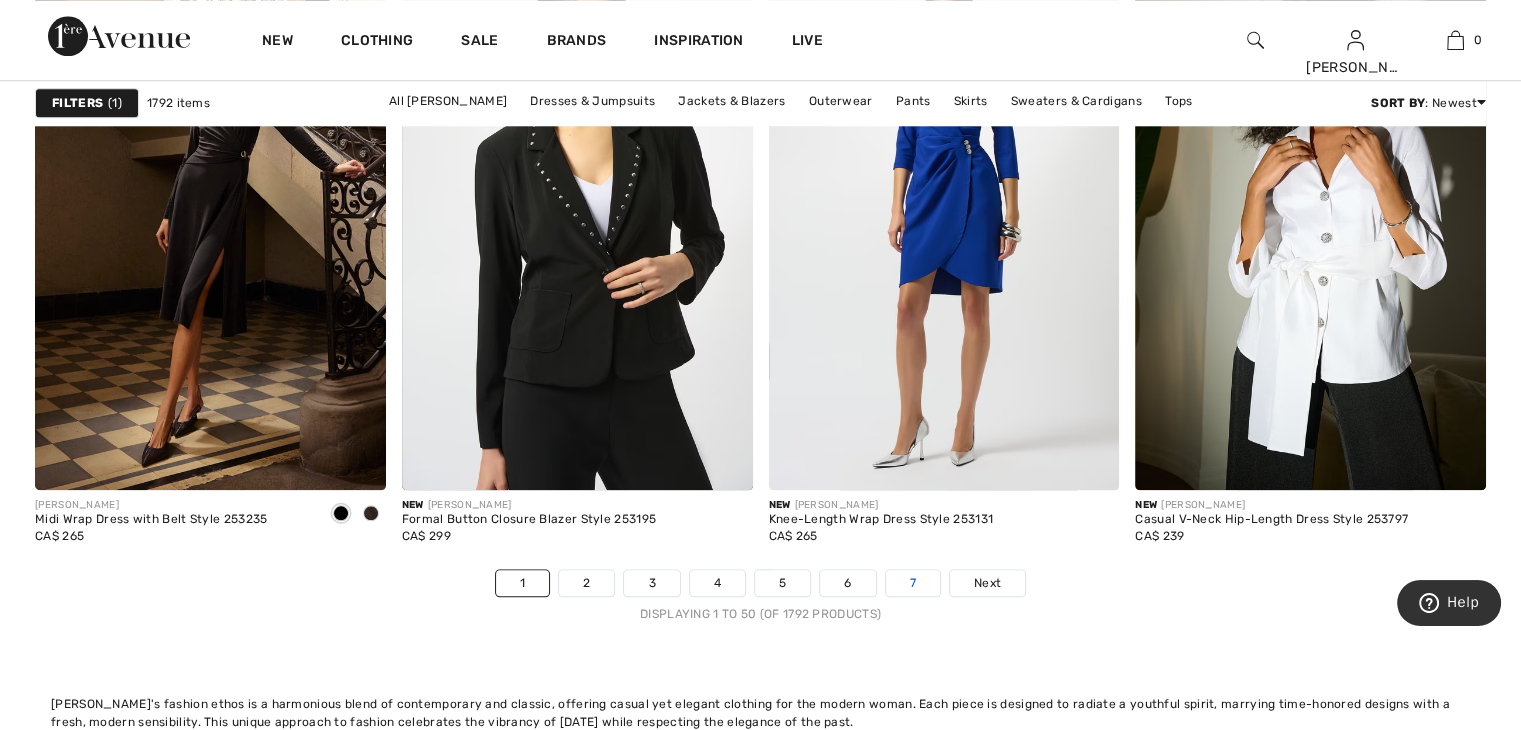 click on "7" at bounding box center (913, 583) 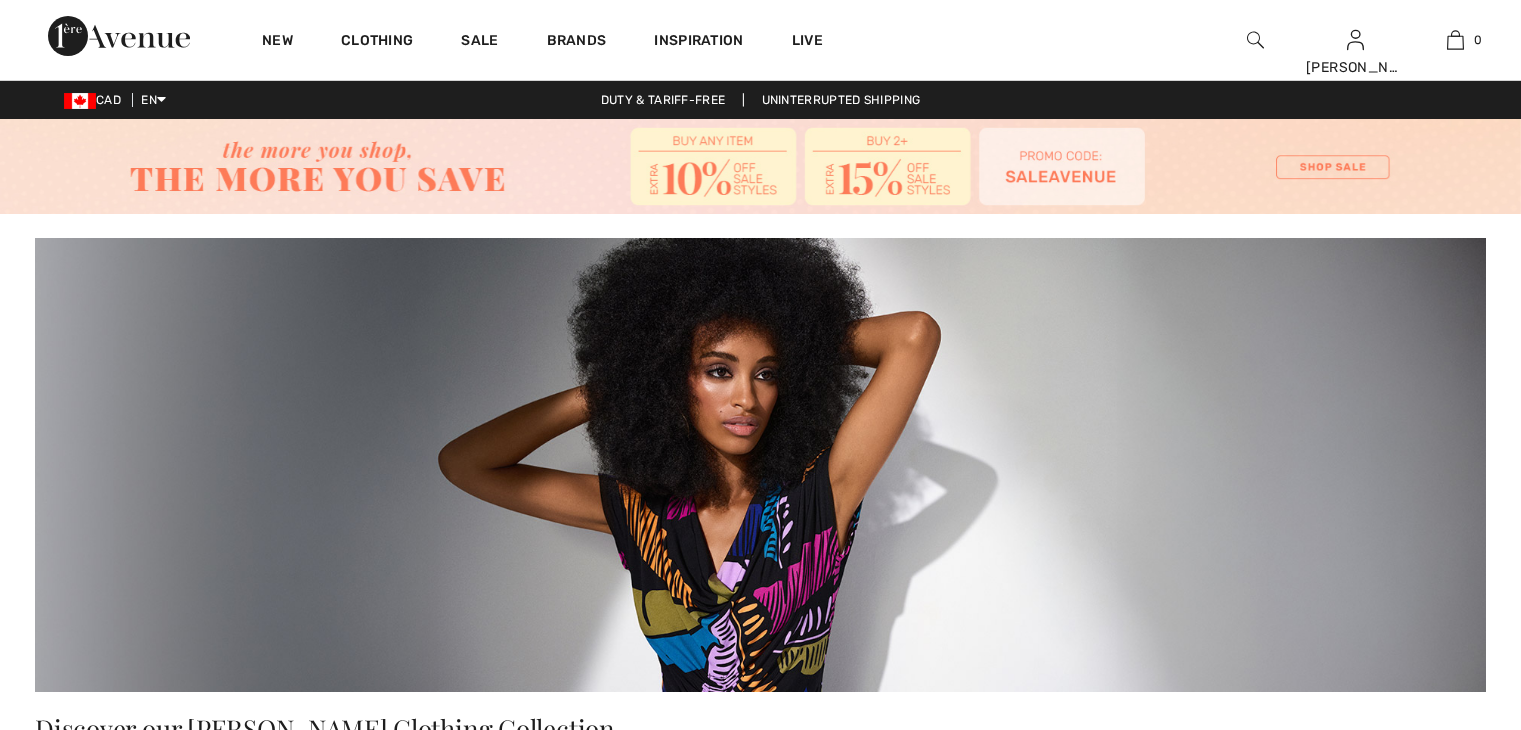 scroll, scrollTop: 0, scrollLeft: 0, axis: both 